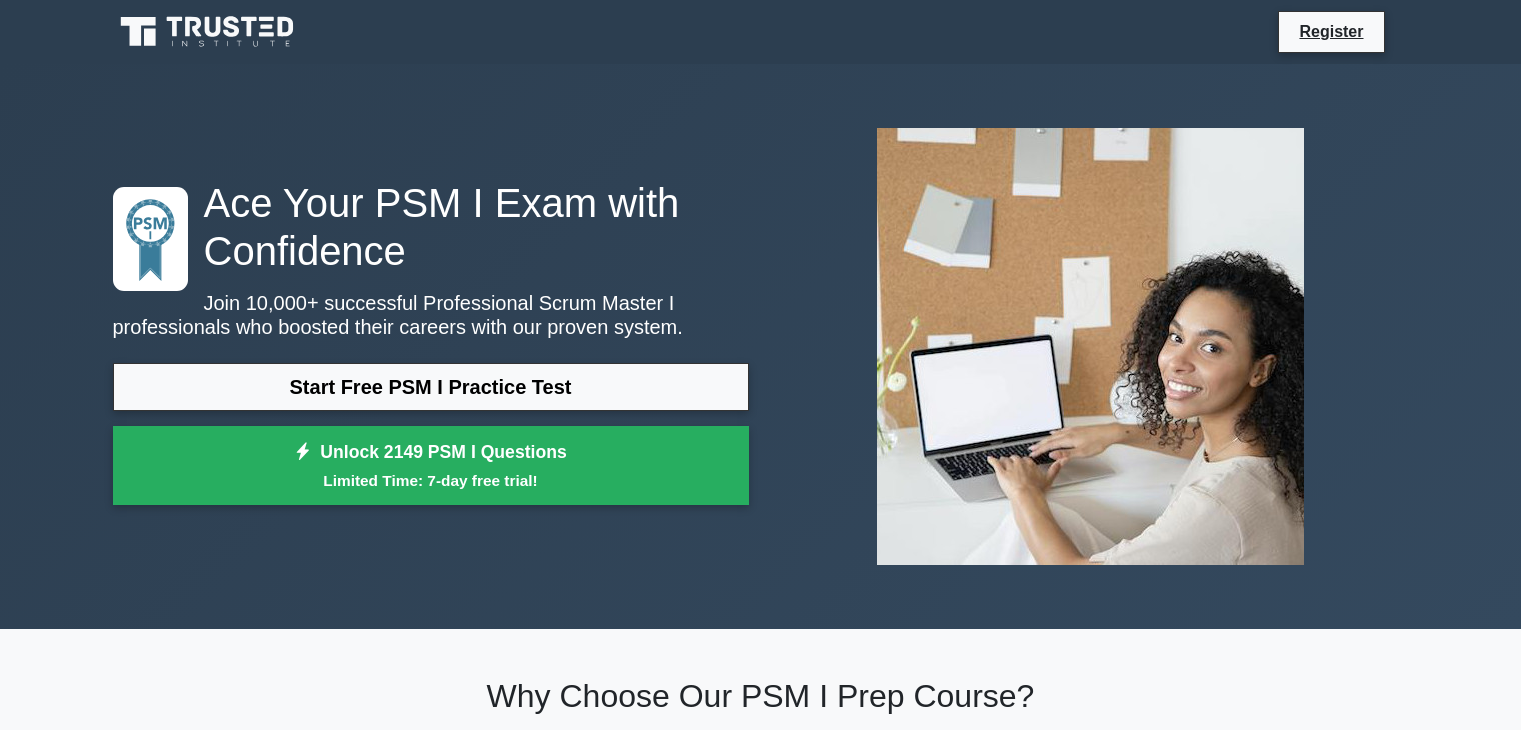 scroll, scrollTop: 0, scrollLeft: 0, axis: both 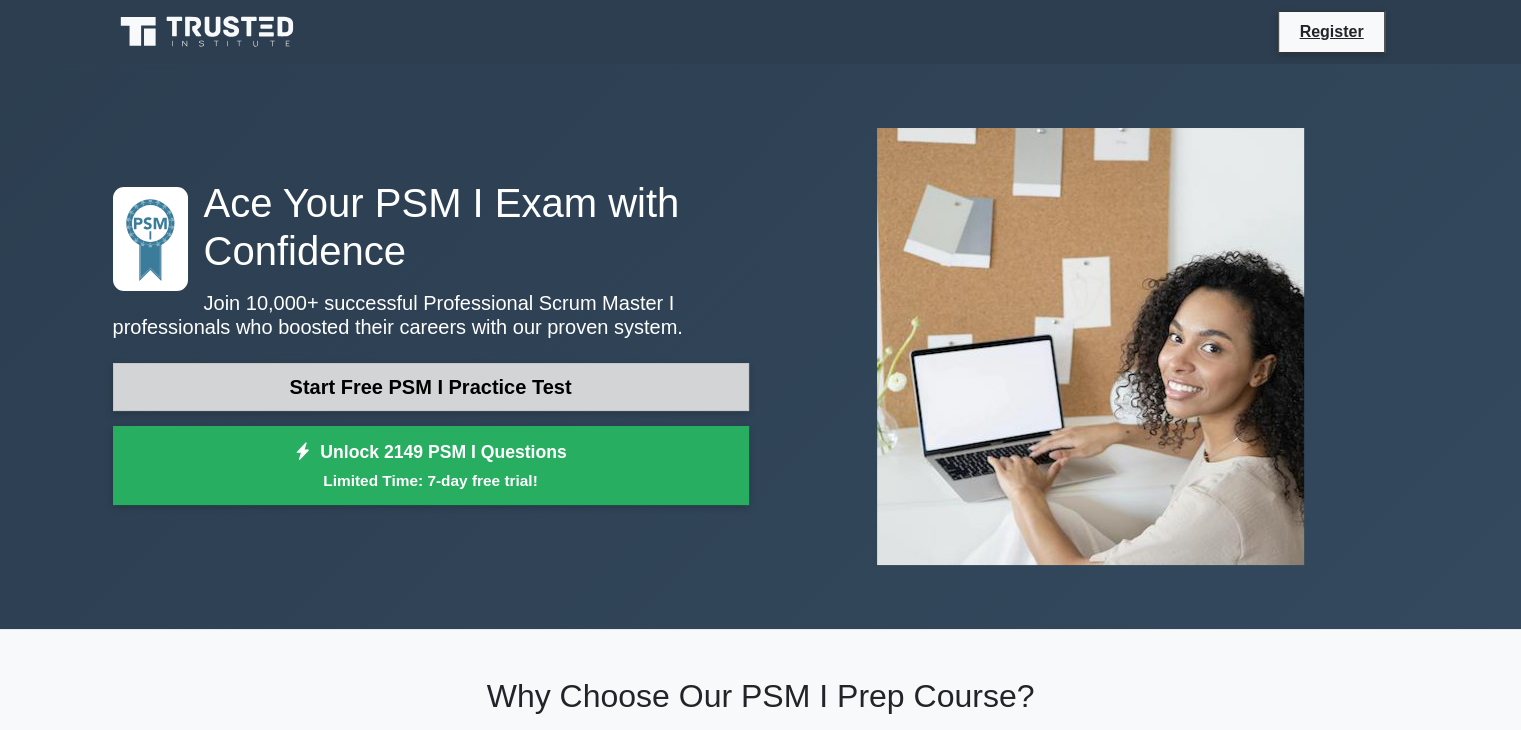 click on "Start Free PSM I Practice Test" at bounding box center [431, 387] 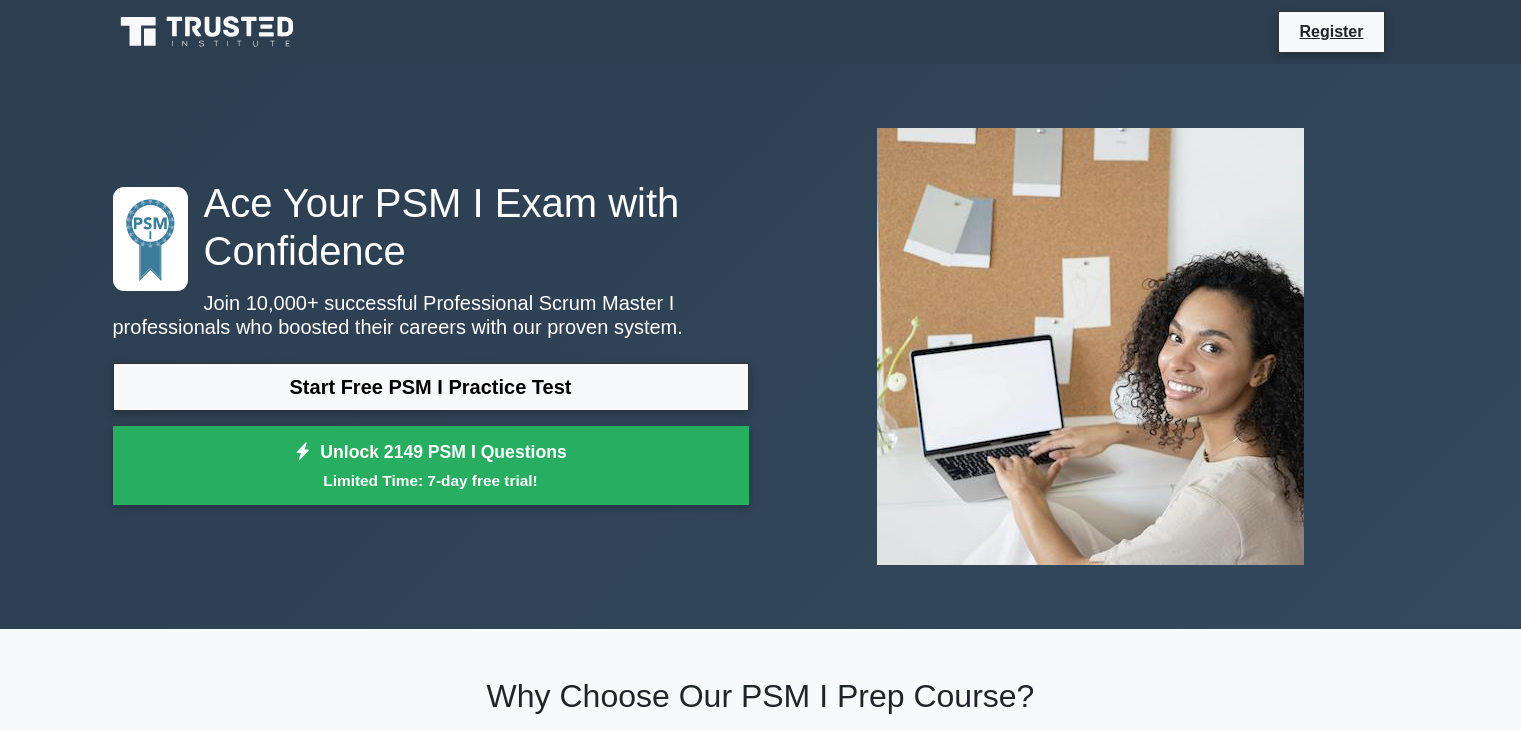 scroll, scrollTop: 0, scrollLeft: 0, axis: both 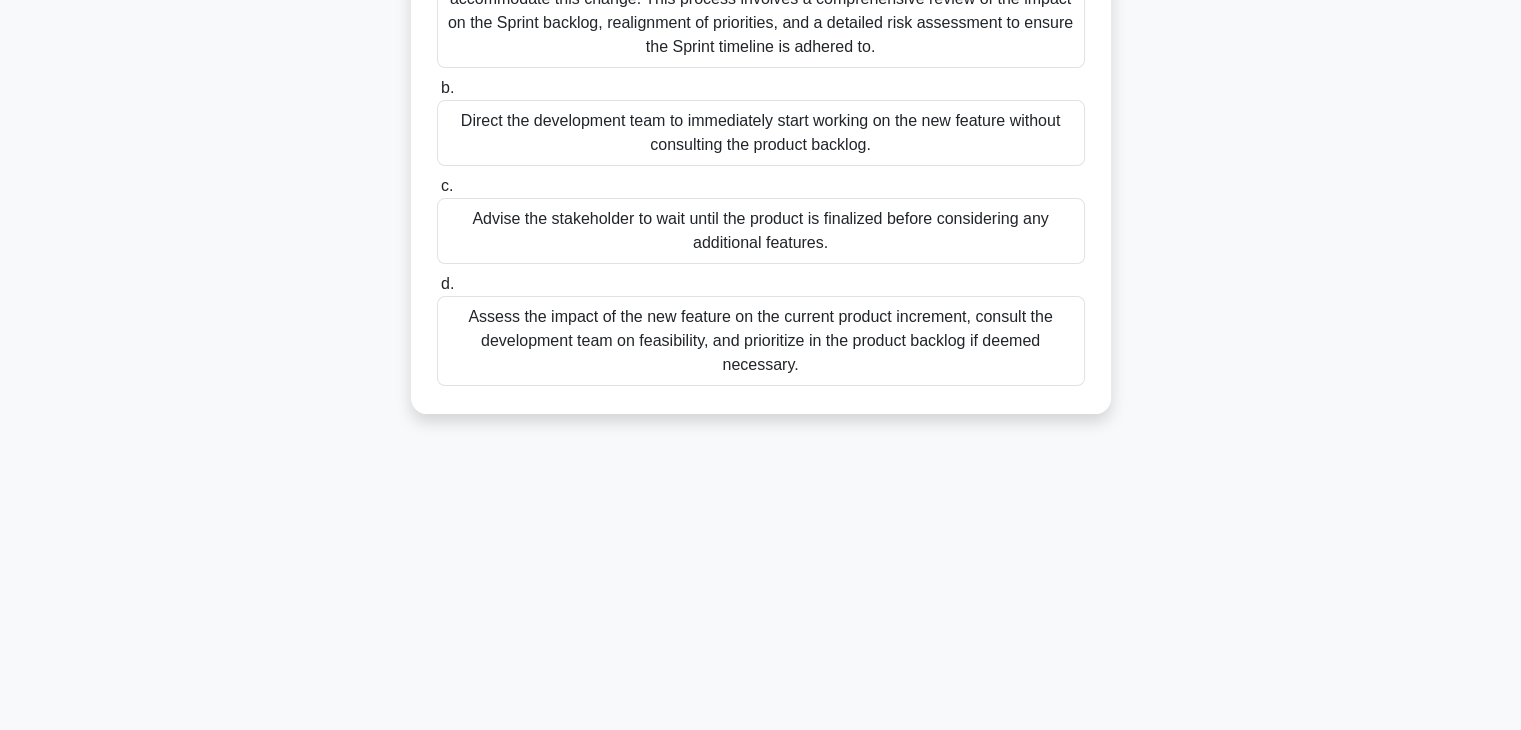 click on "Assess the impact of the new feature on the current product increment, consult the development team on feasibility, and prioritize in the product backlog if deemed necessary." at bounding box center (761, 341) 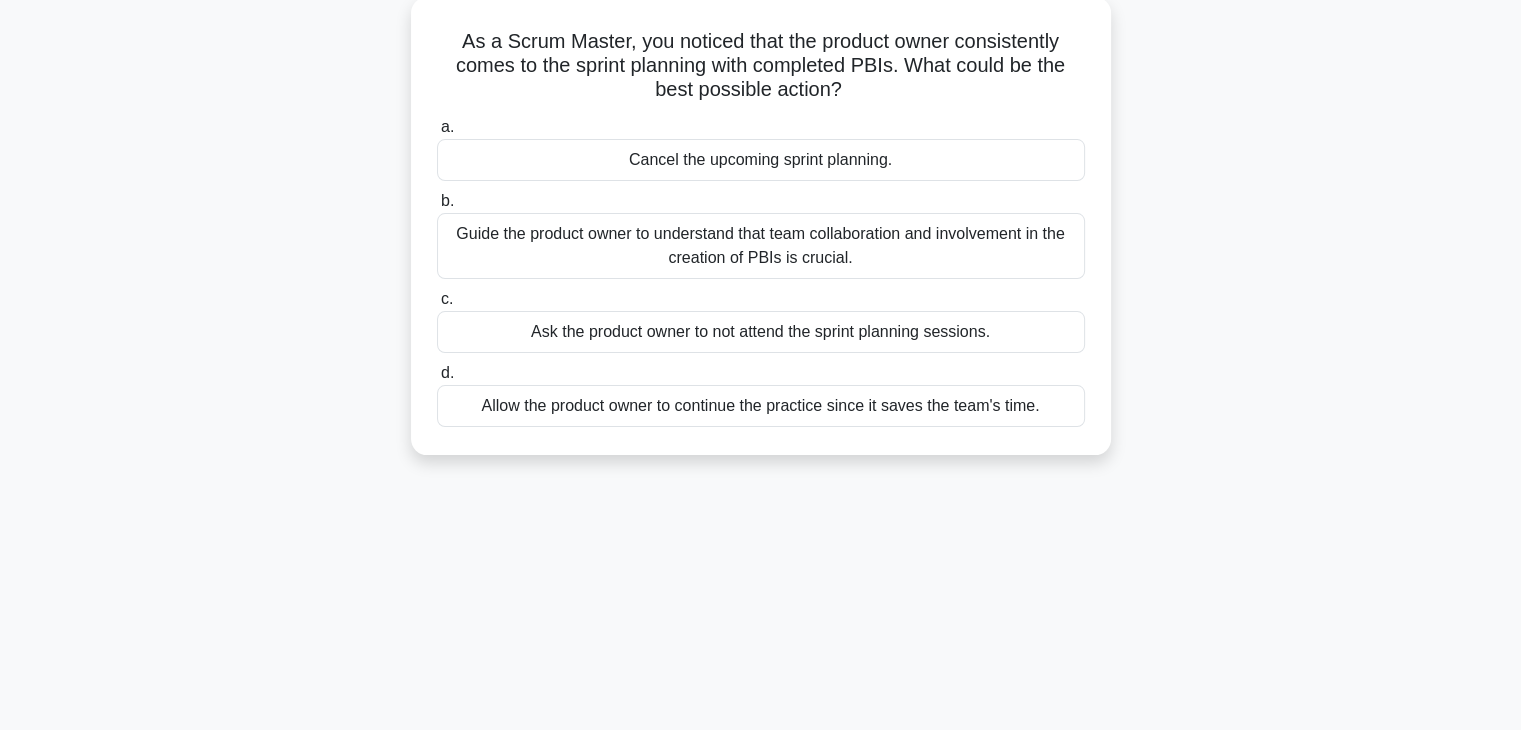 scroll, scrollTop: 0, scrollLeft: 0, axis: both 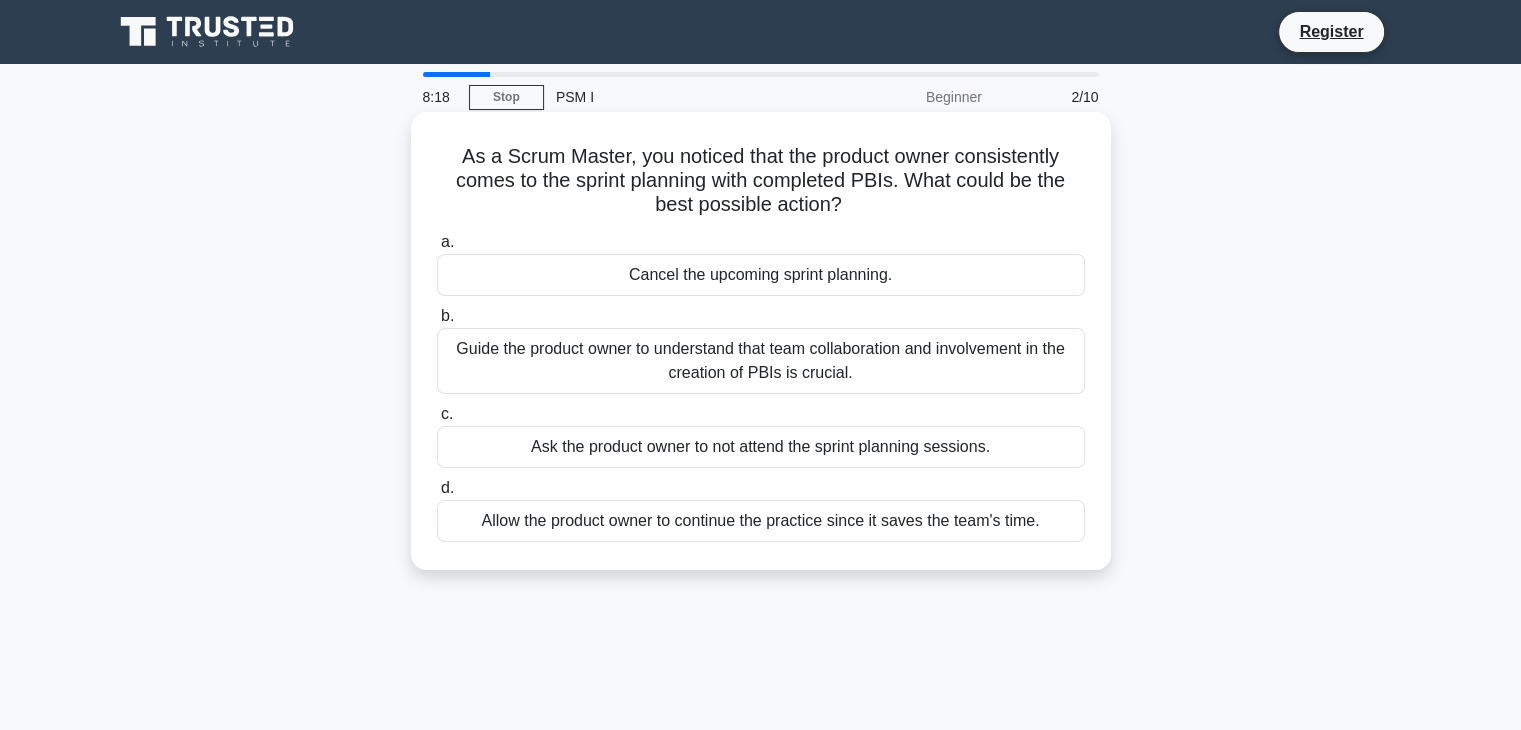 click on "Guide the product owner to understand that team collaboration and involvement in the creation of PBIs is crucial." at bounding box center (761, 361) 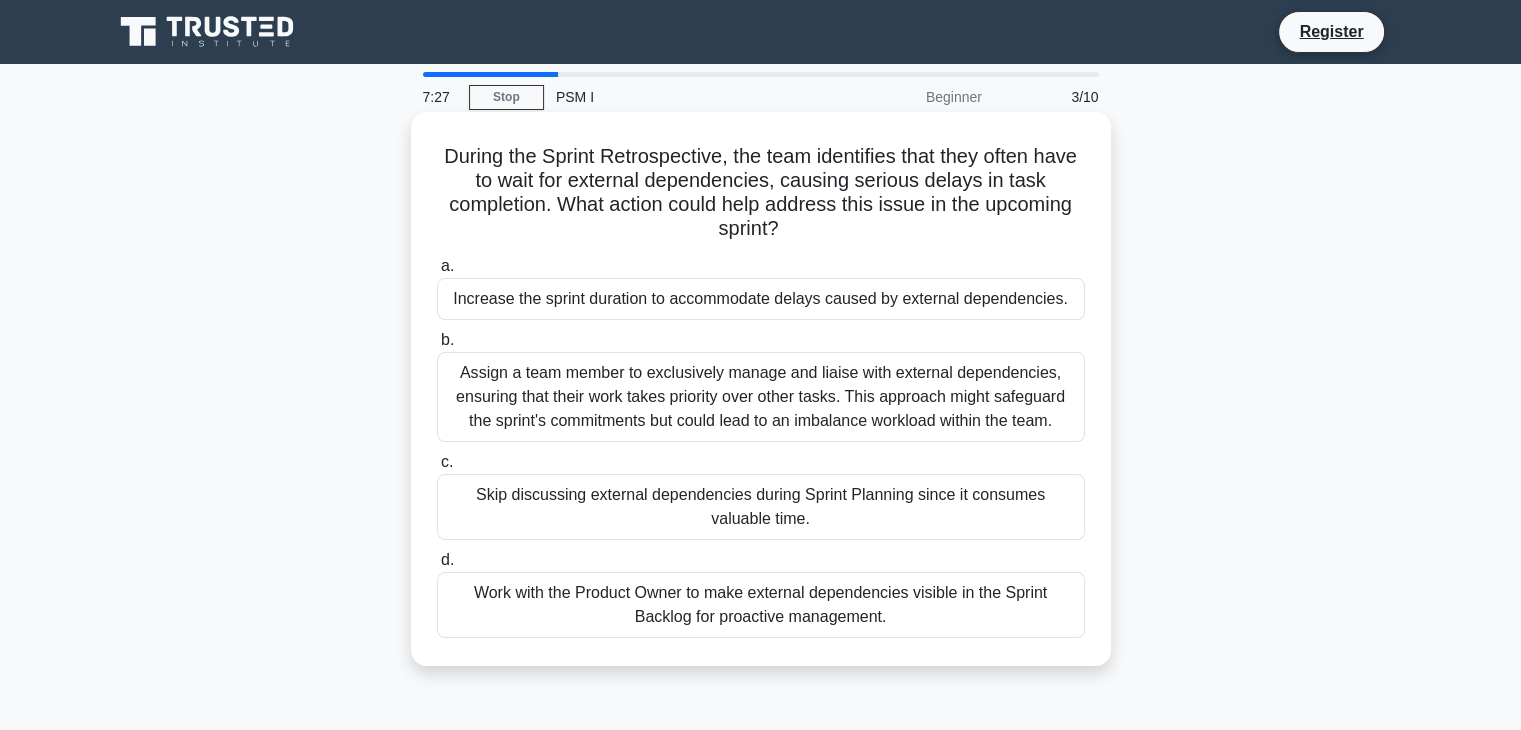 click on "Work with the Product Owner to make external dependencies visible in the Sprint Backlog for proactive management." at bounding box center (761, 605) 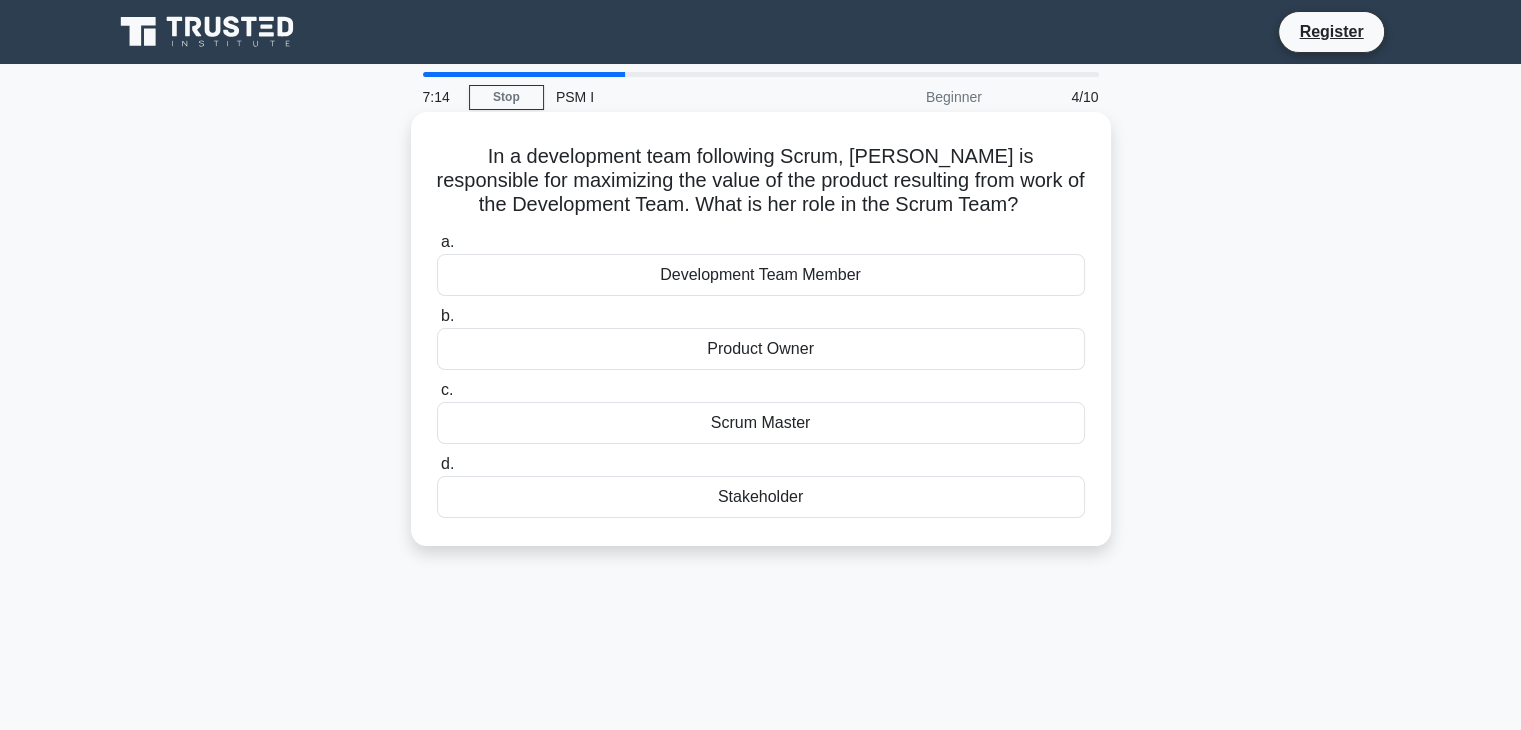 click on "Product Owner" at bounding box center (761, 349) 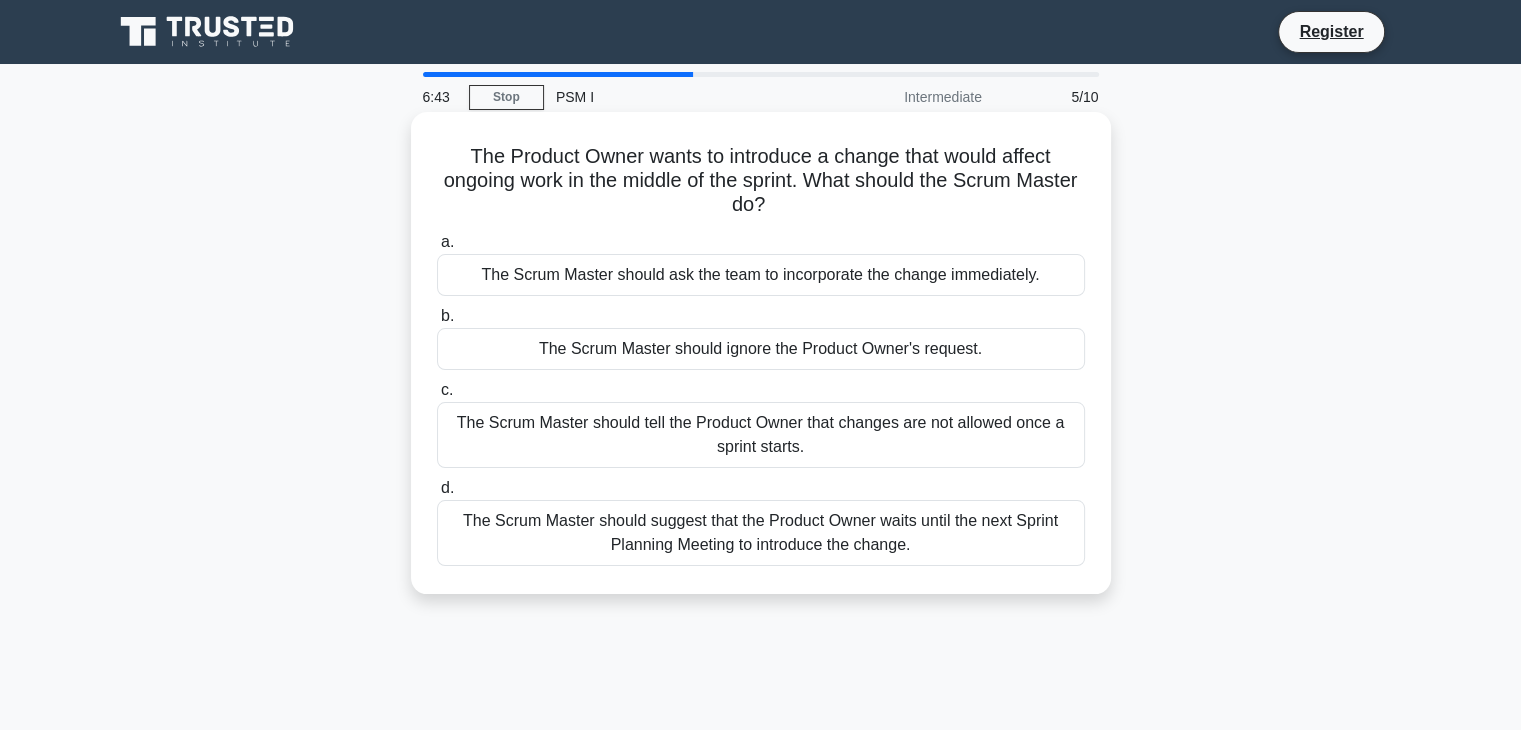 click on "The Scrum Master should suggest that the Product Owner waits until the next Sprint Planning Meeting to introduce the change." at bounding box center [761, 533] 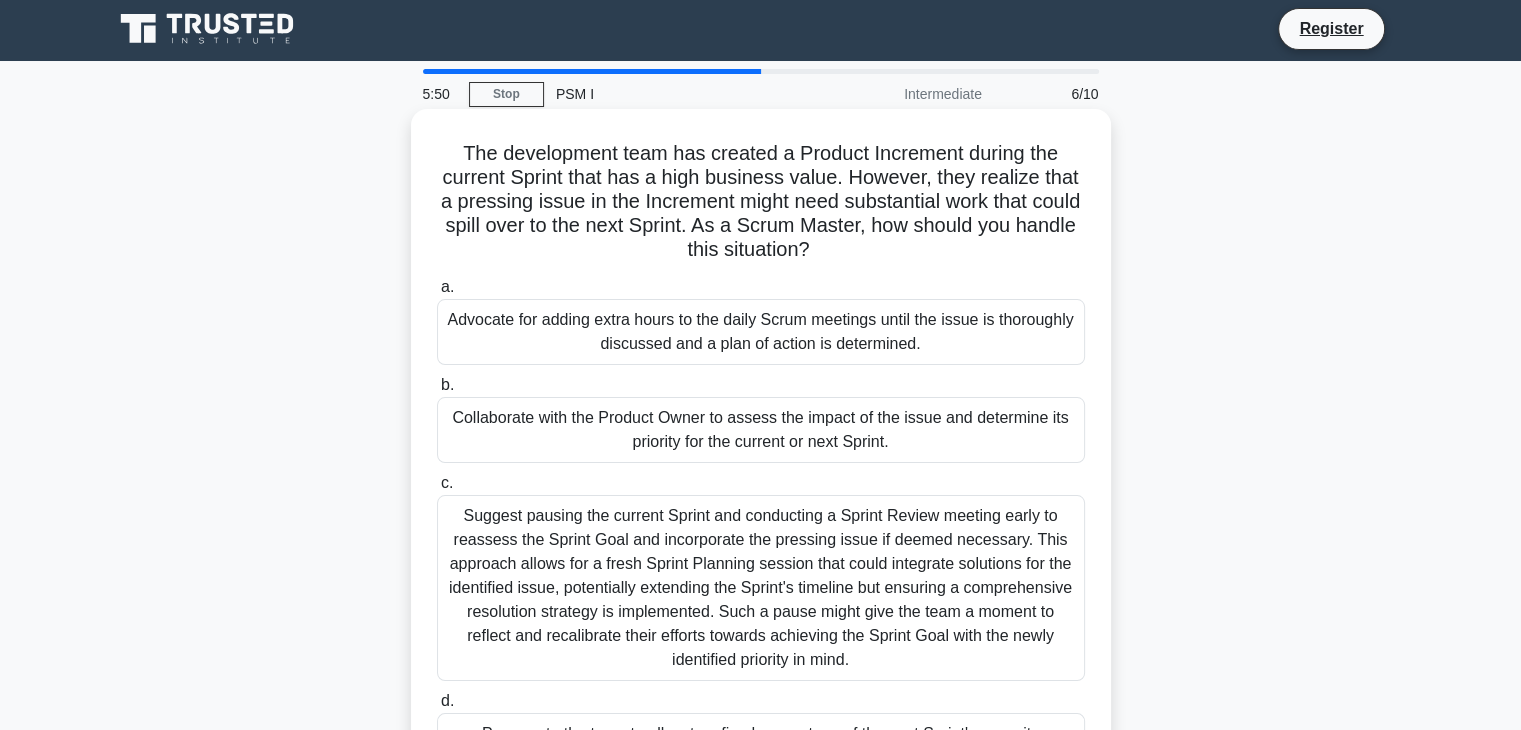 scroll, scrollTop: 0, scrollLeft: 0, axis: both 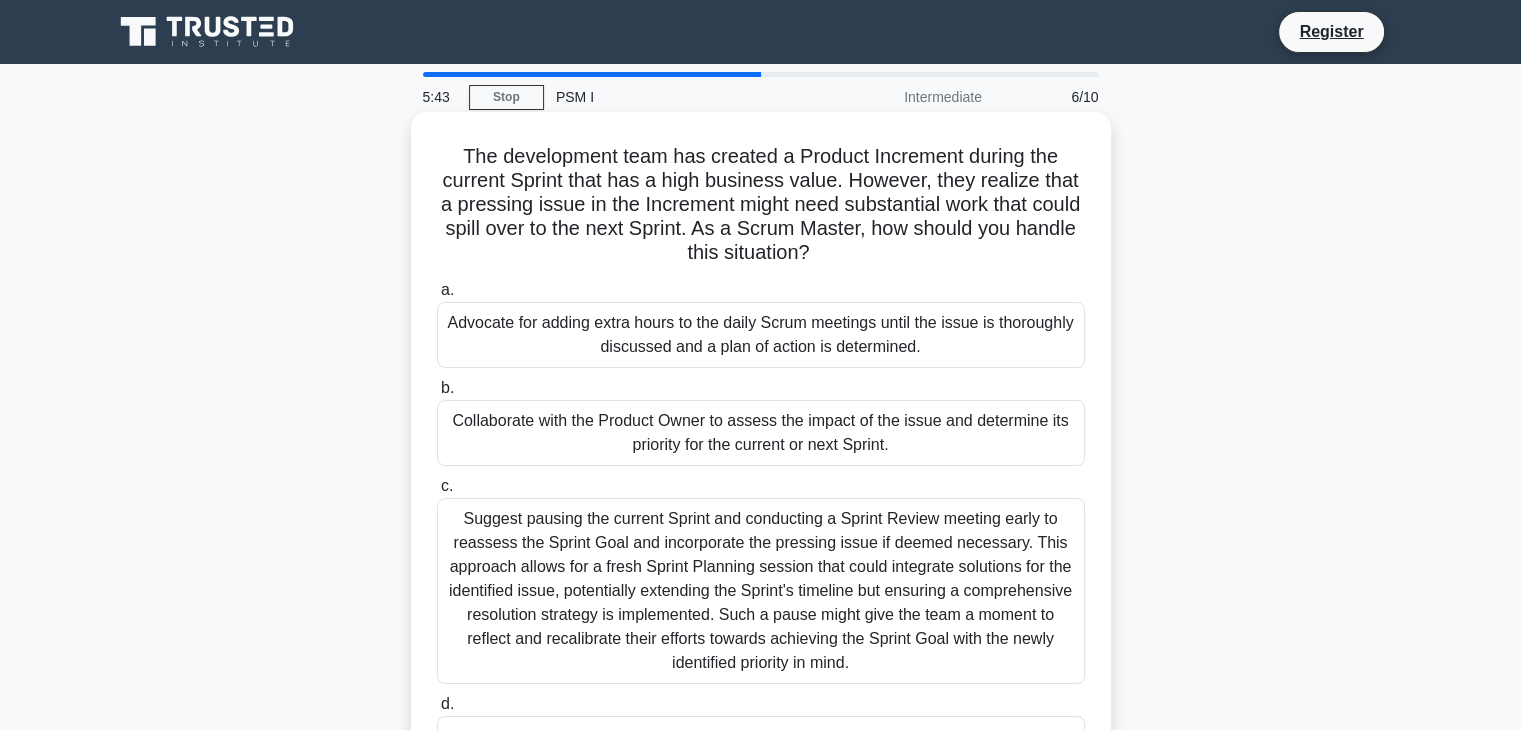 click on "Collaborate with the Product Owner to assess the impact of the issue and determine its priority for the current or next Sprint." at bounding box center [761, 433] 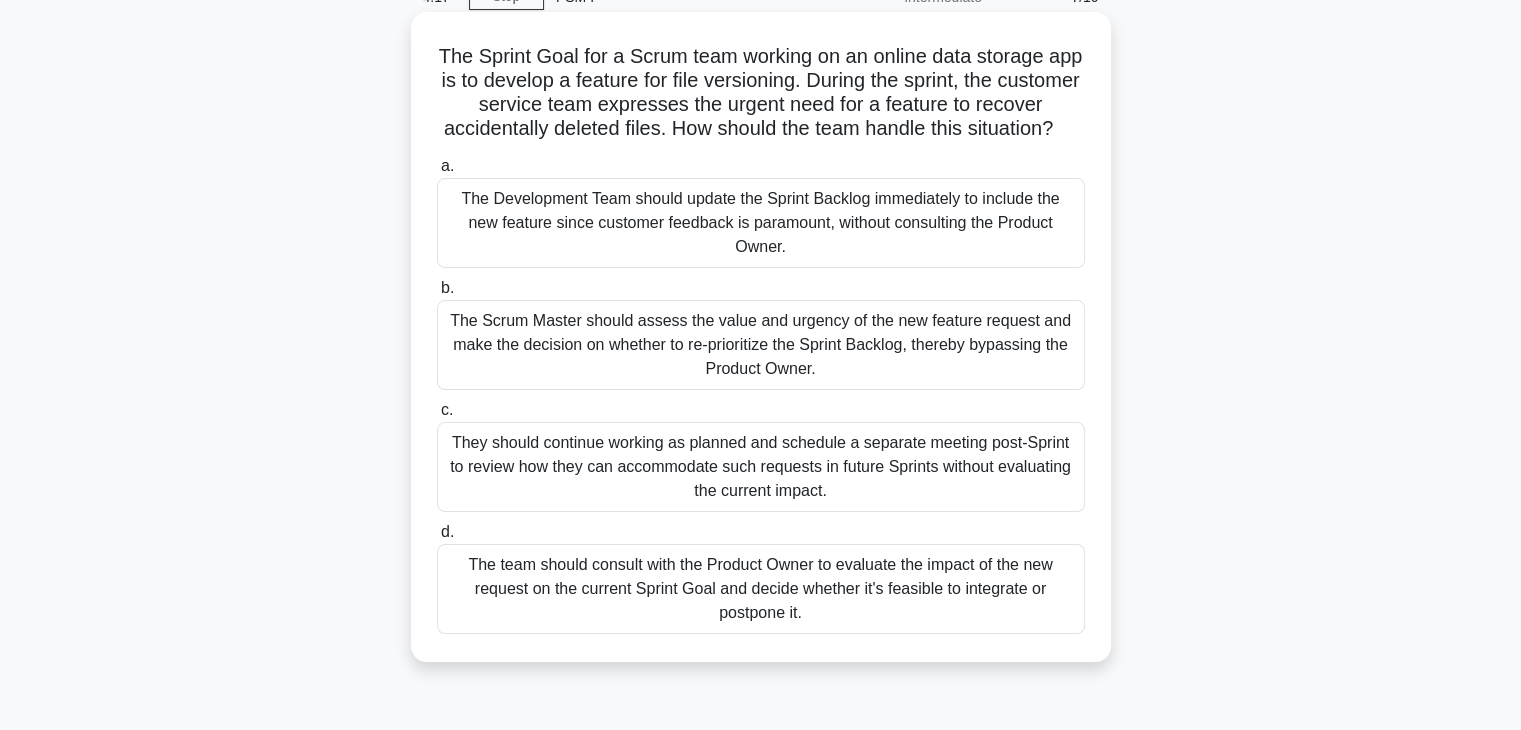scroll, scrollTop: 200, scrollLeft: 0, axis: vertical 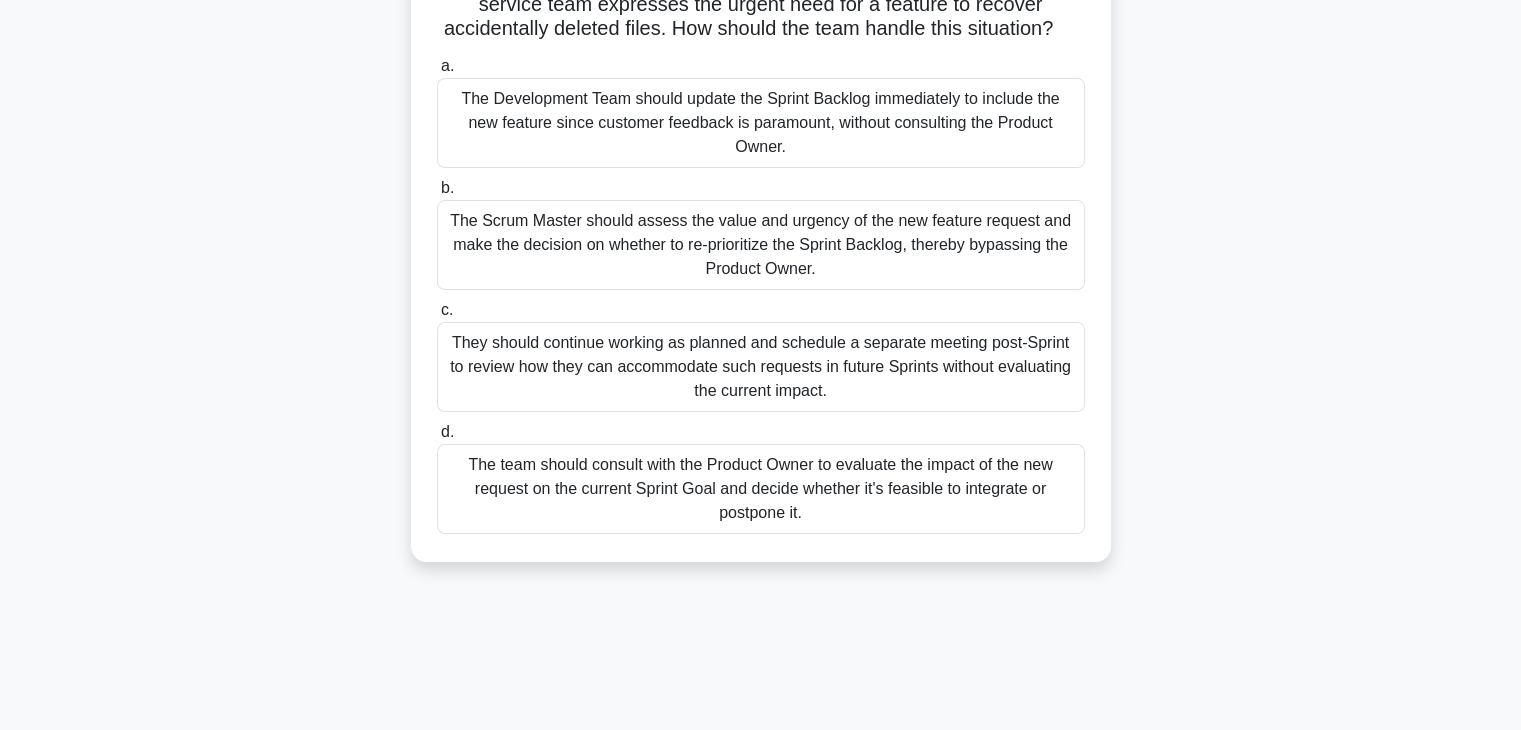 click on "The team should consult with the Product Owner to evaluate the impact of the new request on the current Sprint Goal and decide whether it's feasible to integrate or postpone it." at bounding box center (761, 489) 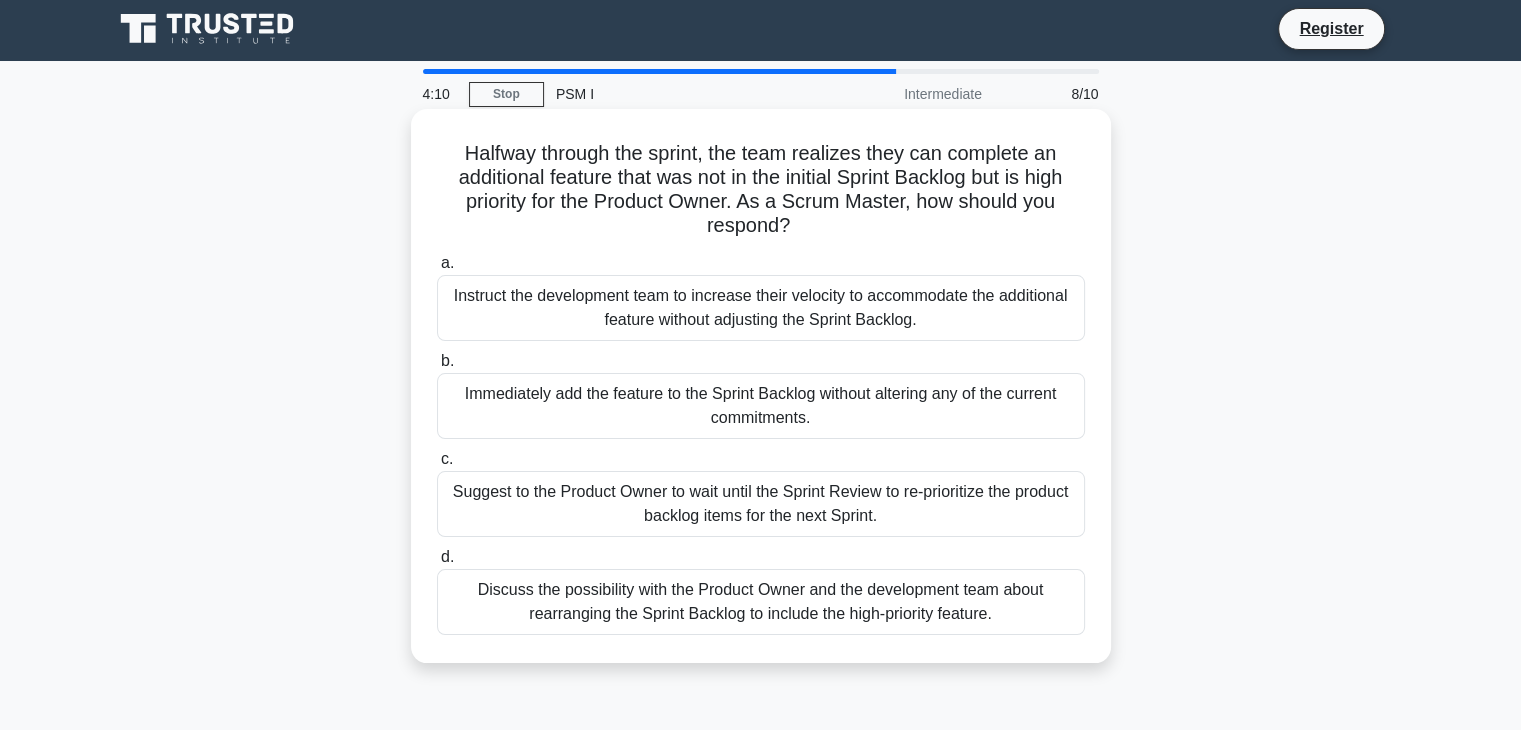 scroll, scrollTop: 0, scrollLeft: 0, axis: both 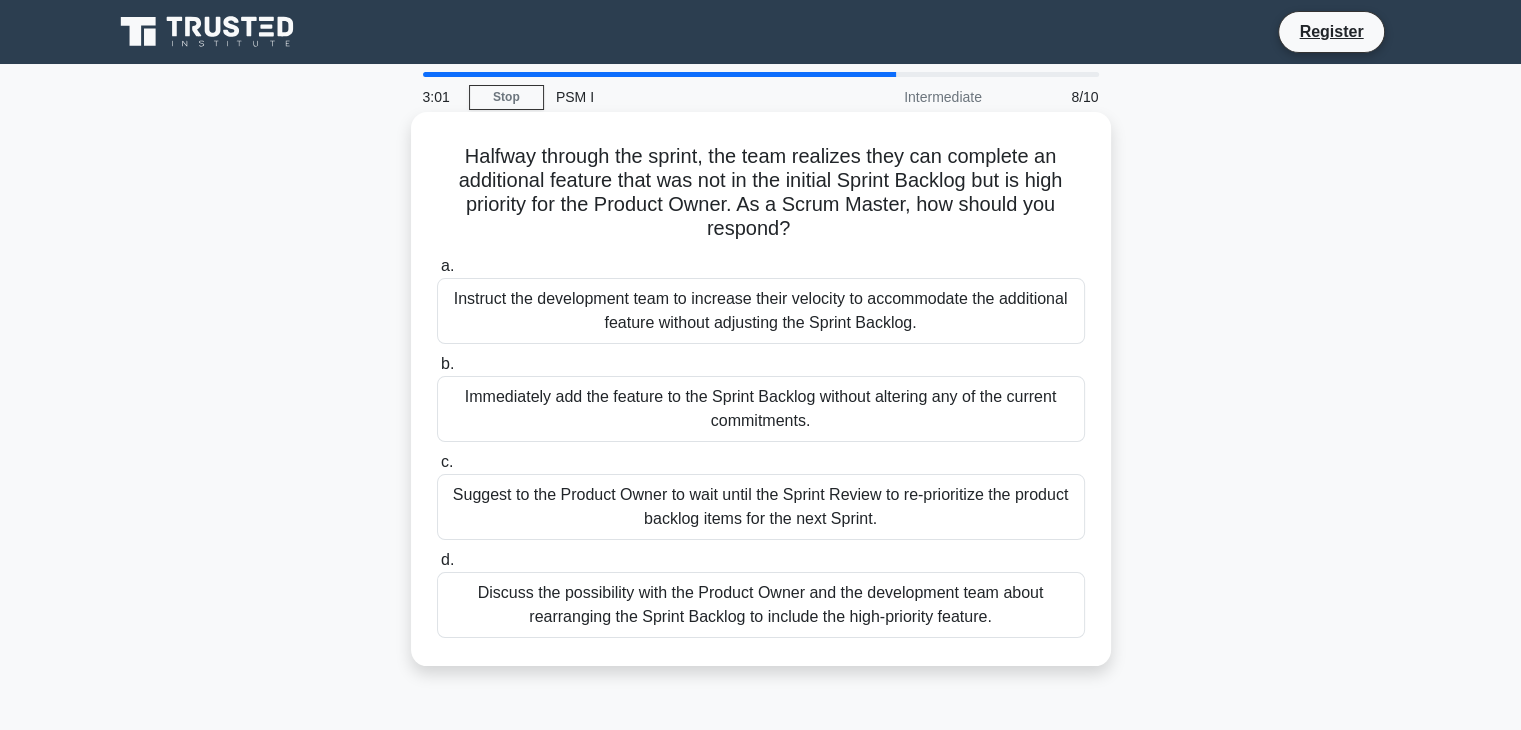 click on "Suggest to the Product Owner to wait until the Sprint Review to re-prioritize the product backlog items for the next Sprint." at bounding box center (761, 507) 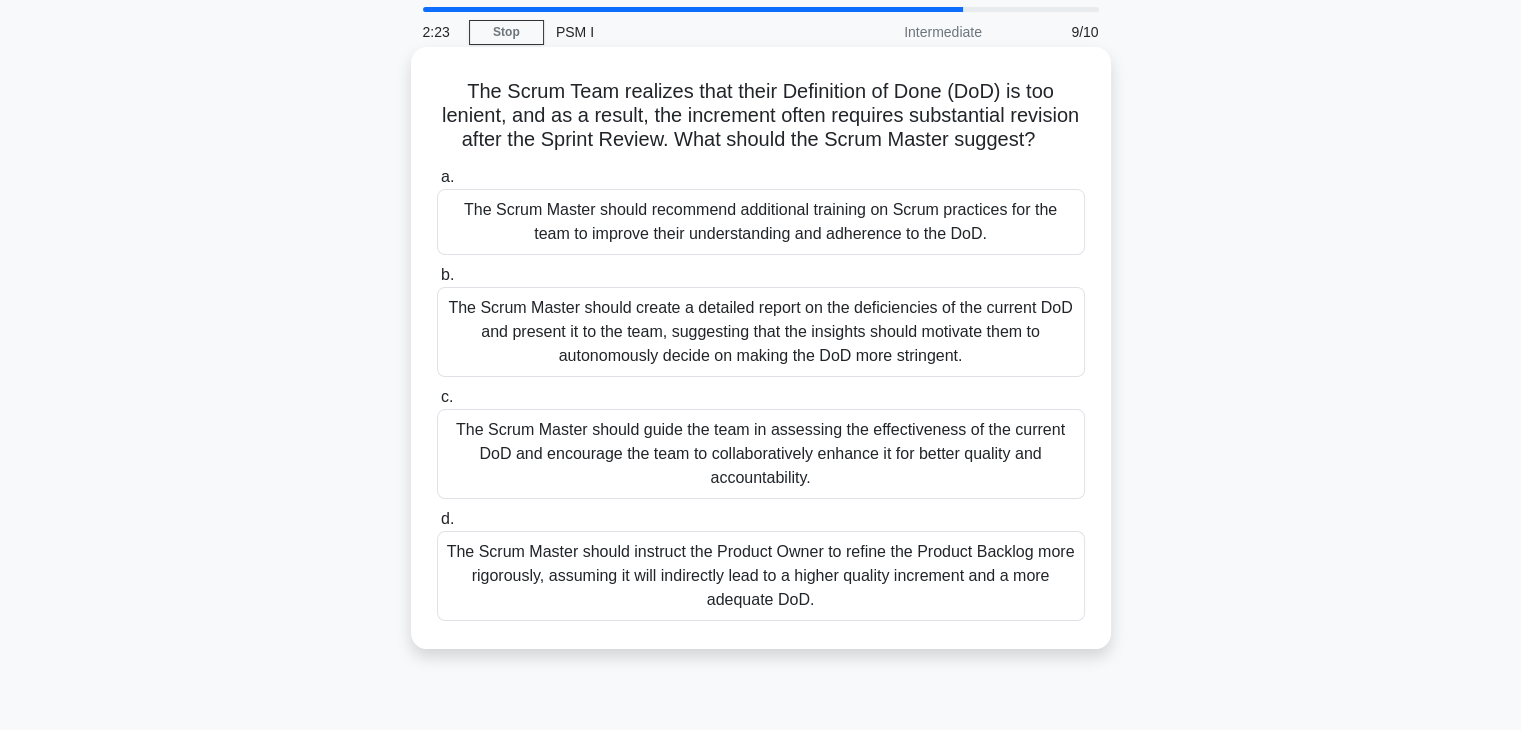 scroll, scrollTop: 100, scrollLeft: 0, axis: vertical 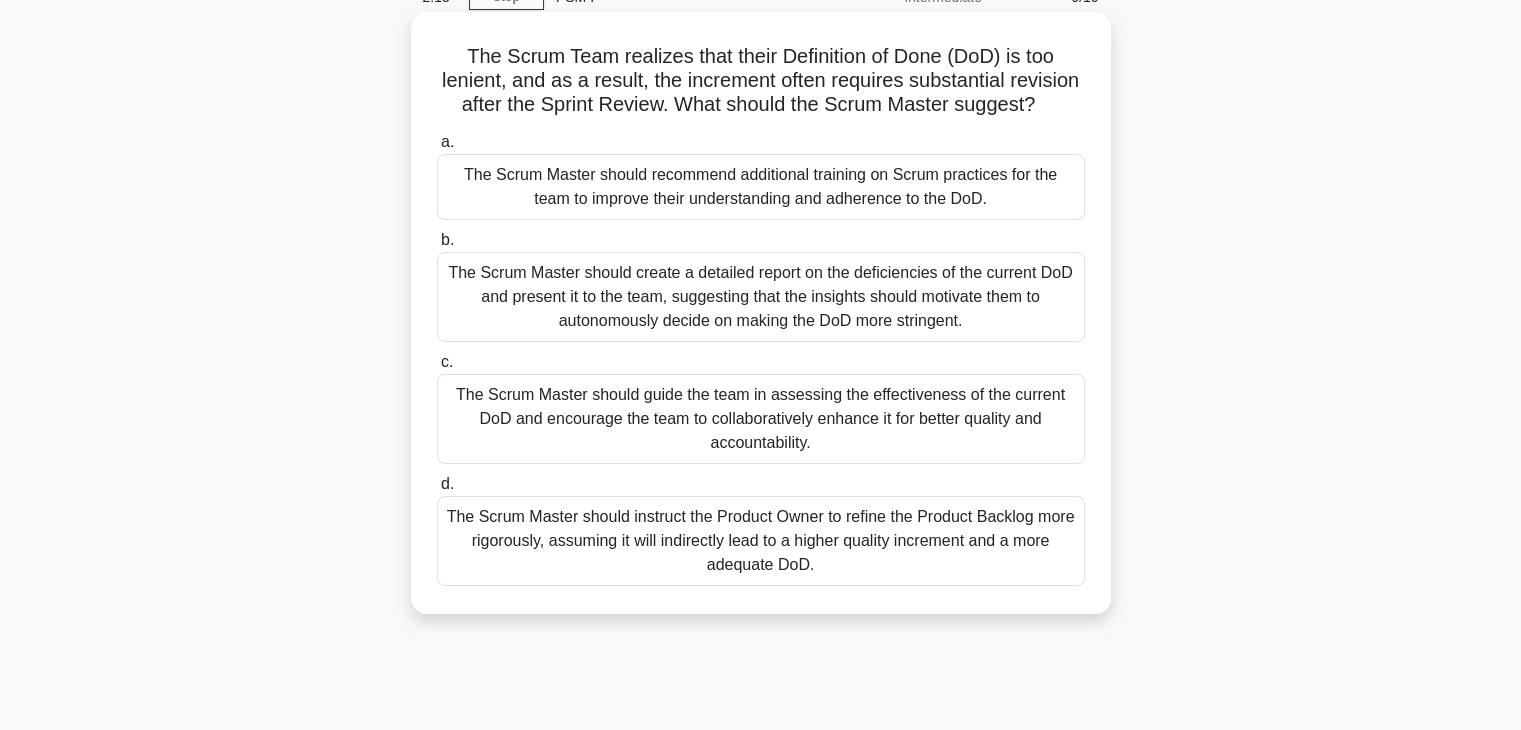 click on "The Scrum Master should guide the team in assessing the effectiveness of the current DoD and encourage the team to collaboratively enhance it for better quality and accountability." at bounding box center (761, 419) 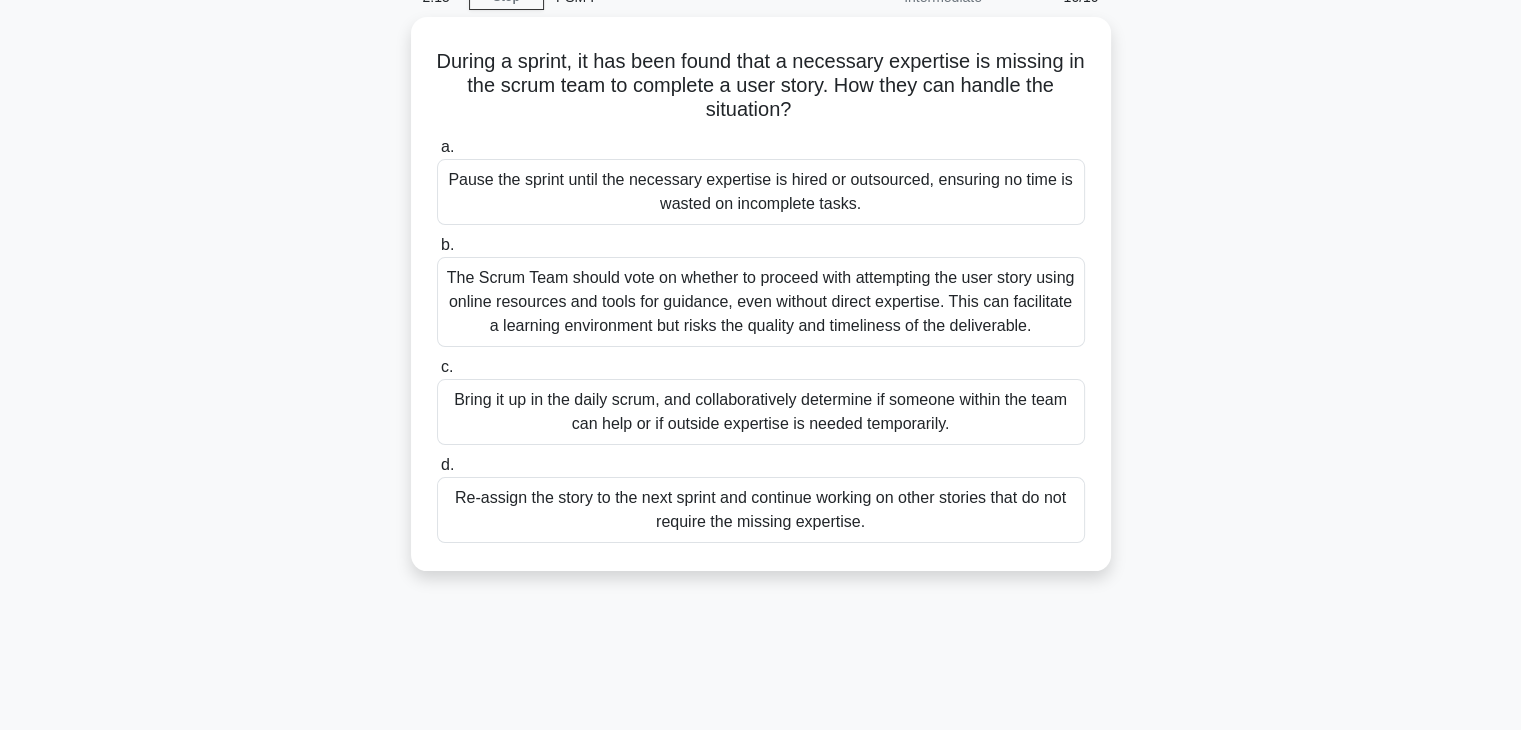 scroll, scrollTop: 0, scrollLeft: 0, axis: both 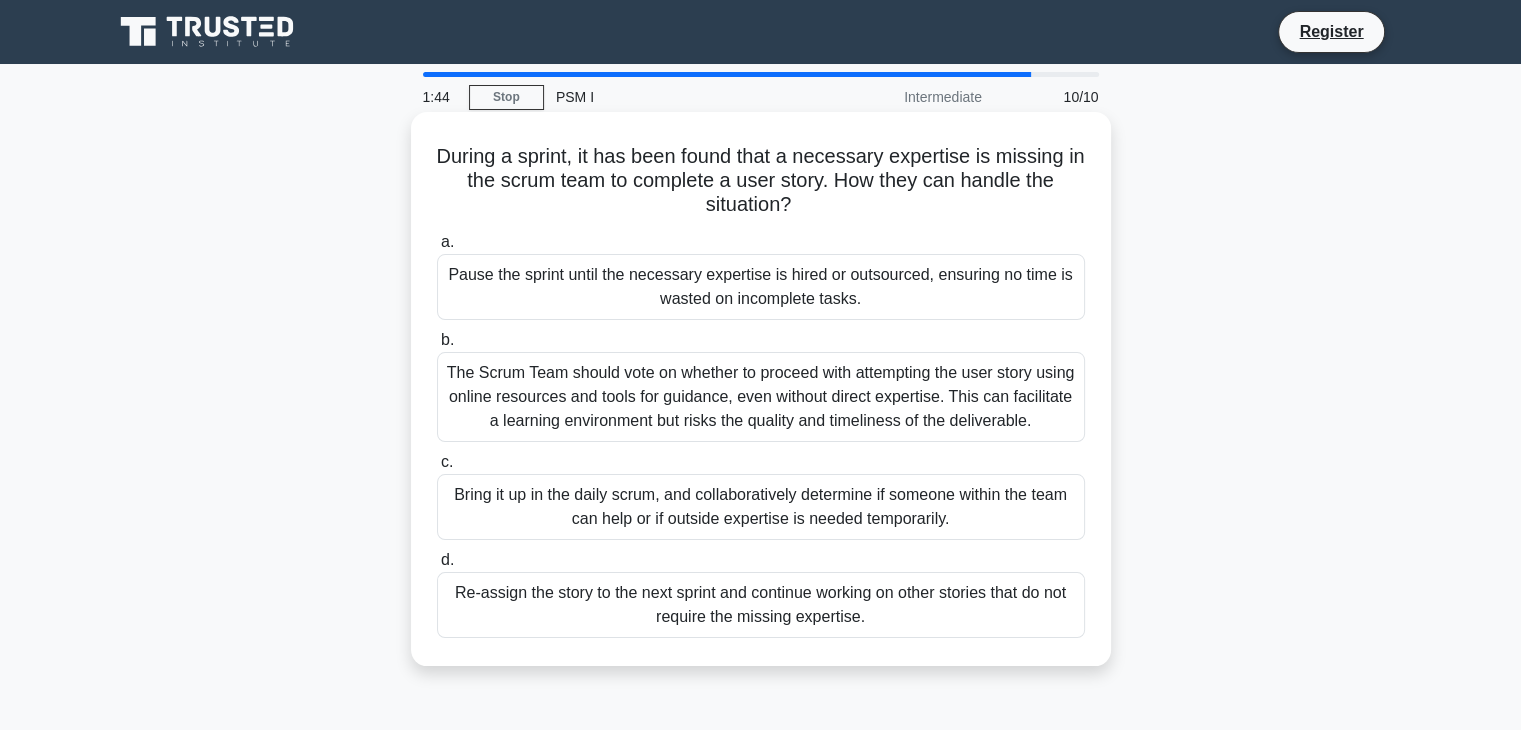 click on "The Scrum Team should vote on whether to proceed with attempting the user story using online resources and tools for guidance, even without direct expertise. This can facilitate a learning environment but risks the quality and timeliness of the deliverable." at bounding box center [761, 397] 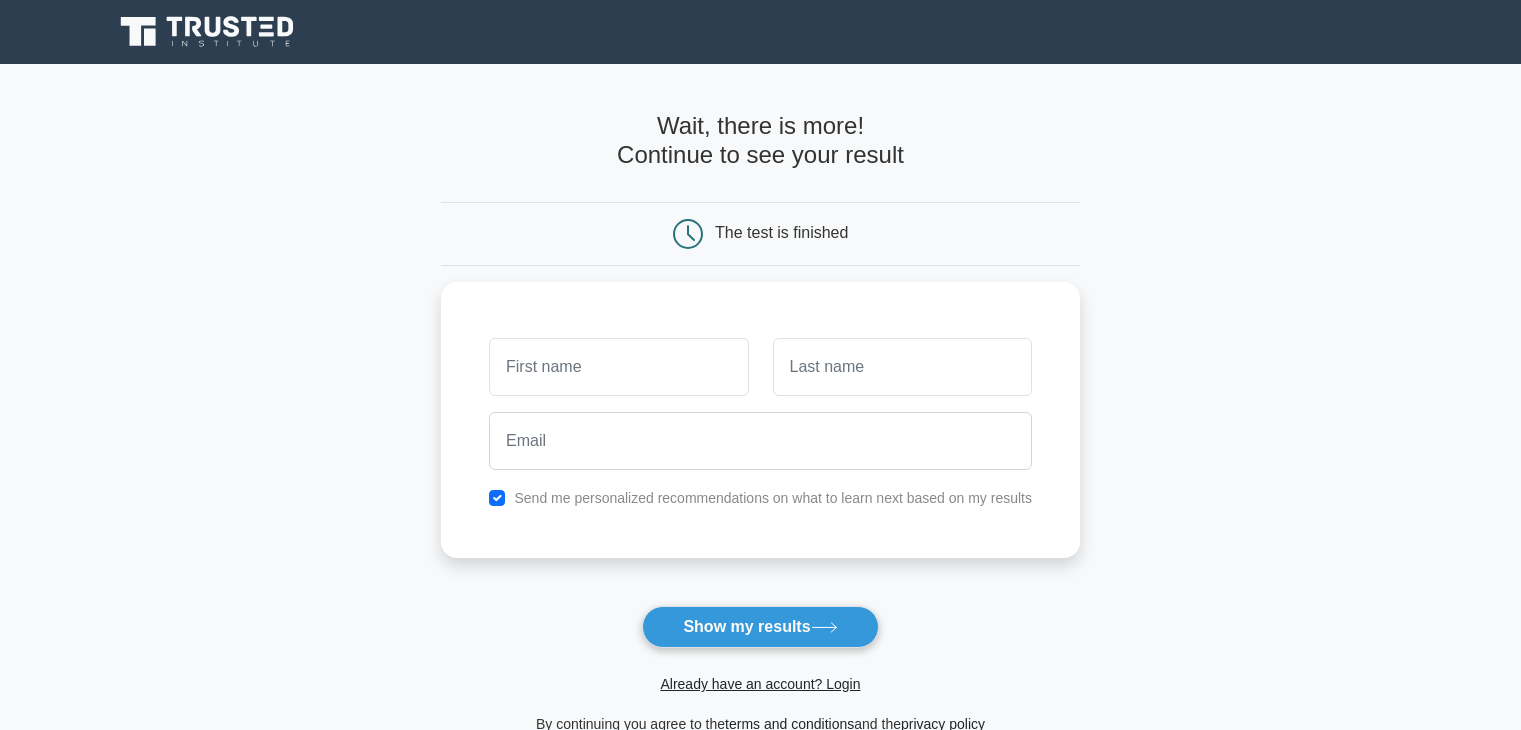 scroll, scrollTop: 0, scrollLeft: 0, axis: both 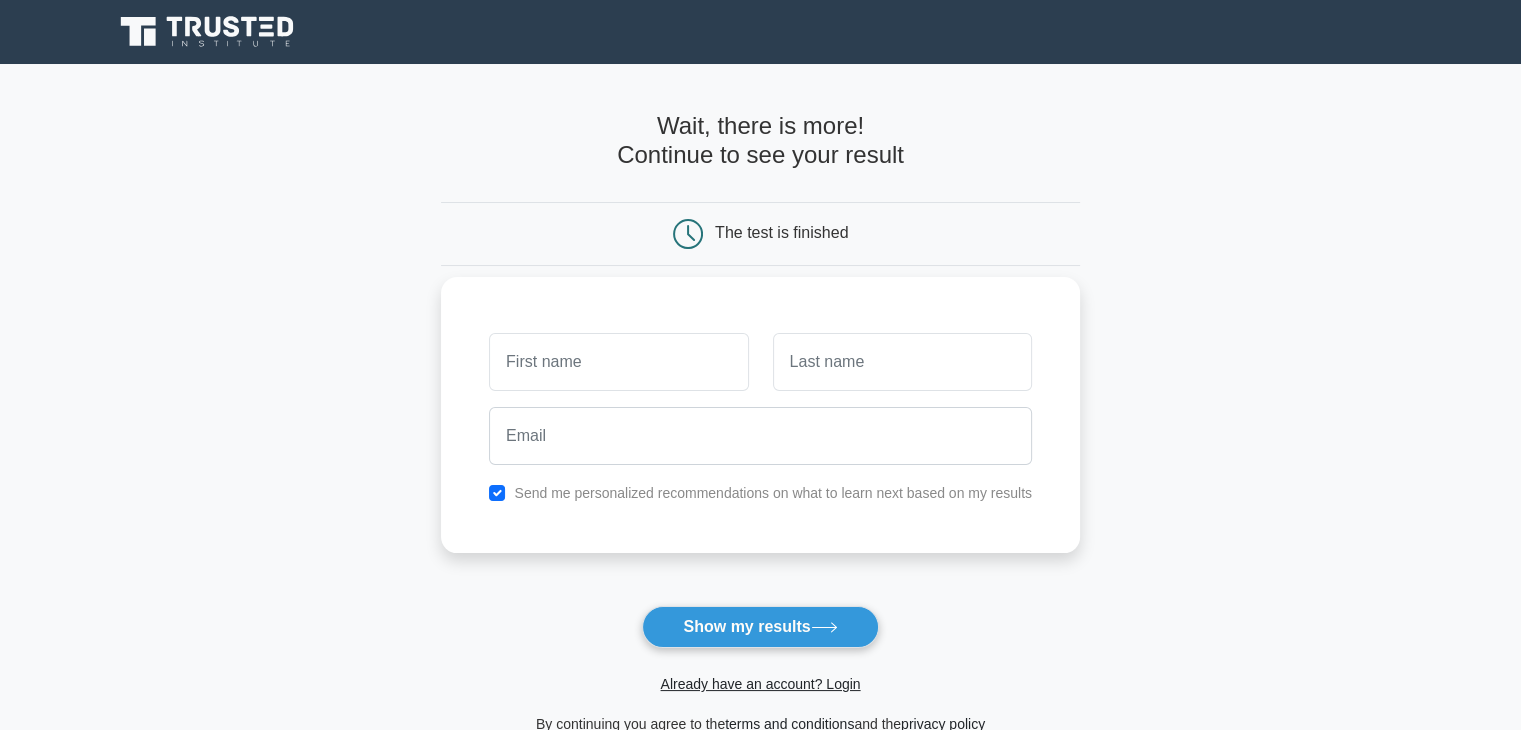 click at bounding box center (618, 362) 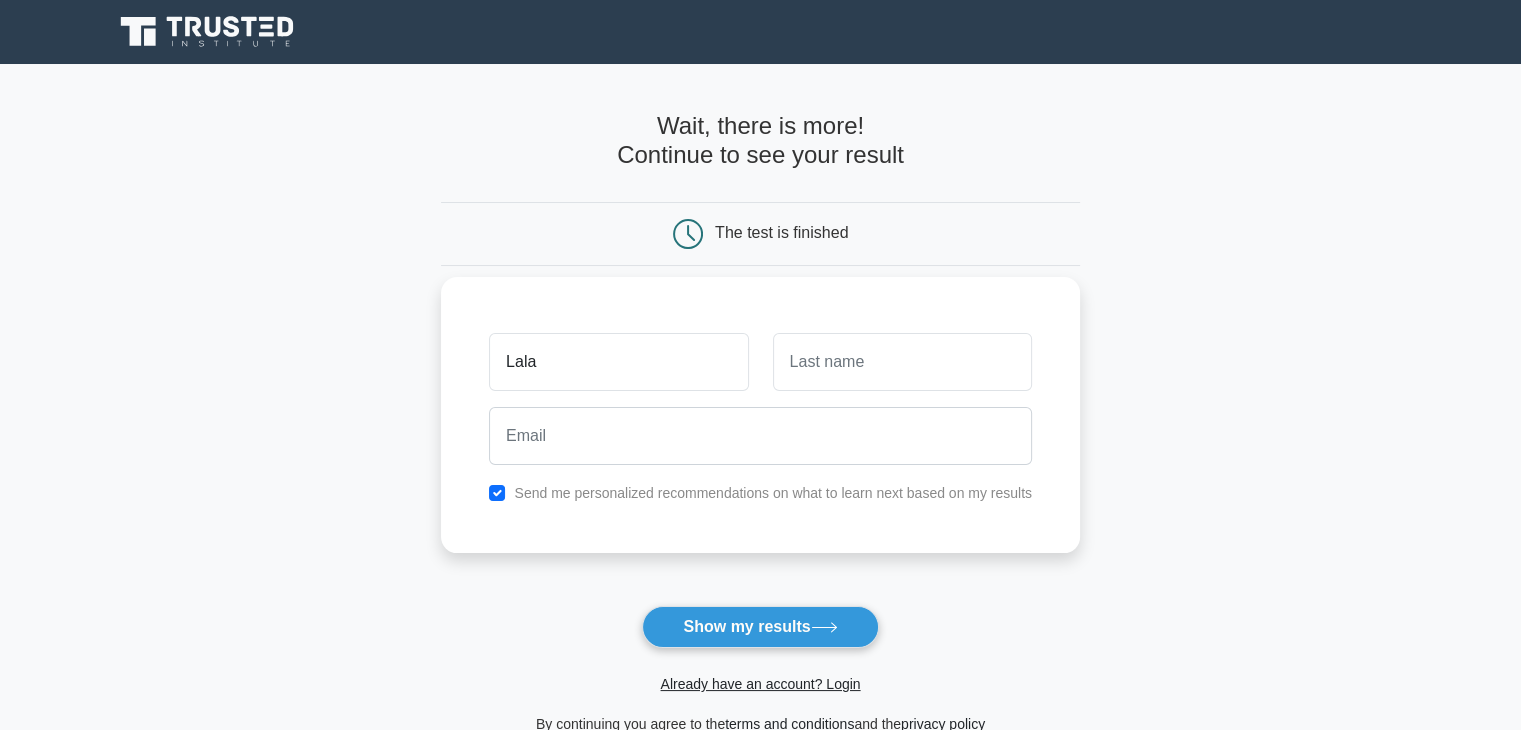 type on "Lala" 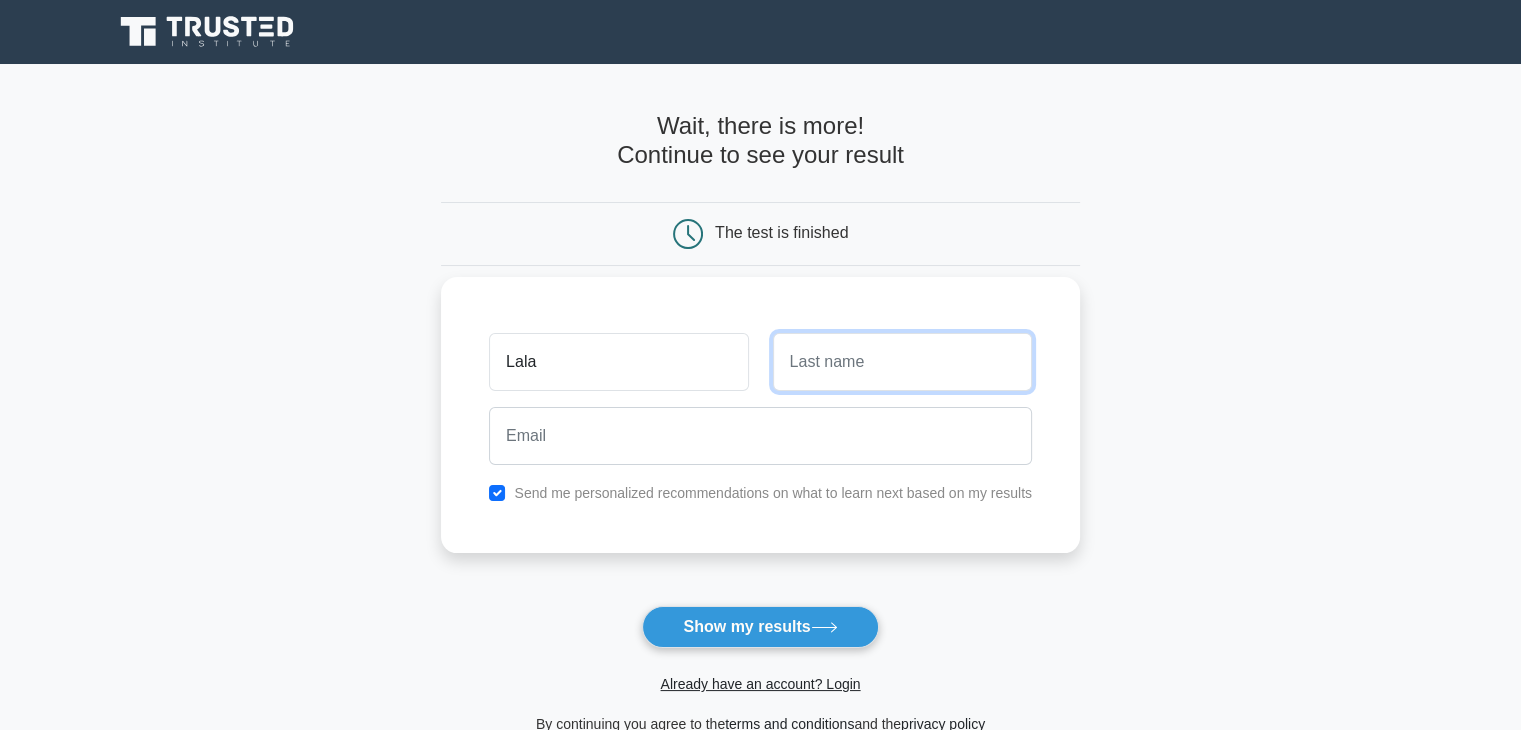 click at bounding box center [902, 362] 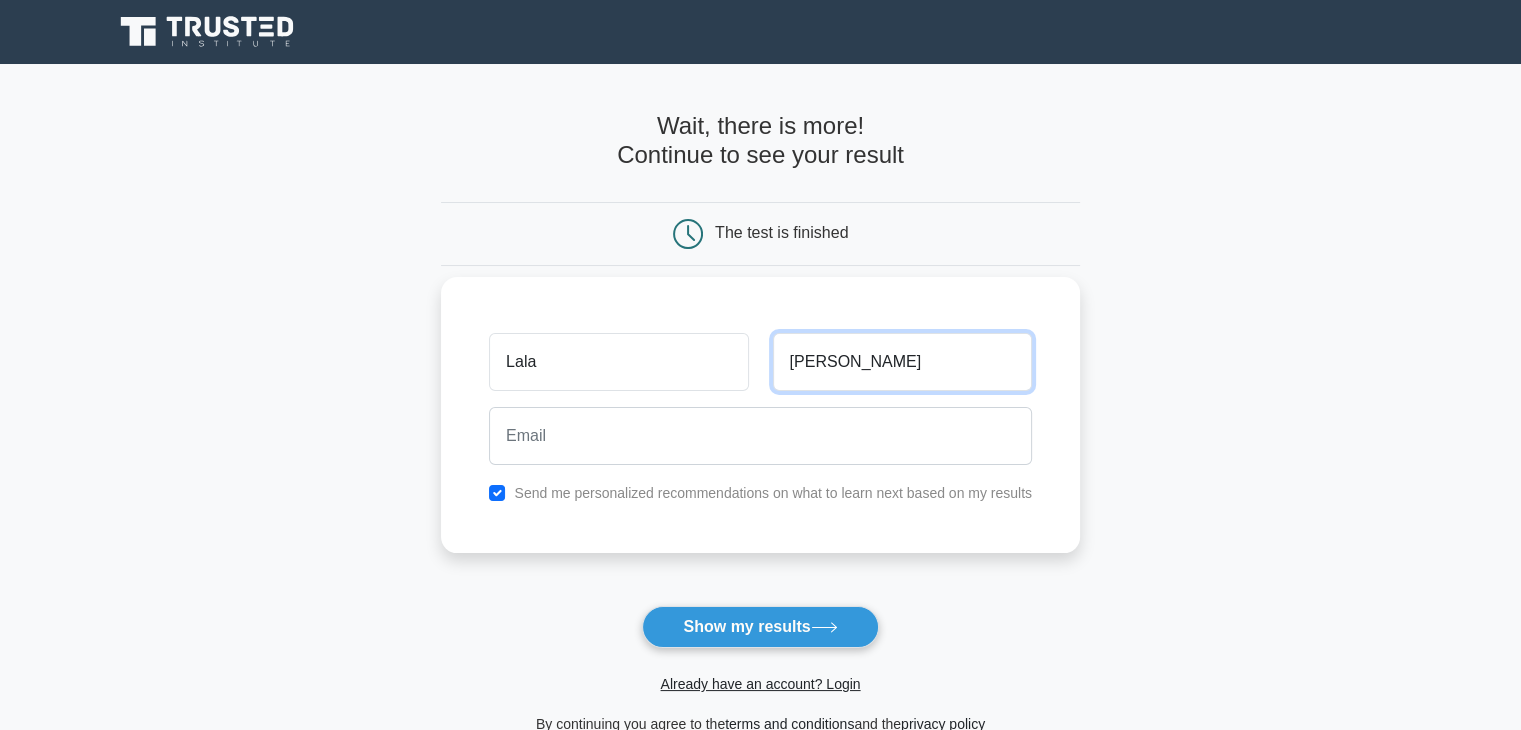 type on "Allahverdiyeva" 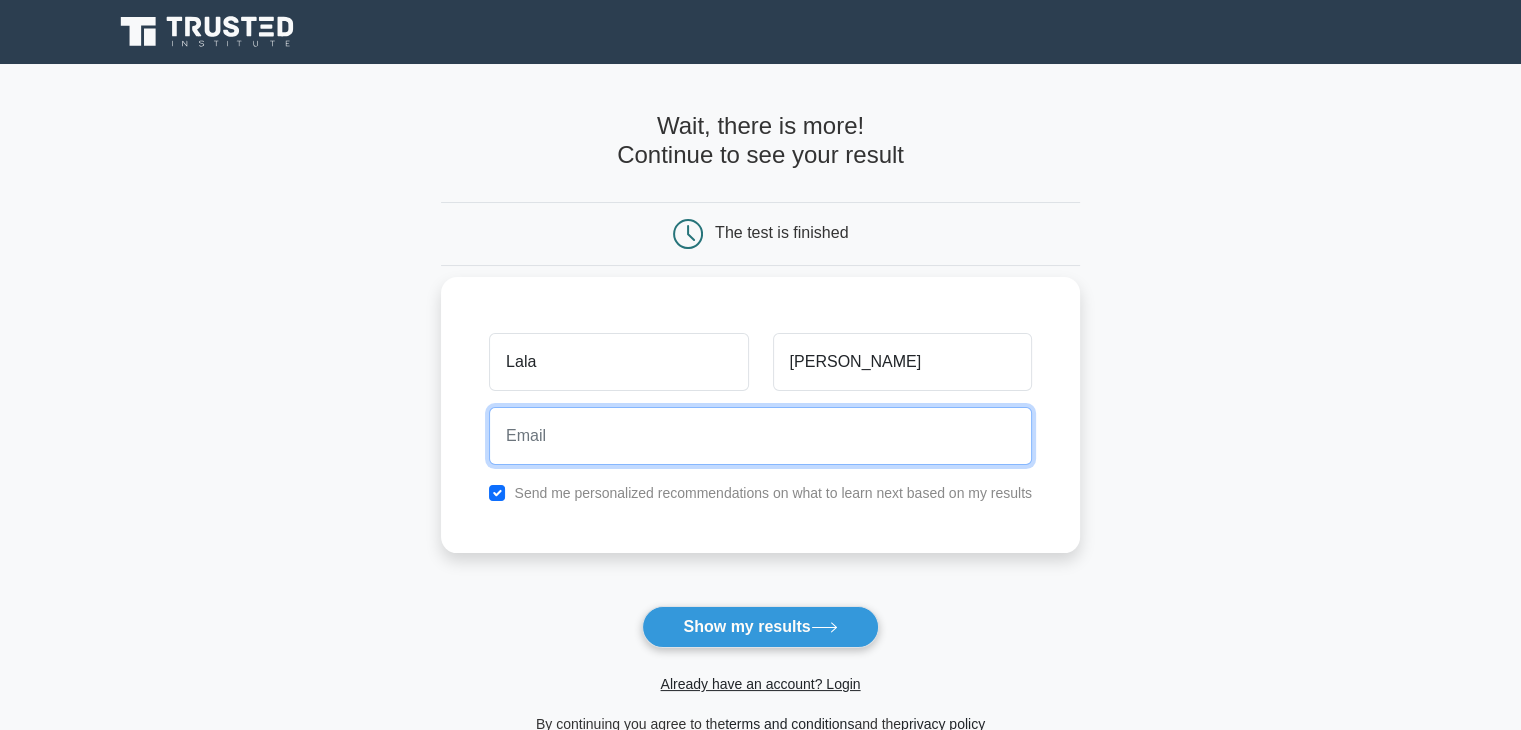 click at bounding box center [760, 436] 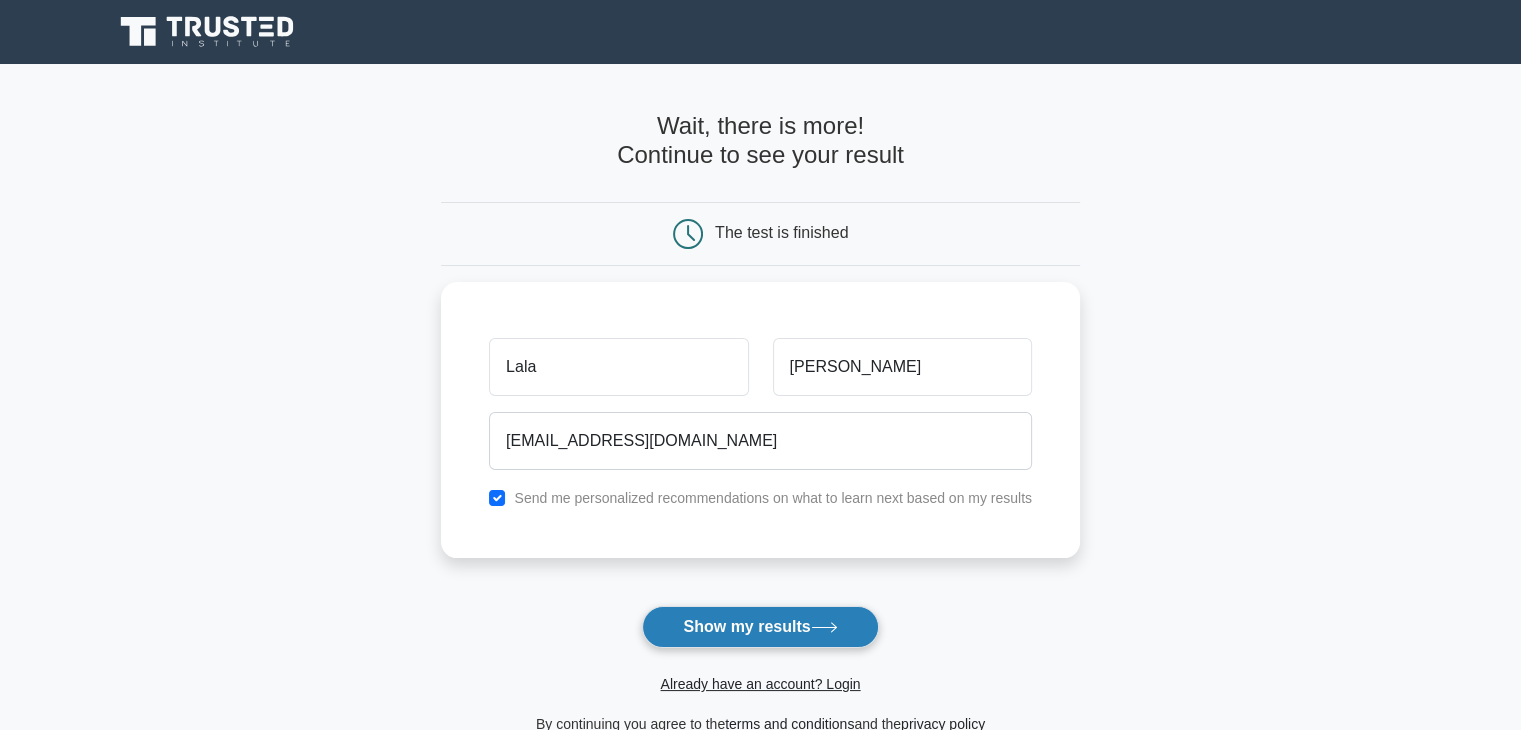 click on "Show my results" at bounding box center (760, 627) 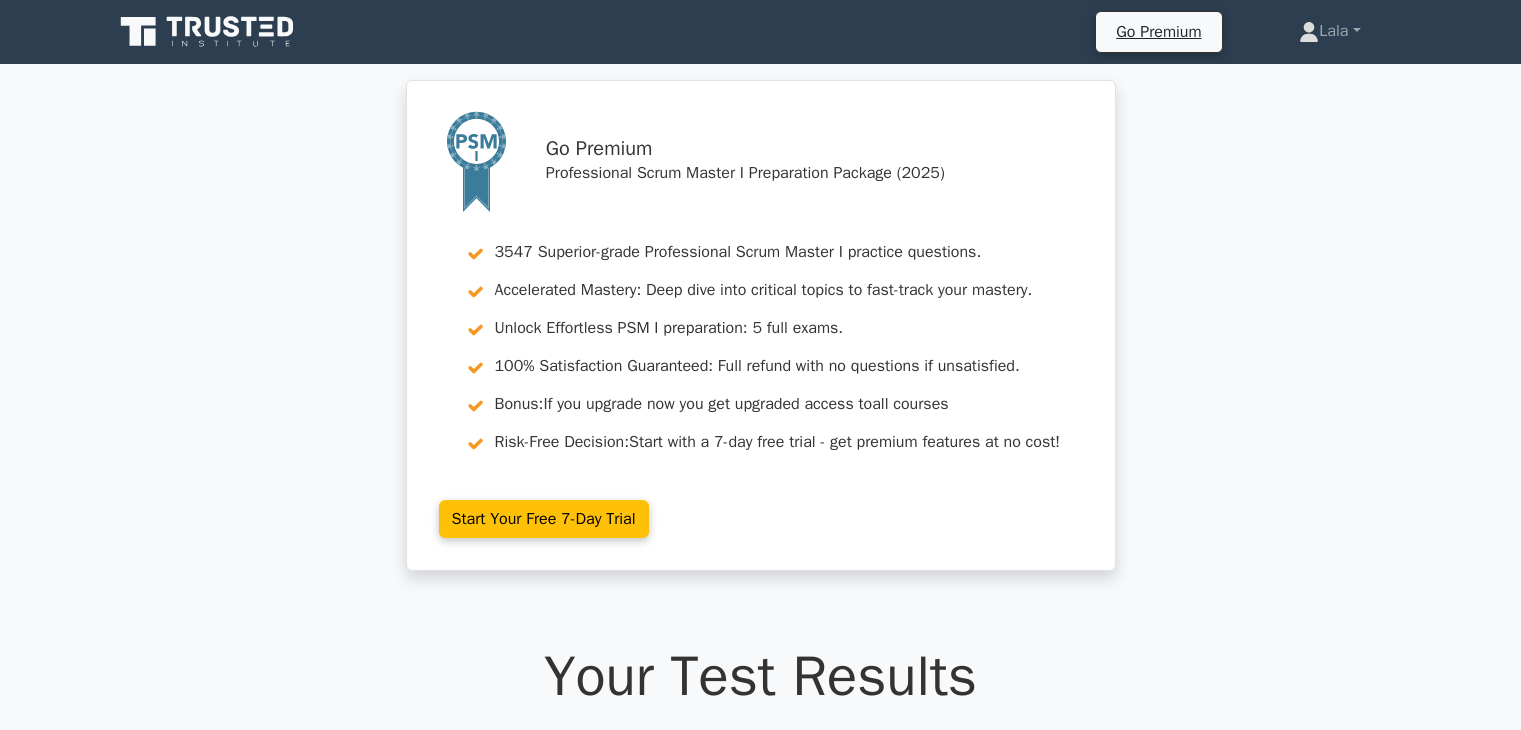 scroll, scrollTop: 0, scrollLeft: 0, axis: both 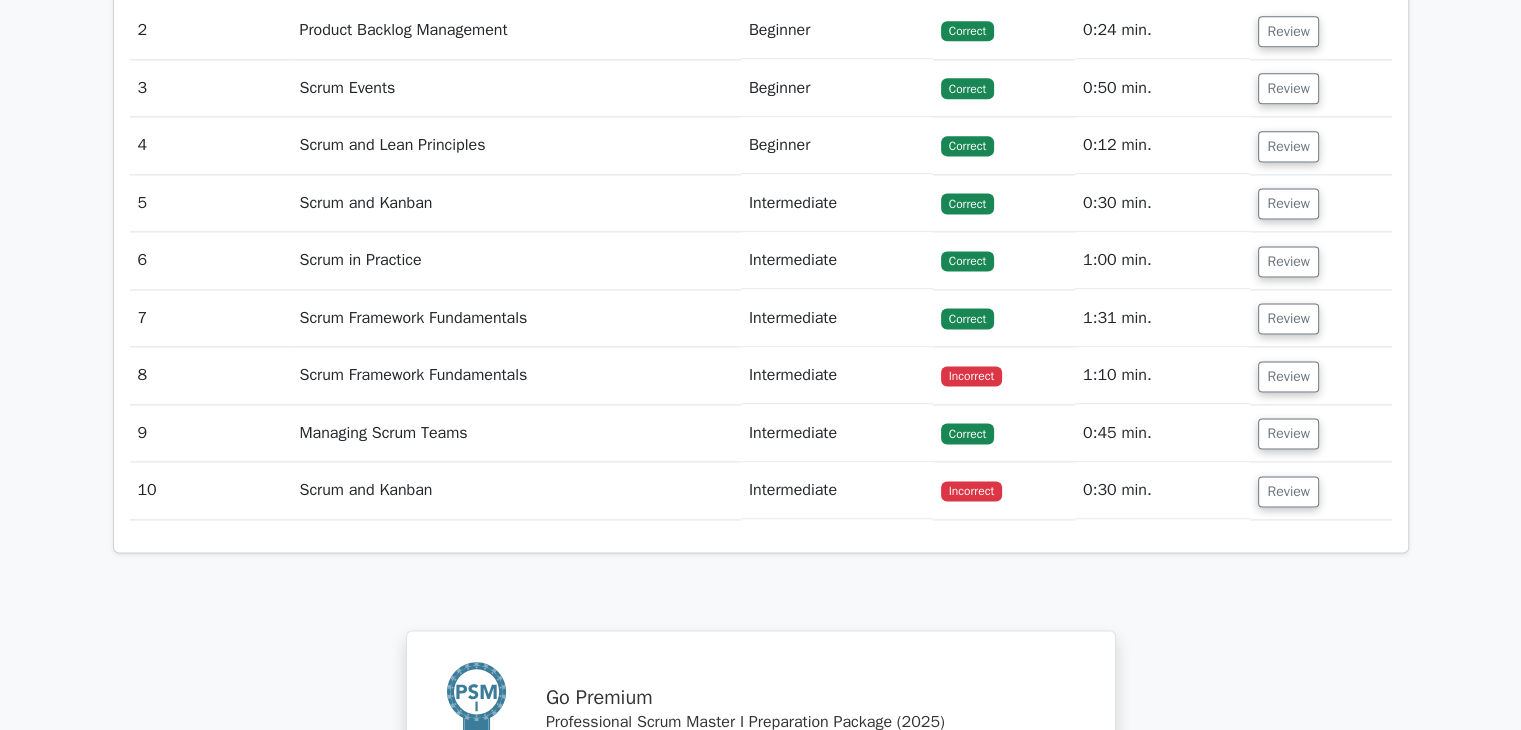 drag, startPoint x: 378, startPoint y: 369, endPoint x: 531, endPoint y: 383, distance: 153.63919 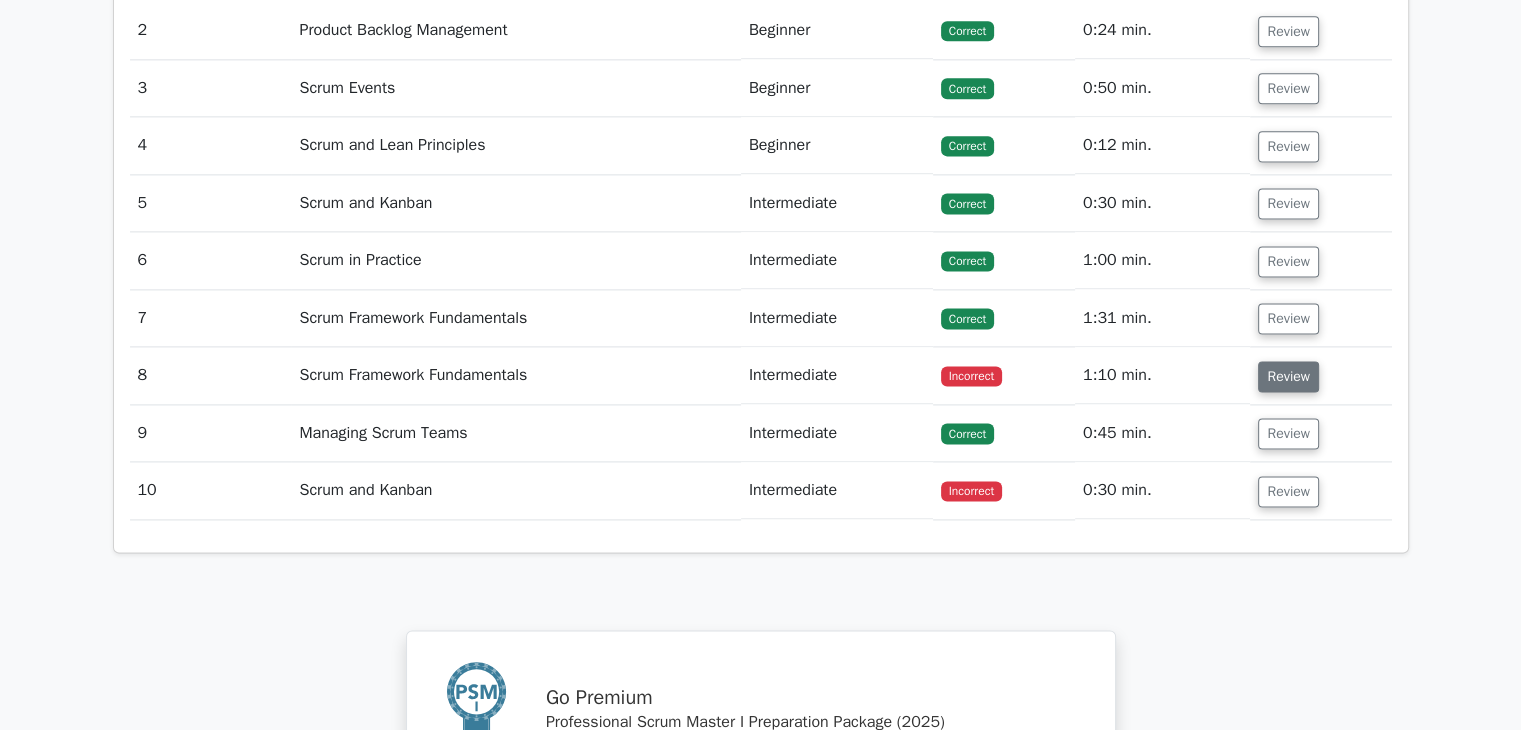 click on "Review" at bounding box center (1288, 376) 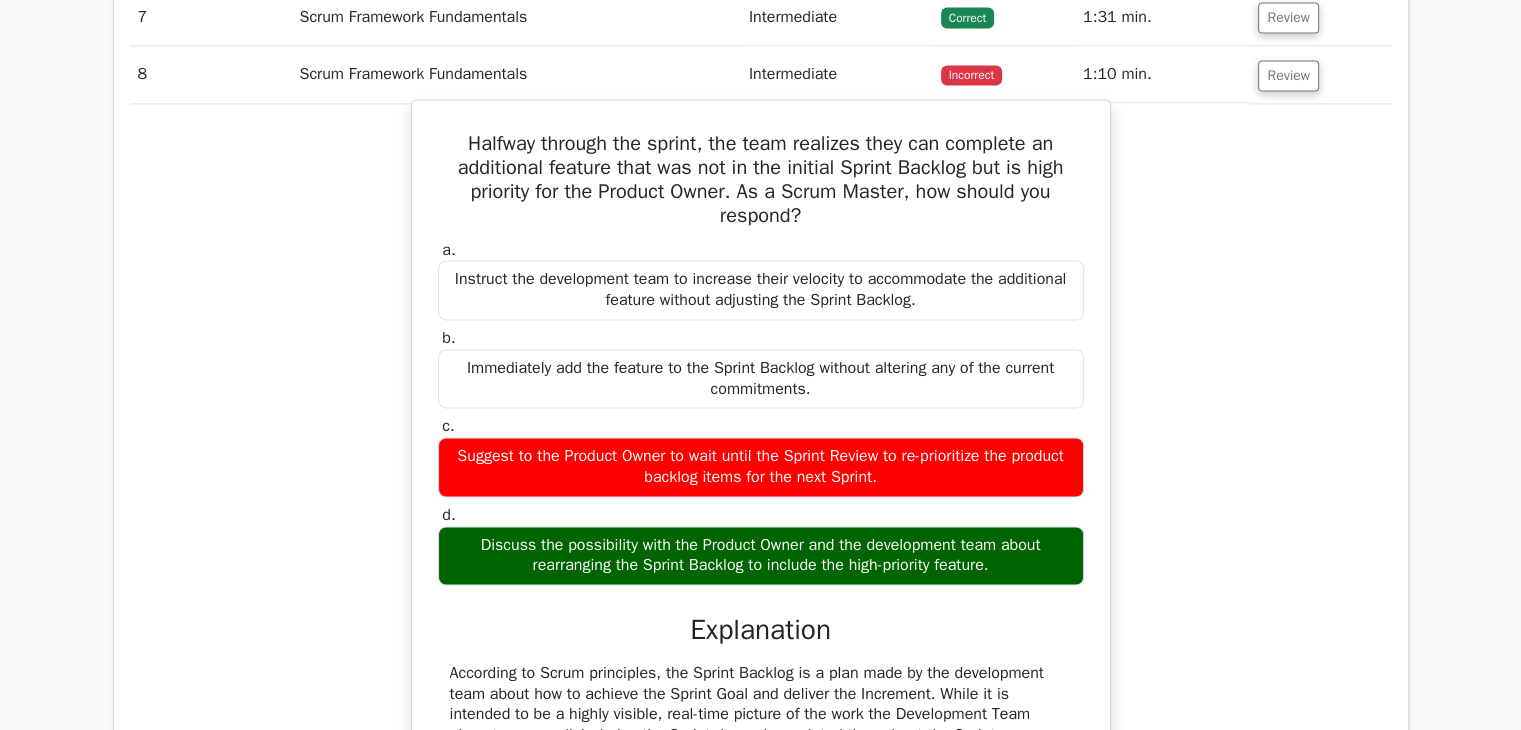 scroll, scrollTop: 3000, scrollLeft: 0, axis: vertical 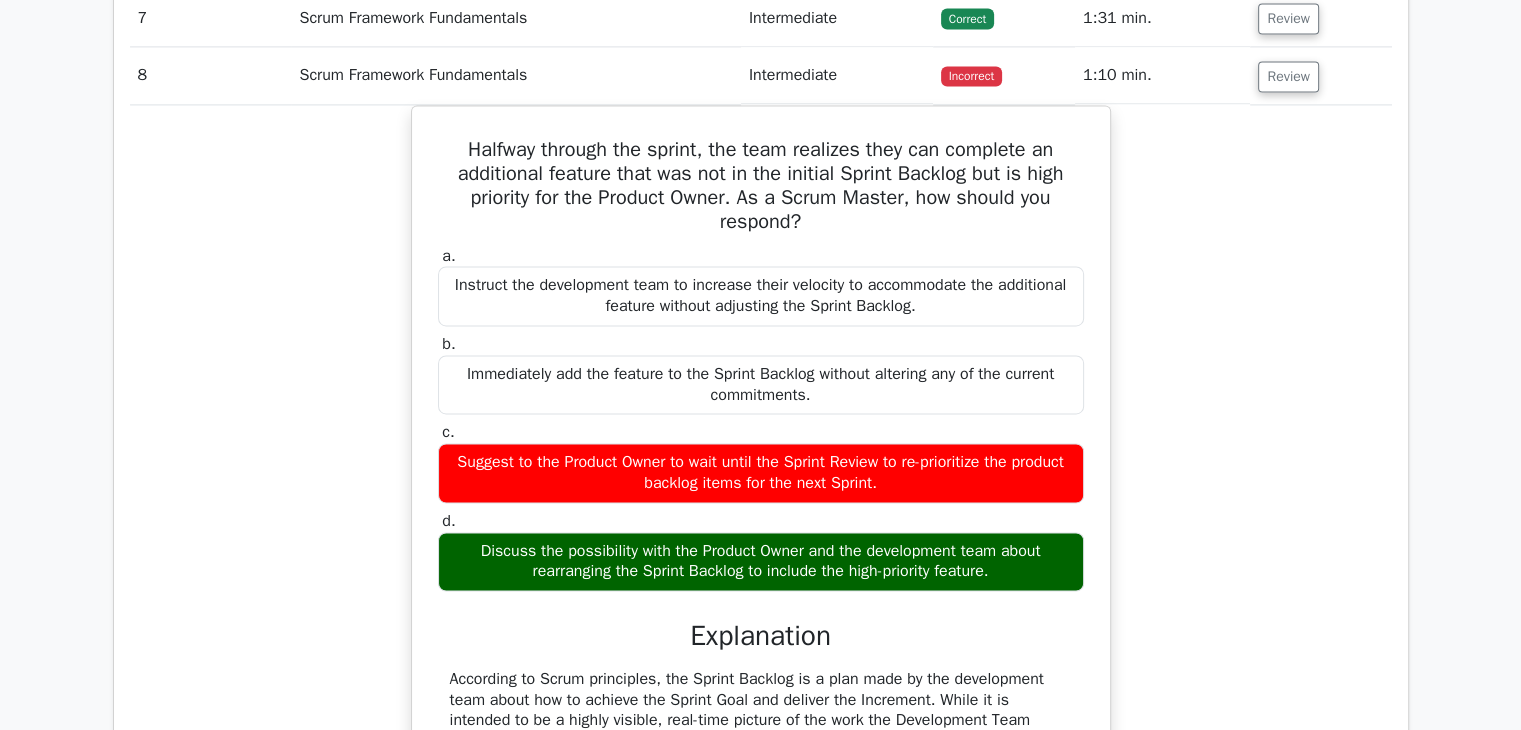 click on "Halfway through the sprint, the team realizes they can complete an additional feature that was not in the initial Sprint Backlog but is high priority for the Product Owner. As a Scrum Master, how should you respond?
a.
Instruct the development team to increase their velocity to accommodate the additional feature without adjusting the Sprint Backlog.
b. c." at bounding box center (761, 544) 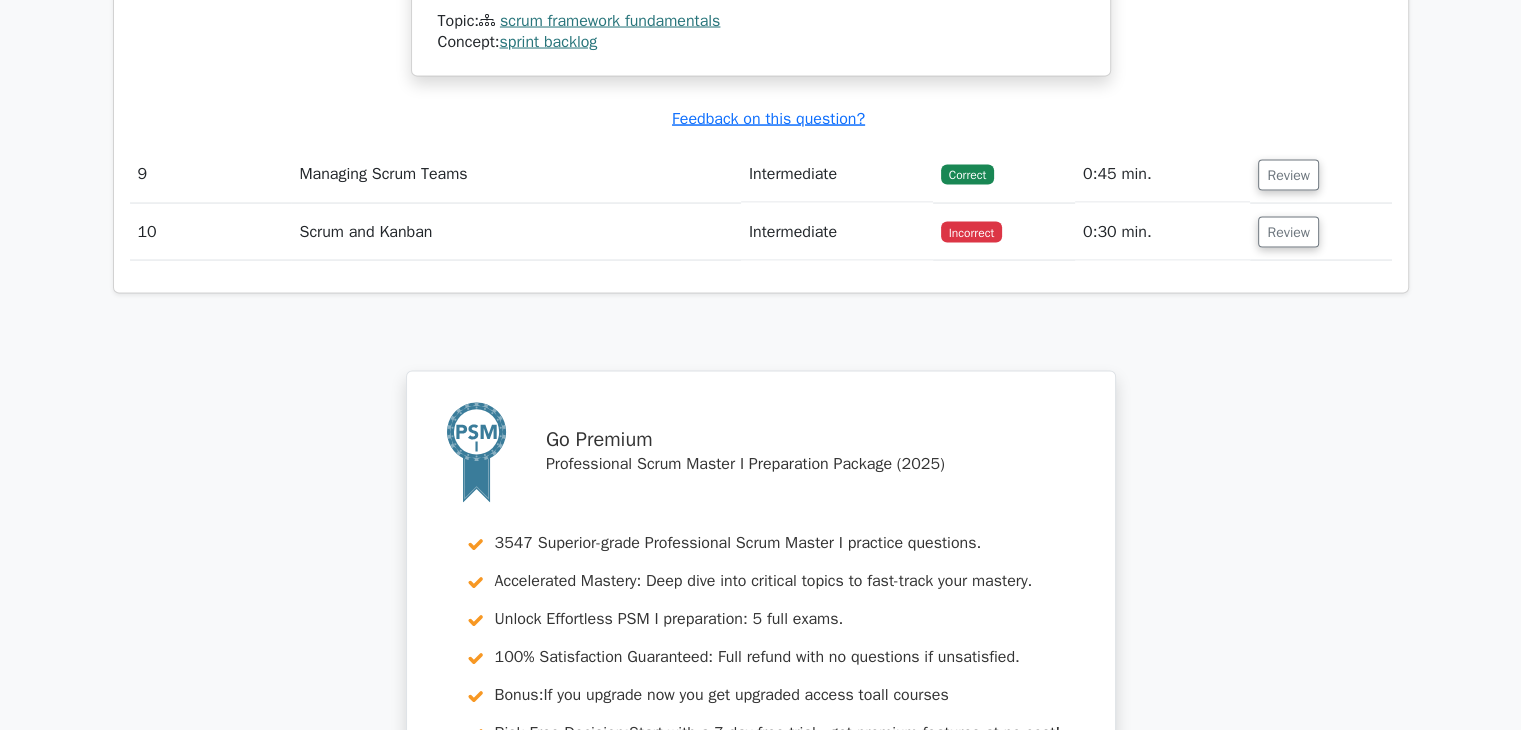 scroll, scrollTop: 3900, scrollLeft: 0, axis: vertical 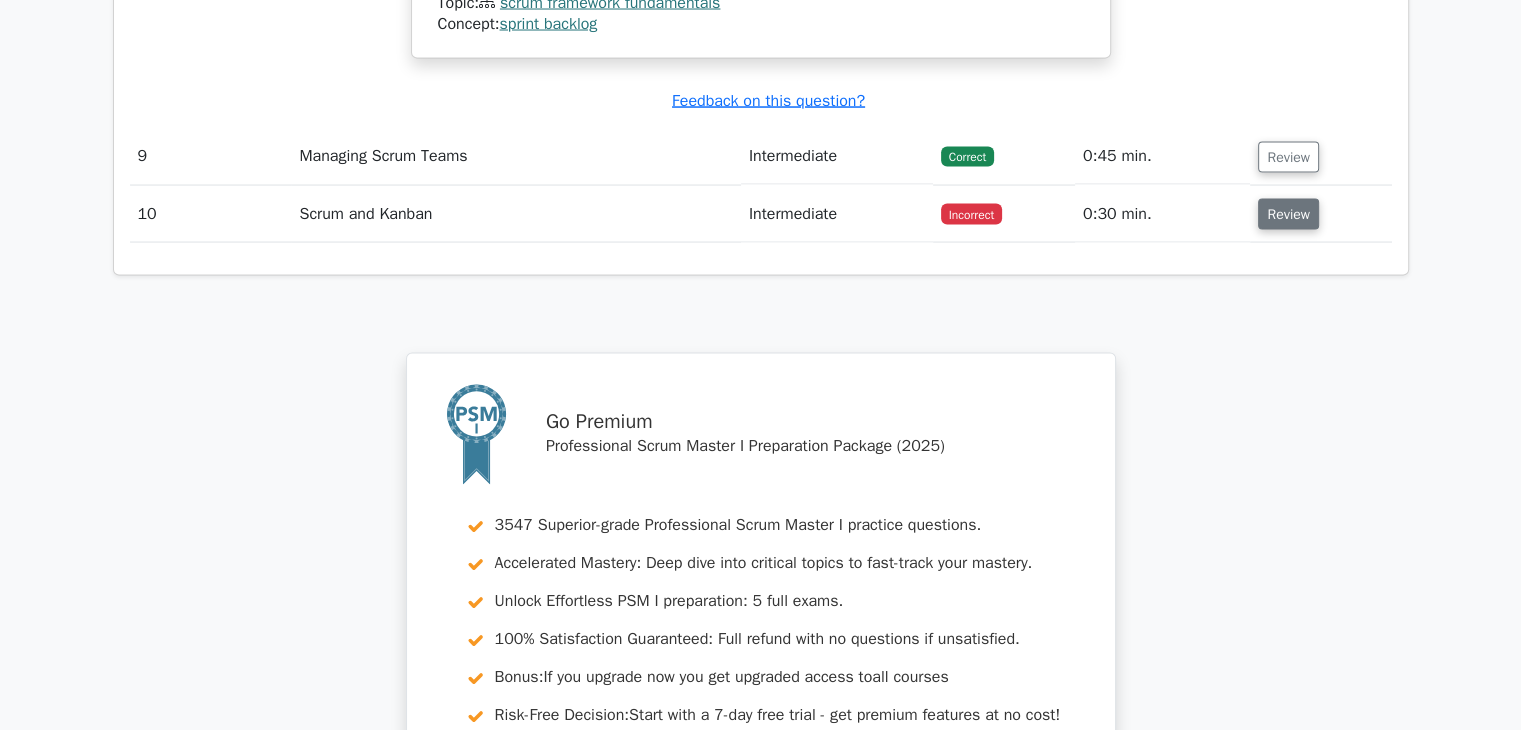 click on "Review" at bounding box center [1288, 214] 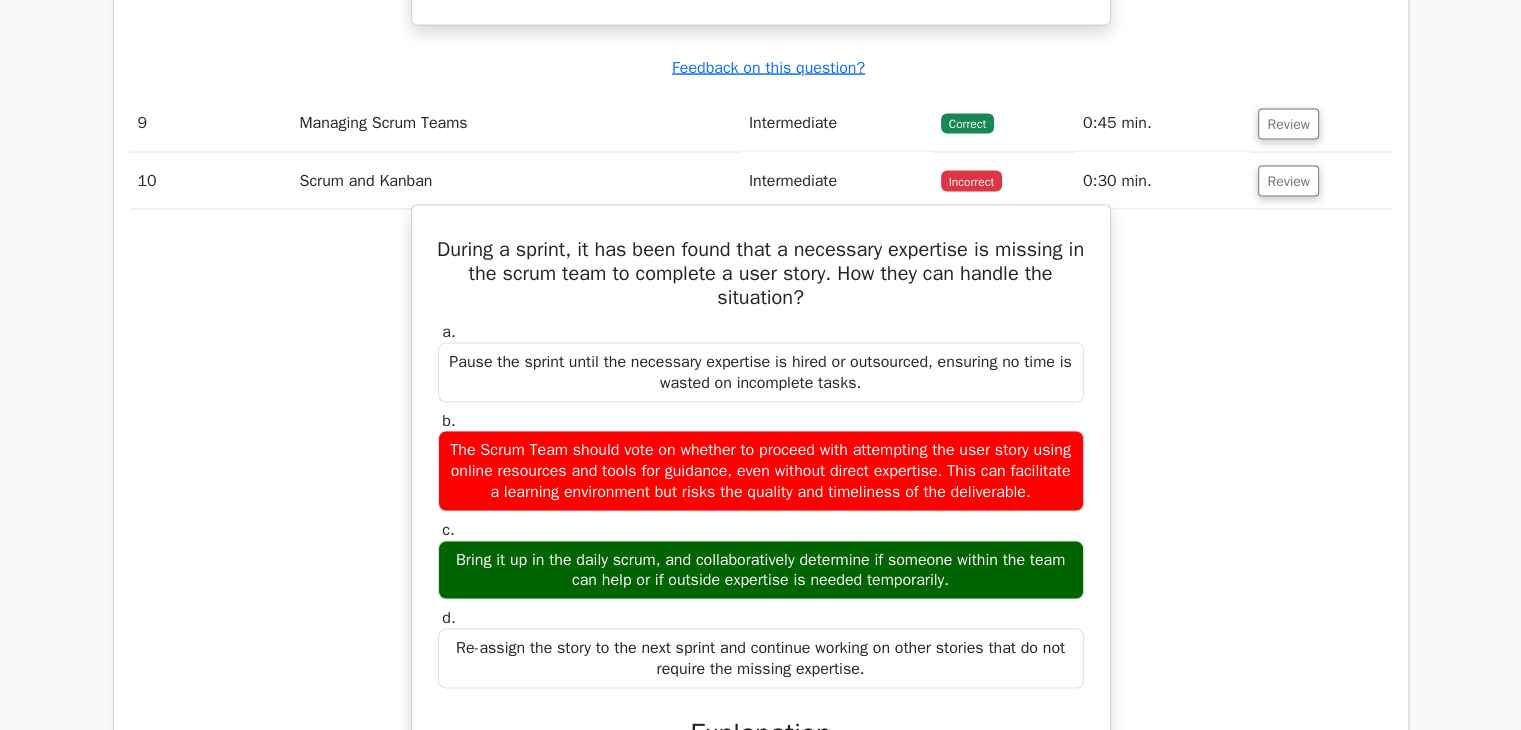 scroll, scrollTop: 3900, scrollLeft: 0, axis: vertical 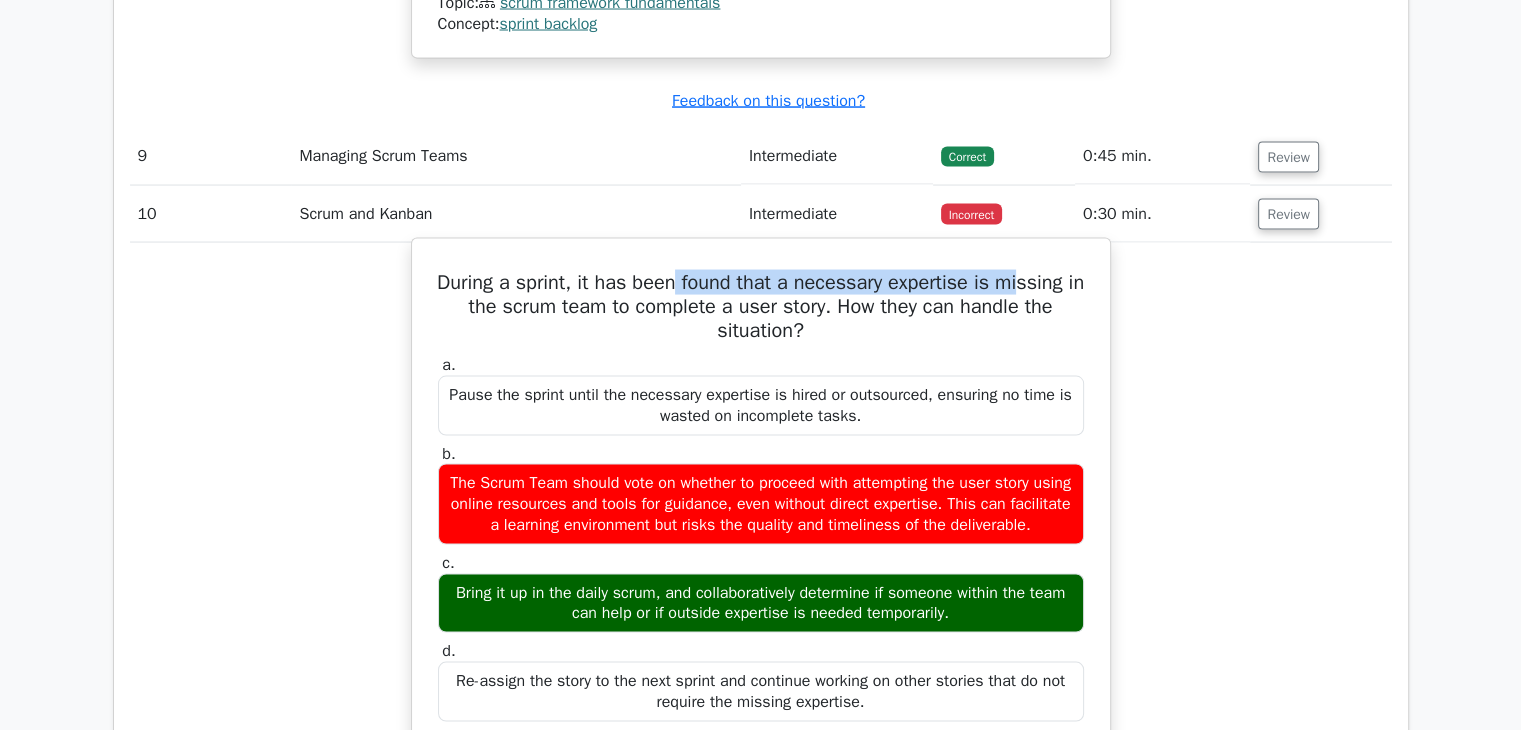 drag, startPoint x: 700, startPoint y: 269, endPoint x: 1036, endPoint y: 281, distance: 336.2142 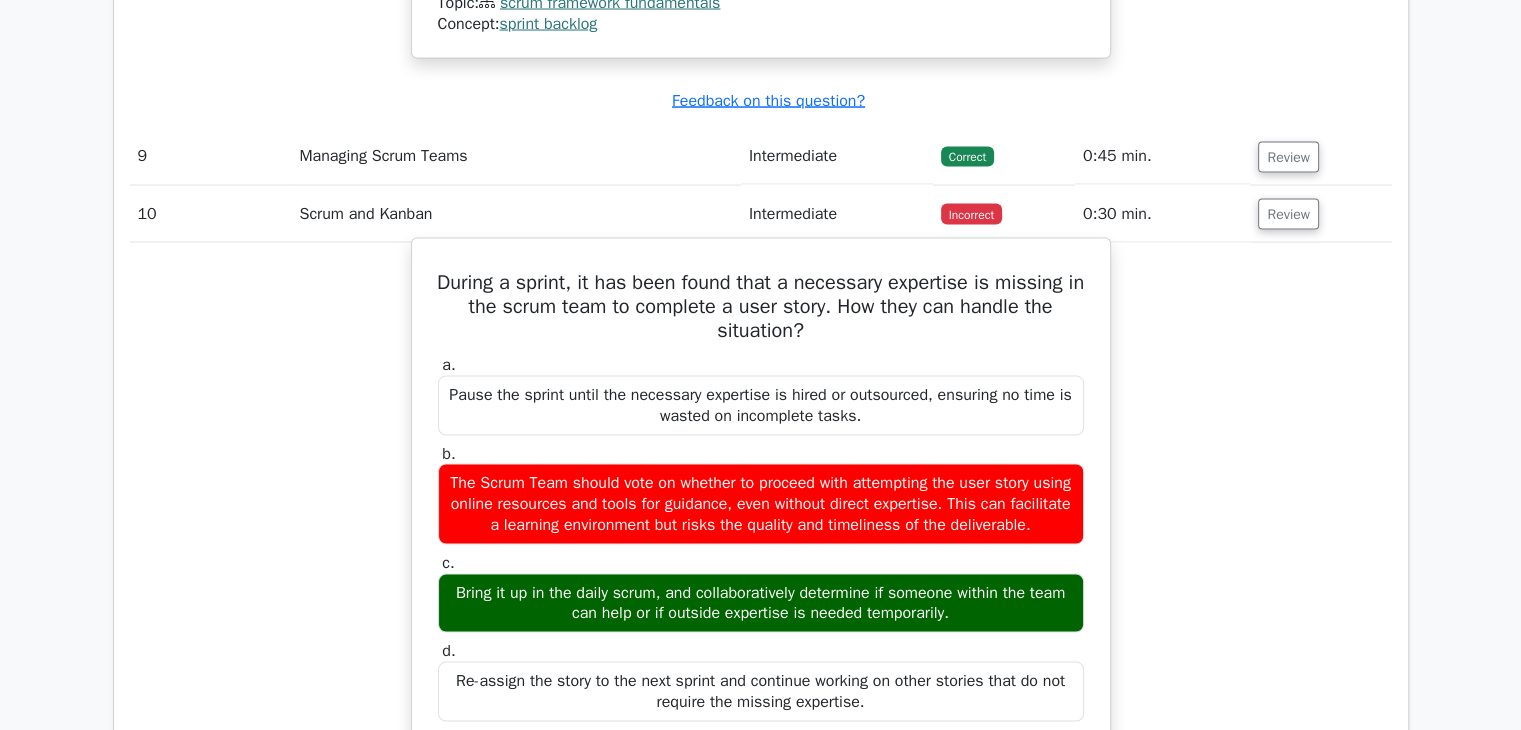 click on "During a sprint, it has been found that a necessary expertise is missing in the scrum team to complete a user story. How they can handle the situation?" at bounding box center [761, 307] 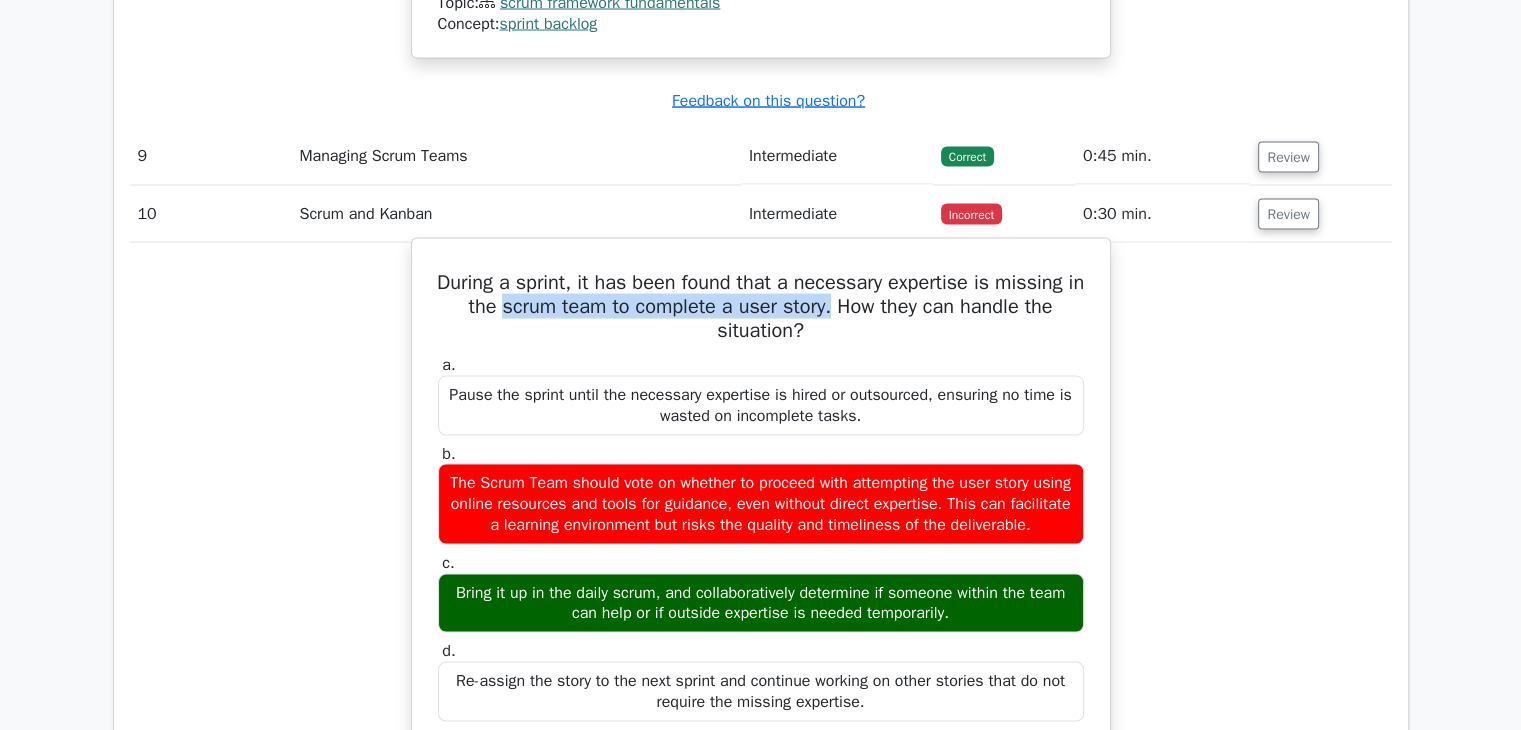 drag, startPoint x: 504, startPoint y: 299, endPoint x: 840, endPoint y: 306, distance: 336.0729 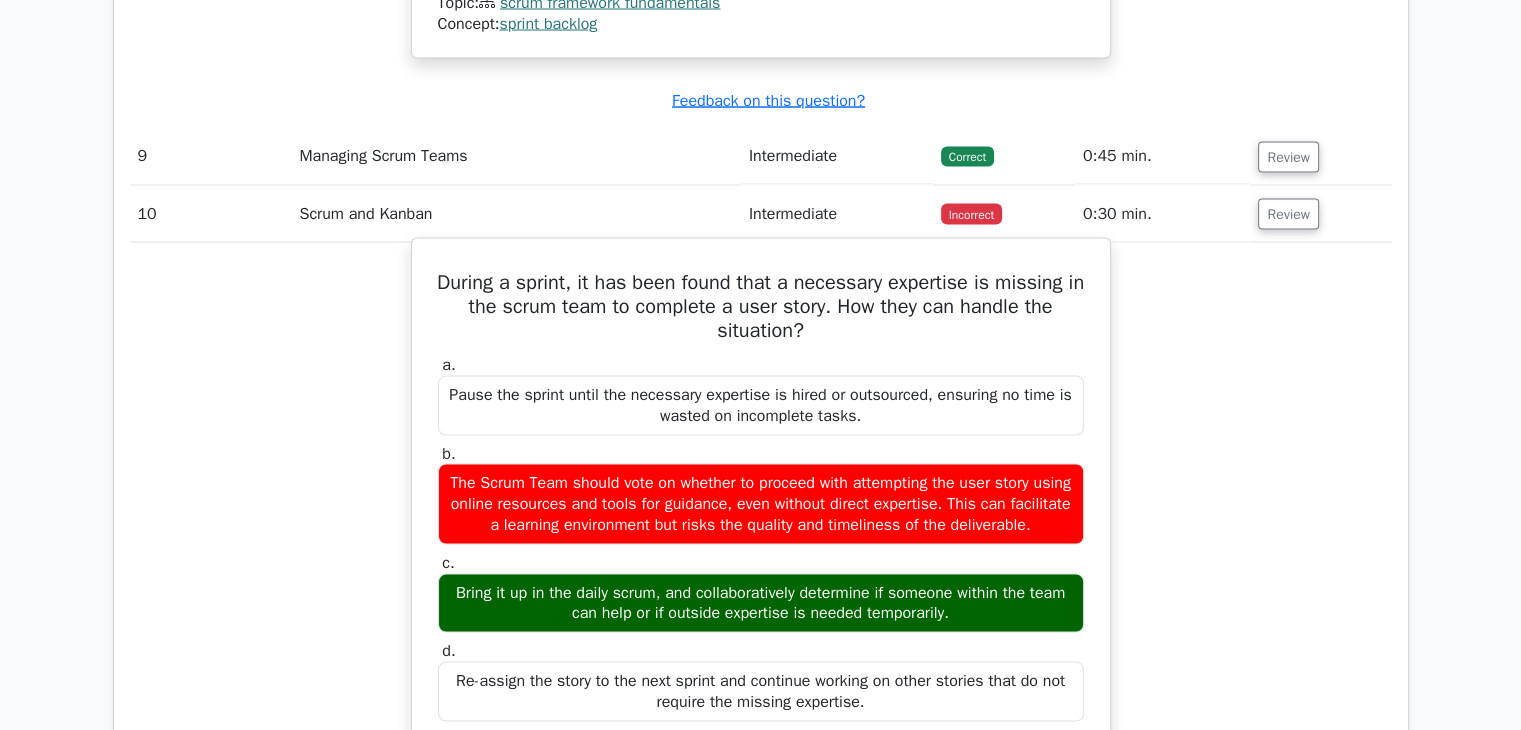 drag, startPoint x: 915, startPoint y: 313, endPoint x: 884, endPoint y: 305, distance: 32.01562 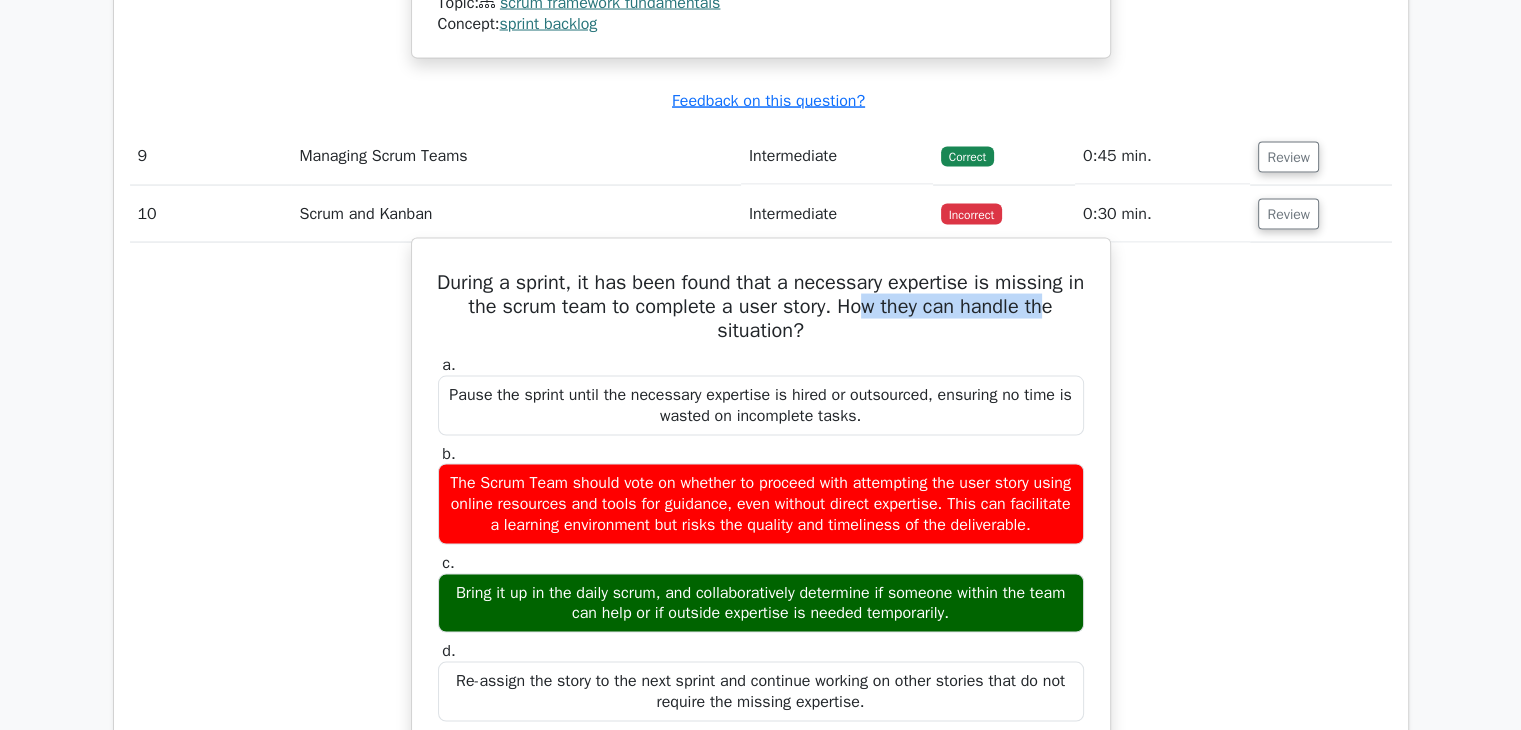 drag, startPoint x: 876, startPoint y: 303, endPoint x: 1063, endPoint y: 301, distance: 187.0107 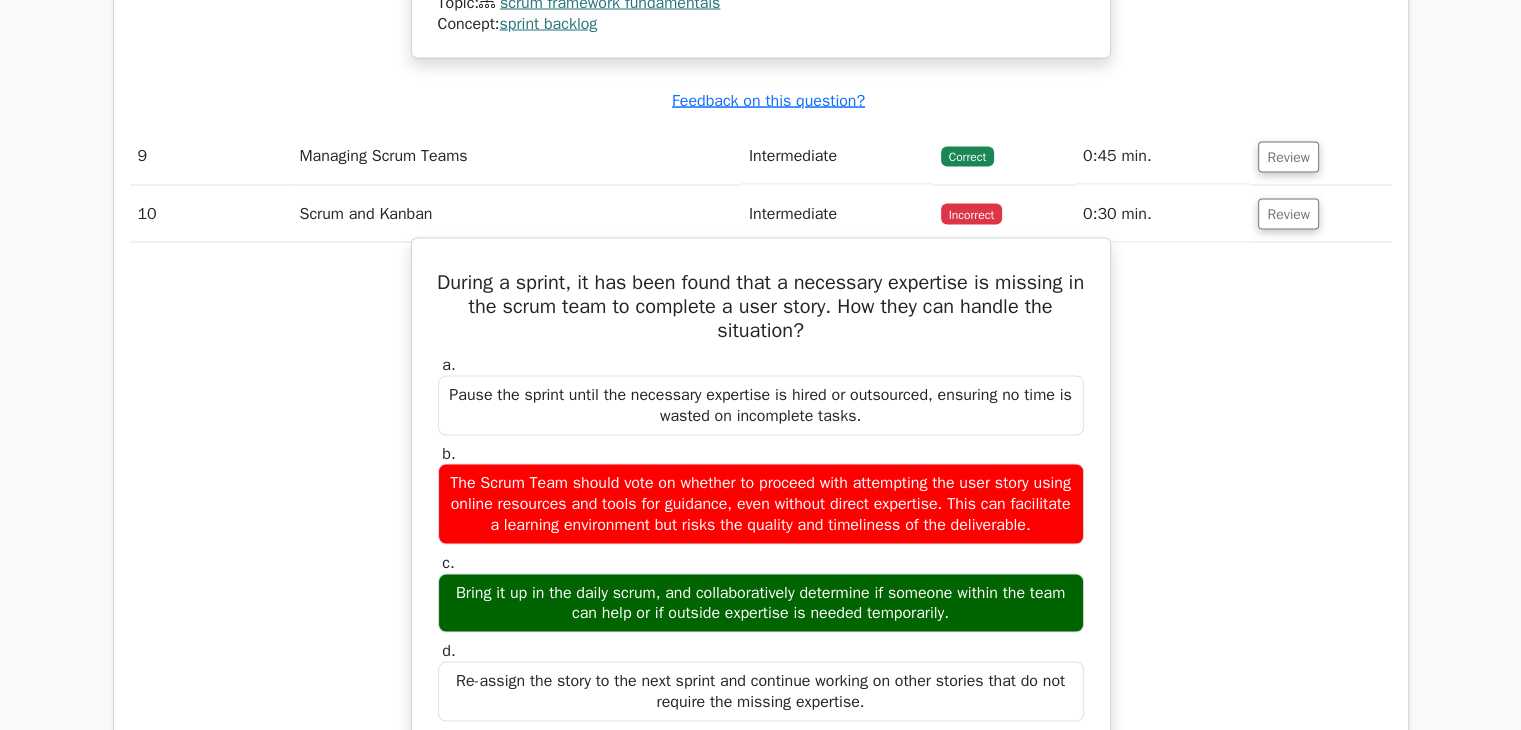 drag, startPoint x: 859, startPoint y: 333, endPoint x: 662, endPoint y: 379, distance: 202.29929 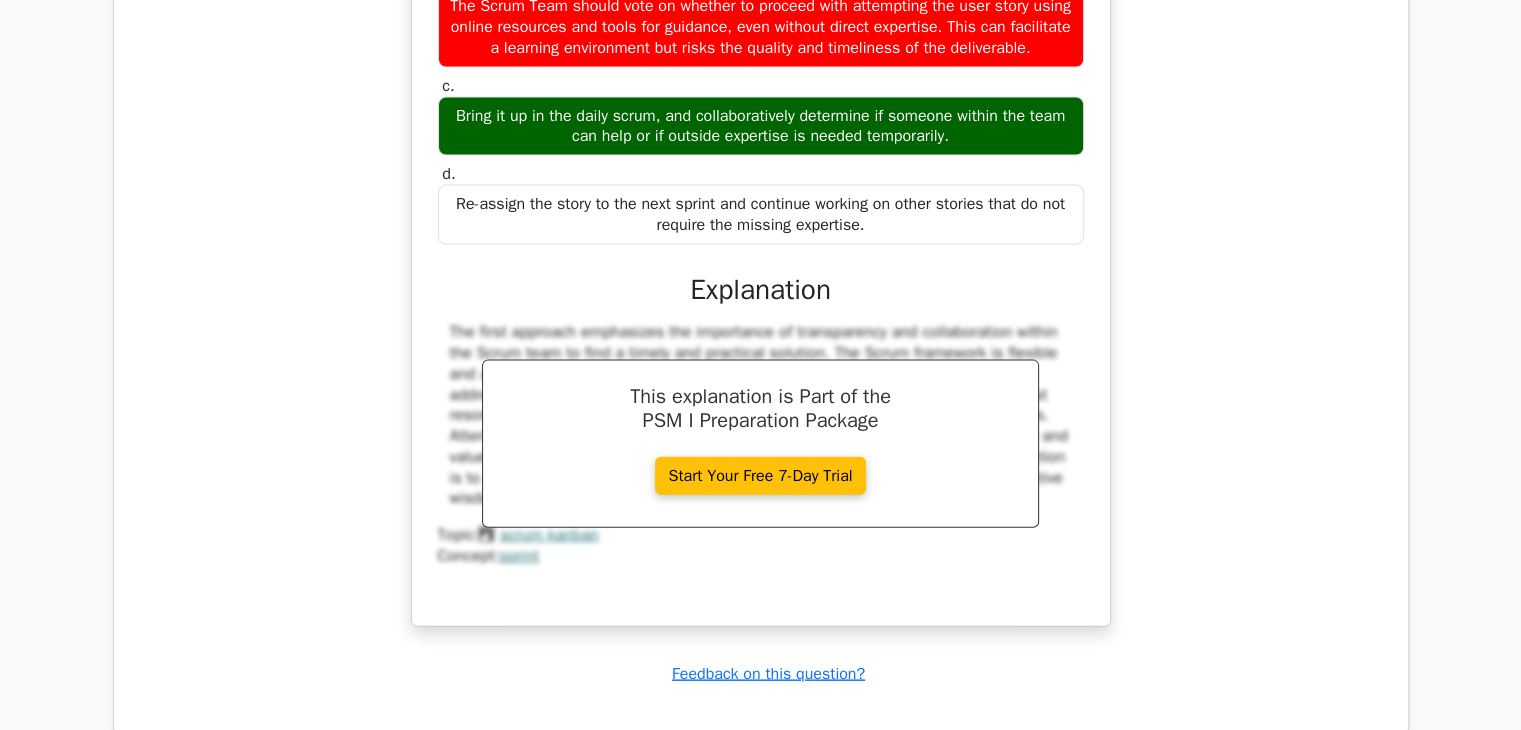 scroll, scrollTop: 4100, scrollLeft: 0, axis: vertical 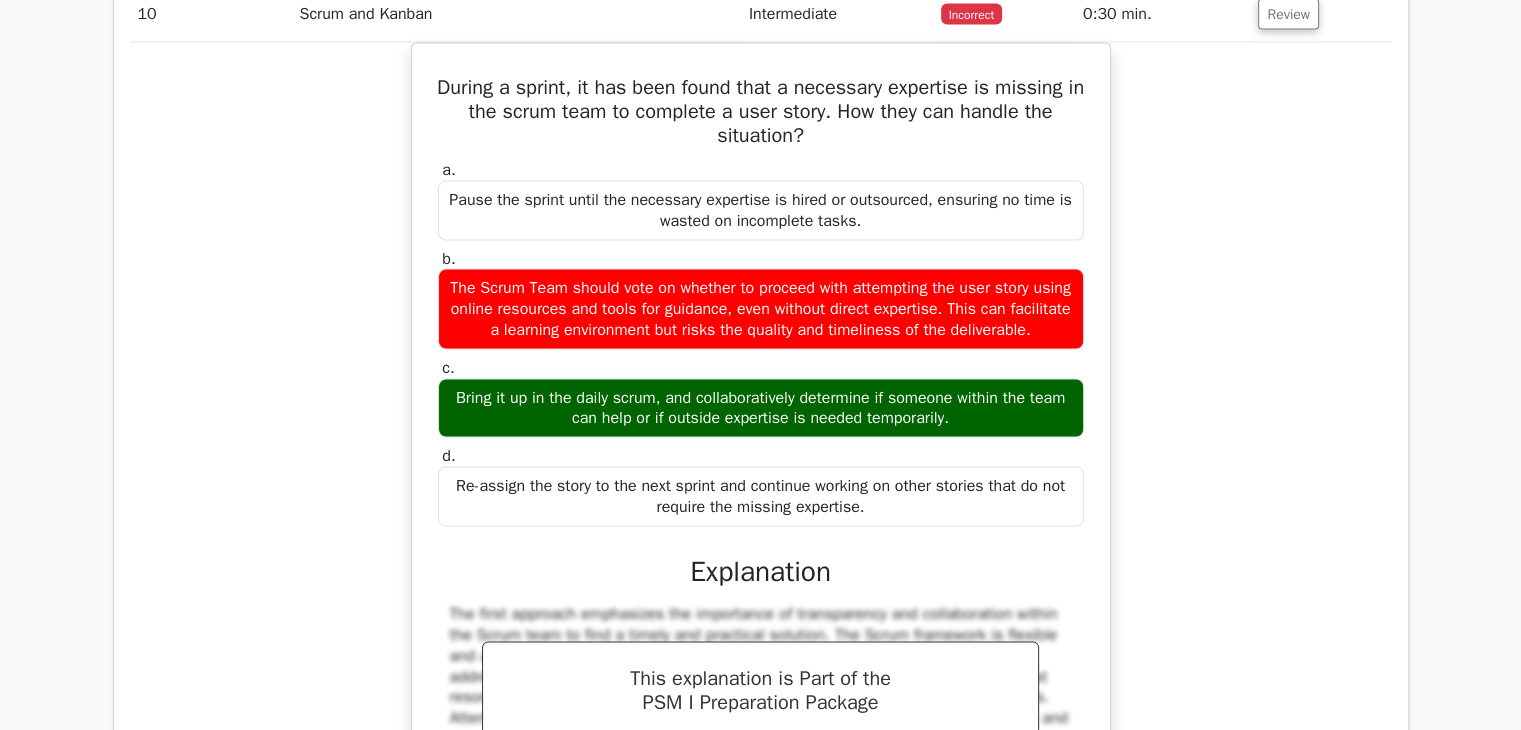 click on "During a sprint, it has been found that a necessary expertise is missing in the scrum team to complete a user story. How they can handle the situation?
a.
Pause the sprint until the necessary expertise is hired or outsourced, ensuring no time is wasted on incomplete tasks.
b." at bounding box center [761, 488] 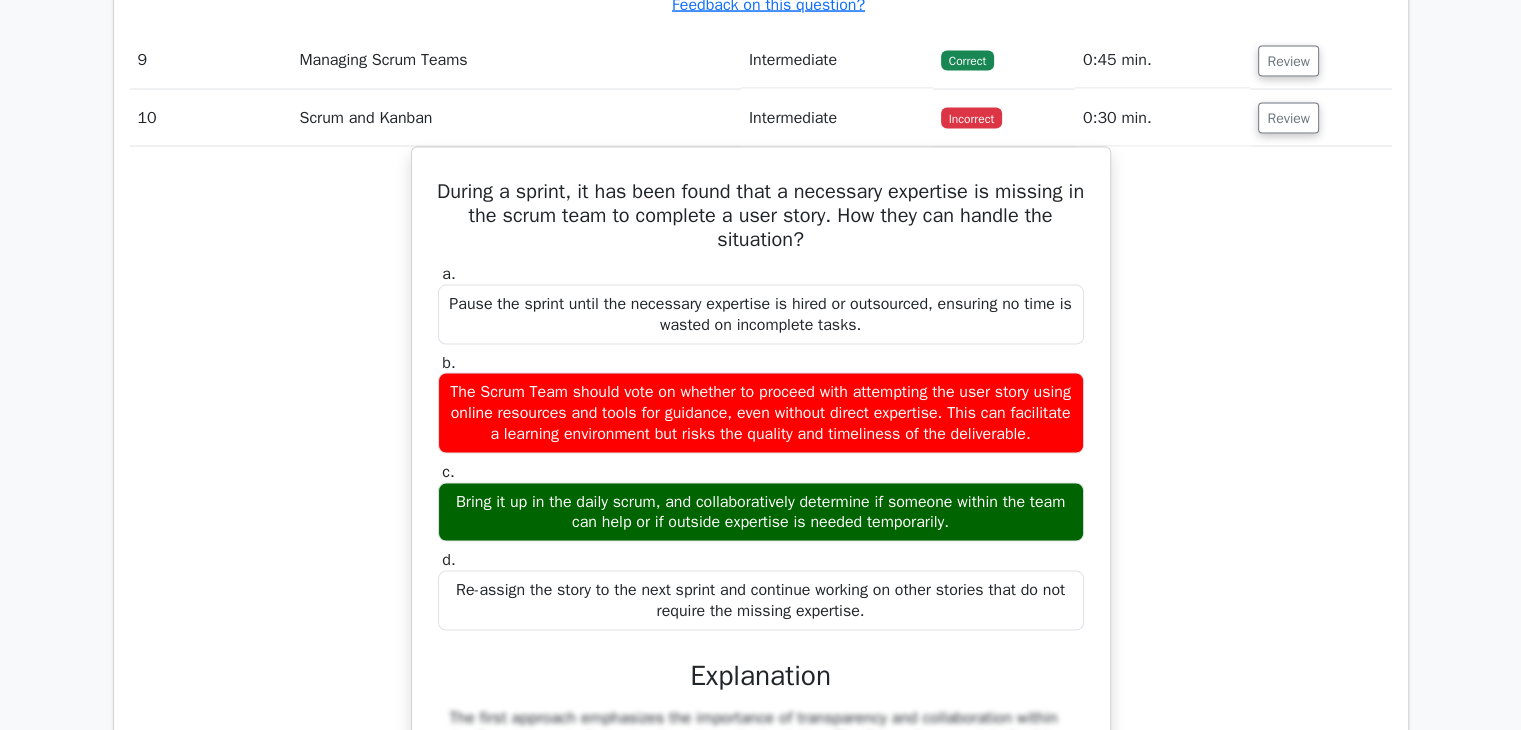 scroll, scrollTop: 3900, scrollLeft: 0, axis: vertical 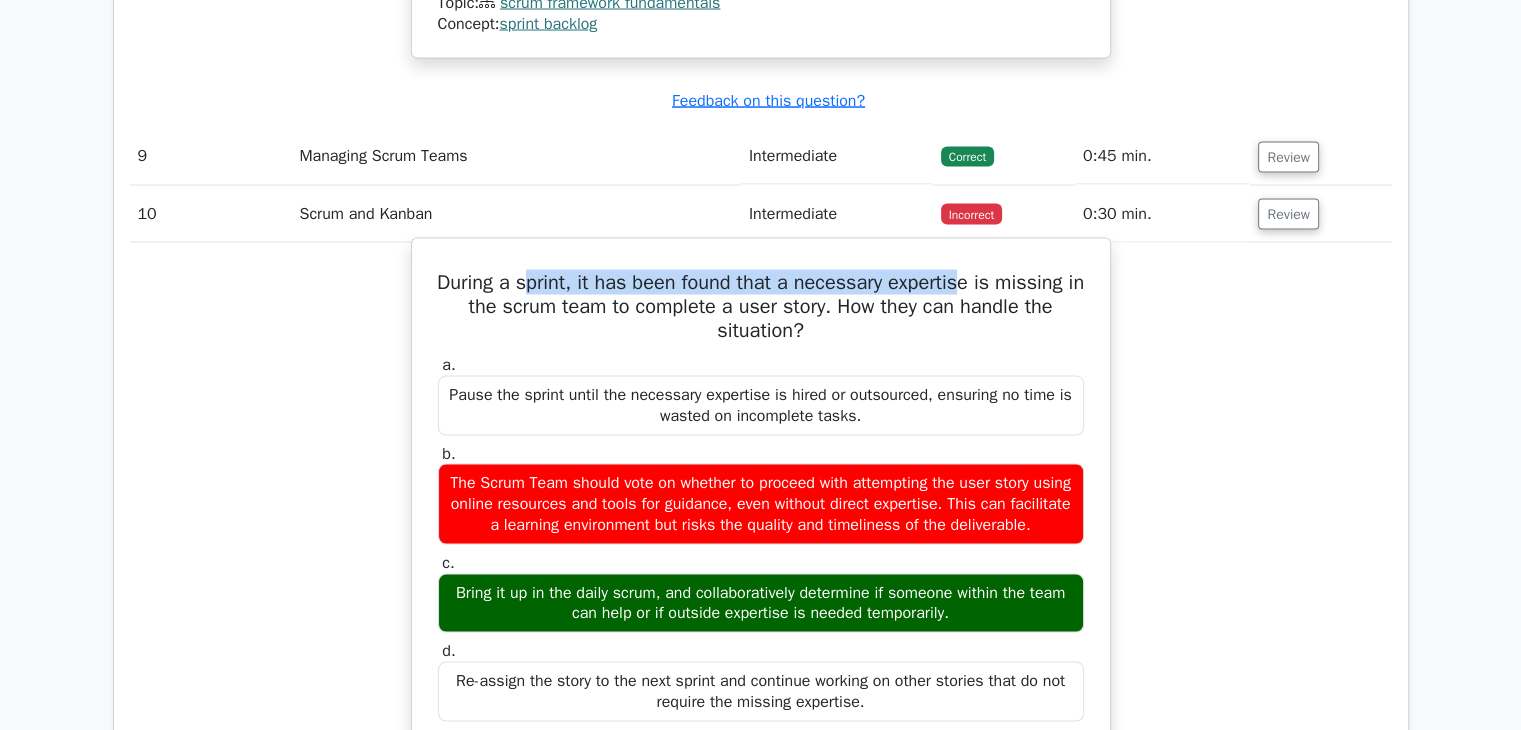 drag, startPoint x: 538, startPoint y: 283, endPoint x: 975, endPoint y: 280, distance: 437.01028 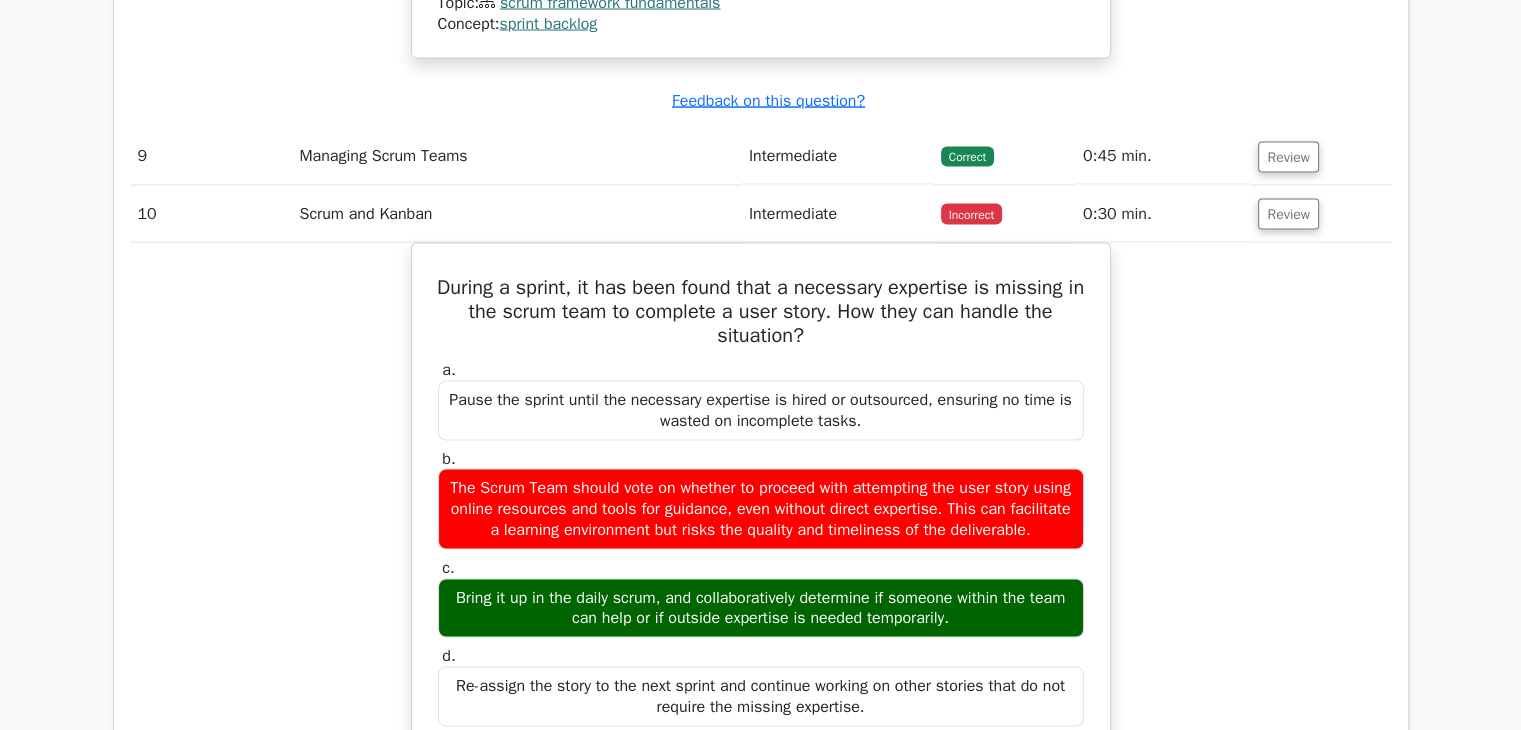 click on "During a sprint, it has been found that a necessary expertise is missing in the scrum team to complete a user story. How they can handle the situation?
a.
Pause the sprint until the necessary expertise is hired or outsourced, ensuring no time is wasted on incomplete tasks.
b." at bounding box center (761, 688) 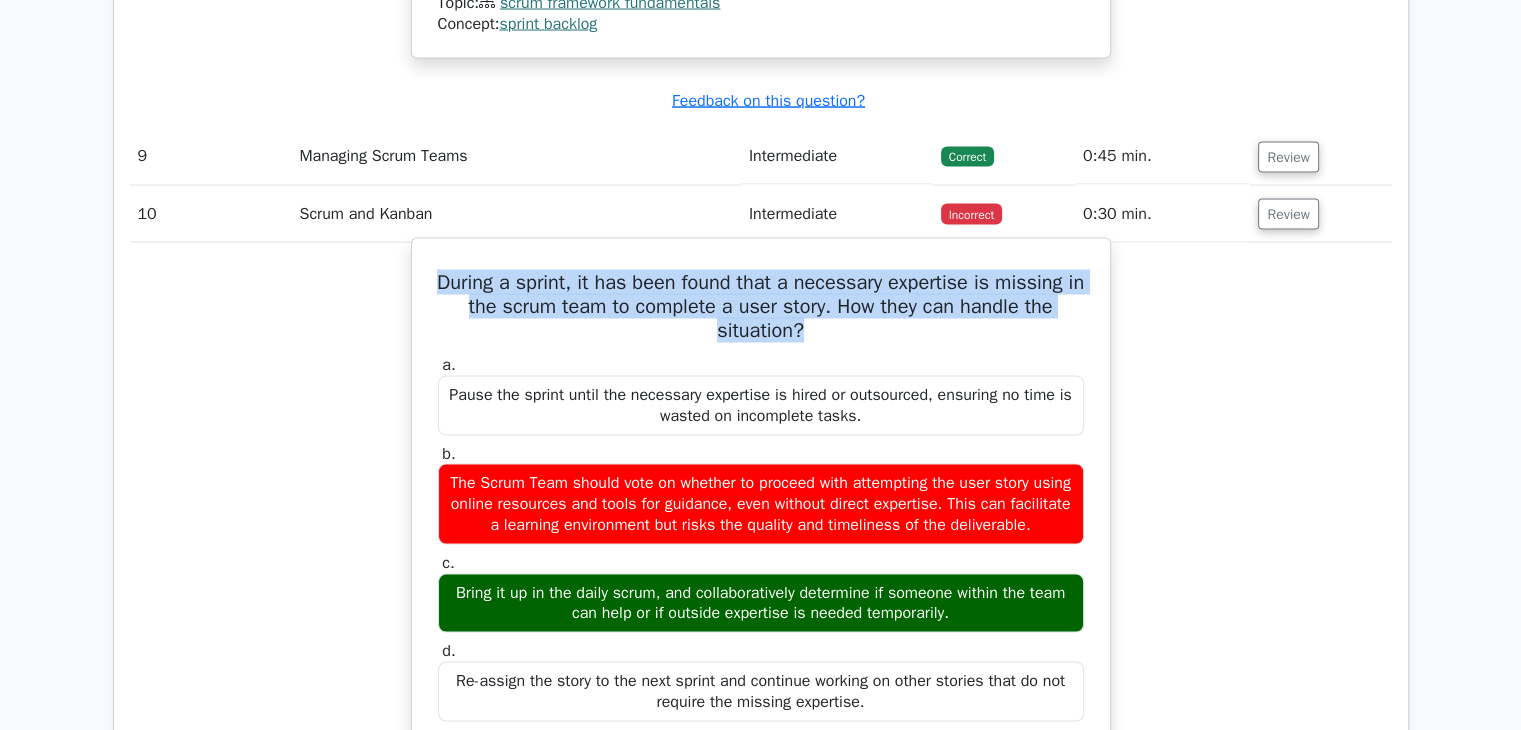 drag, startPoint x: 438, startPoint y: 277, endPoint x: 821, endPoint y: 322, distance: 385.63455 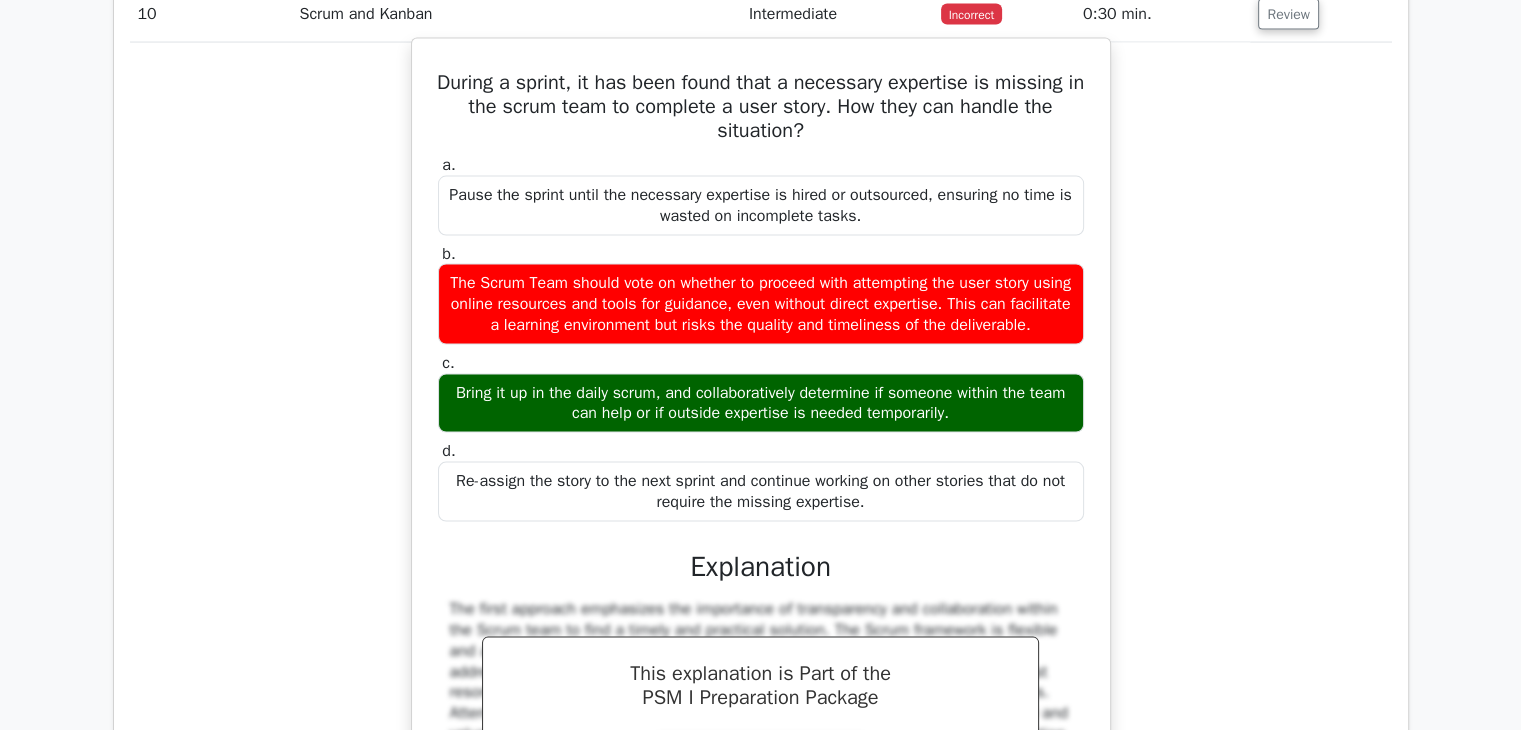 scroll, scrollTop: 4200, scrollLeft: 0, axis: vertical 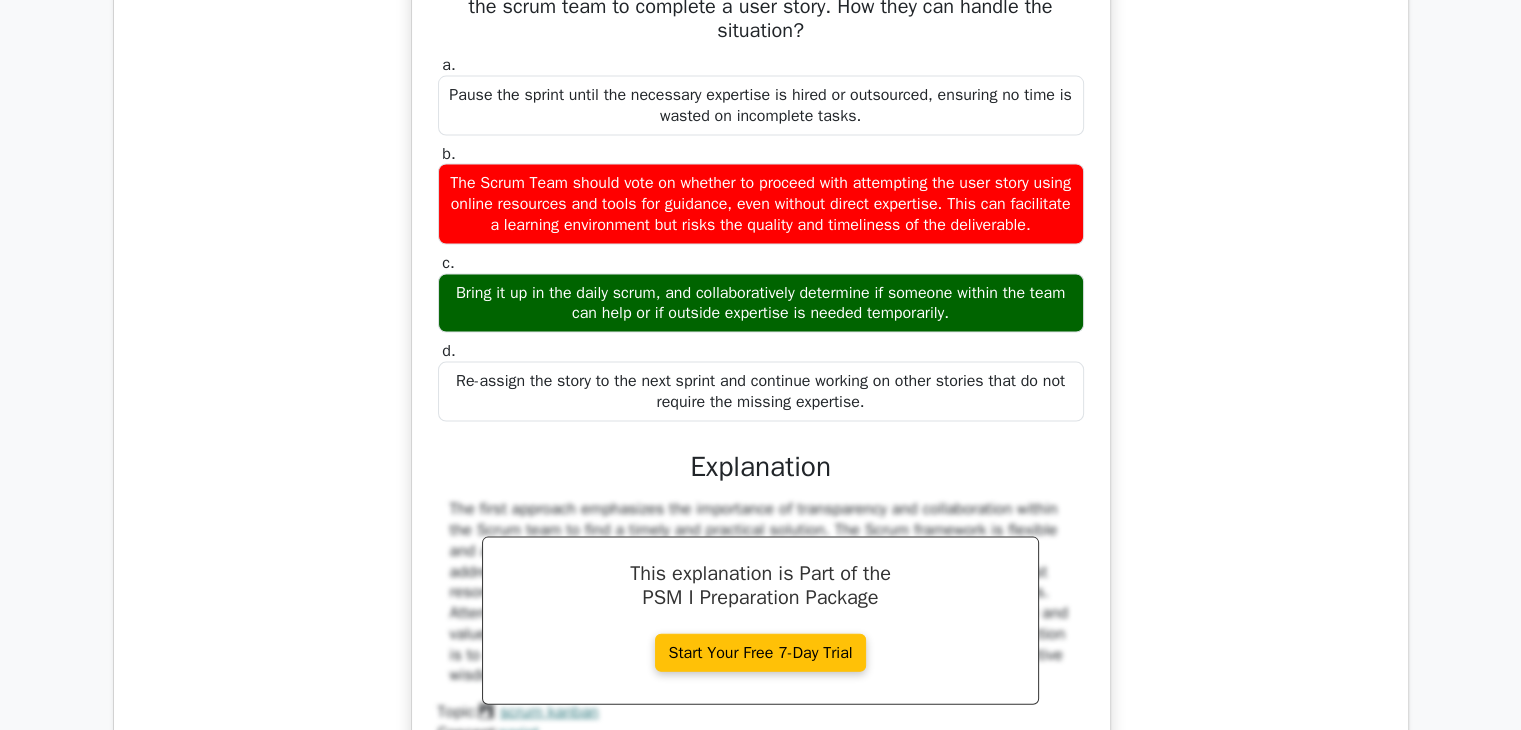 drag, startPoint x: 748, startPoint y: 302, endPoint x: 811, endPoint y: 301, distance: 63.007935 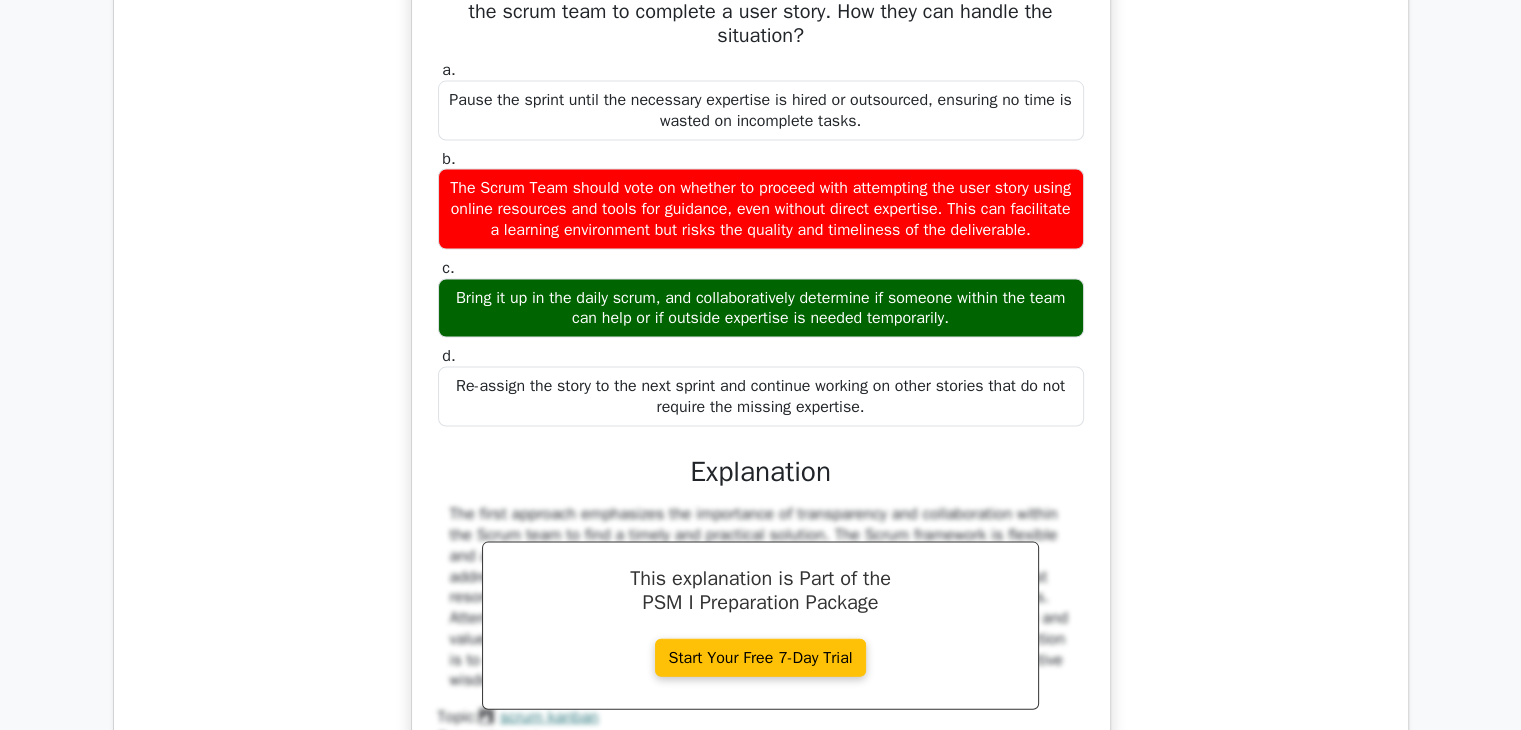 drag, startPoint x: 381, startPoint y: 463, endPoint x: 545, endPoint y: 444, distance: 165.09694 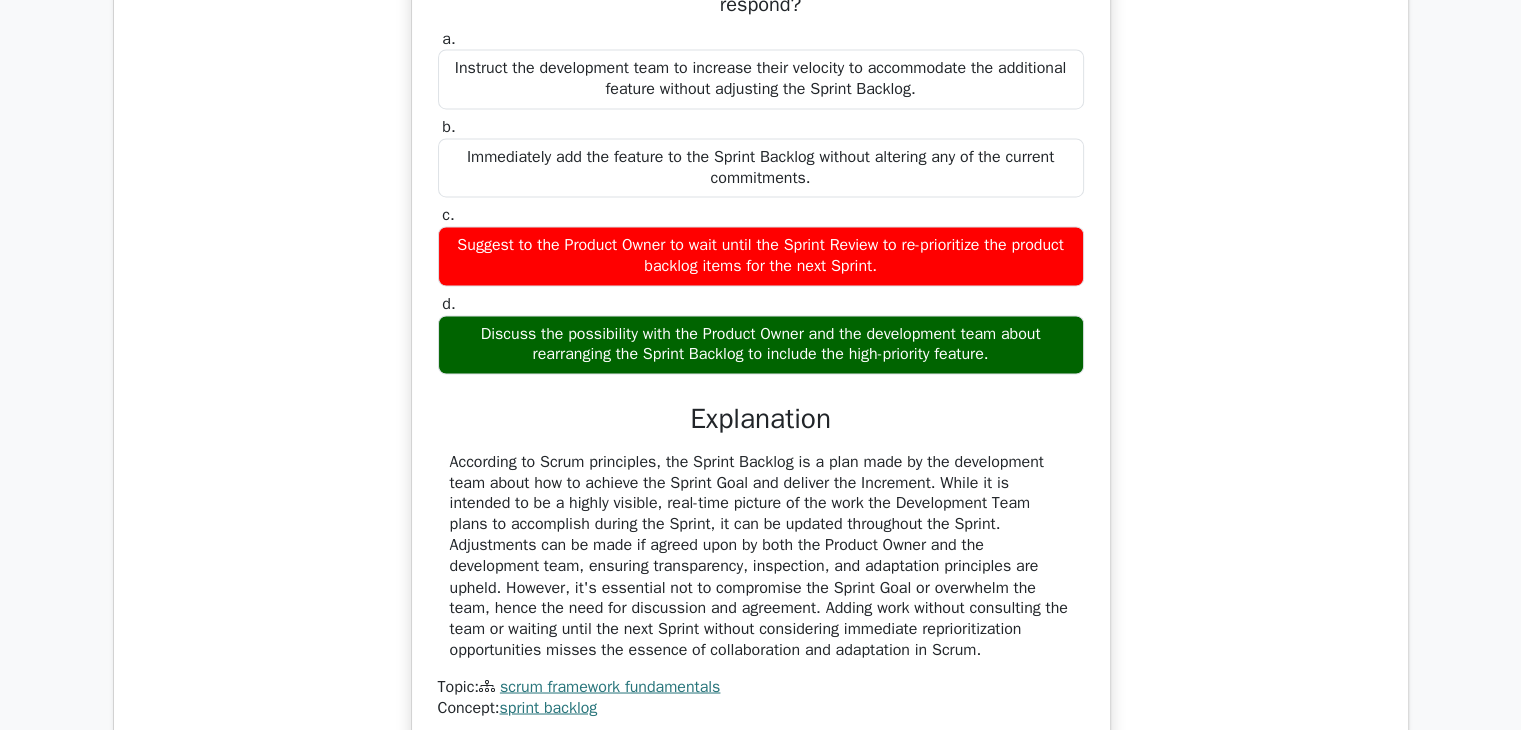 scroll, scrollTop: 3200, scrollLeft: 0, axis: vertical 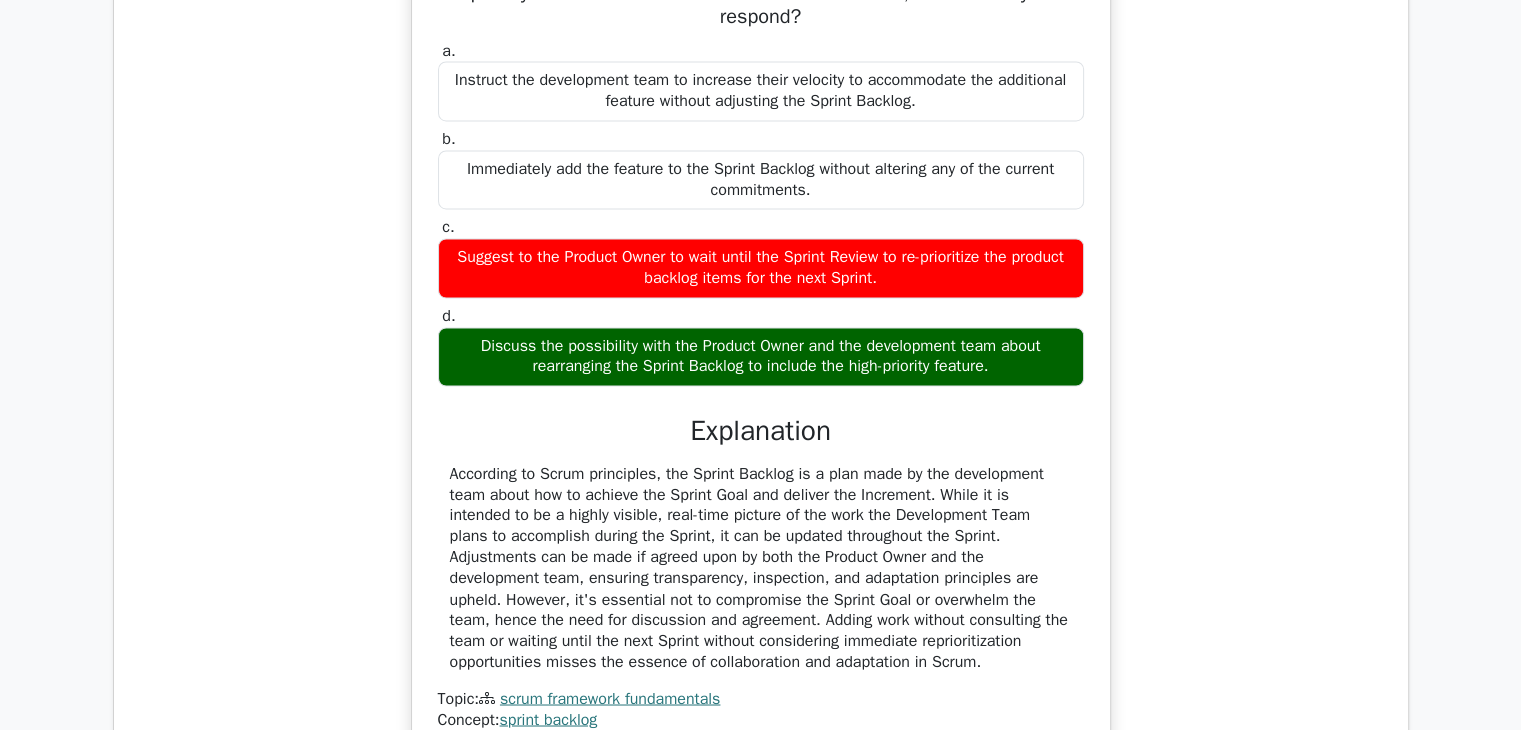 click on "Suggest to the Product Owner to wait until the Sprint Review to re-prioritize the product backlog items for the next Sprint." at bounding box center (761, 268) 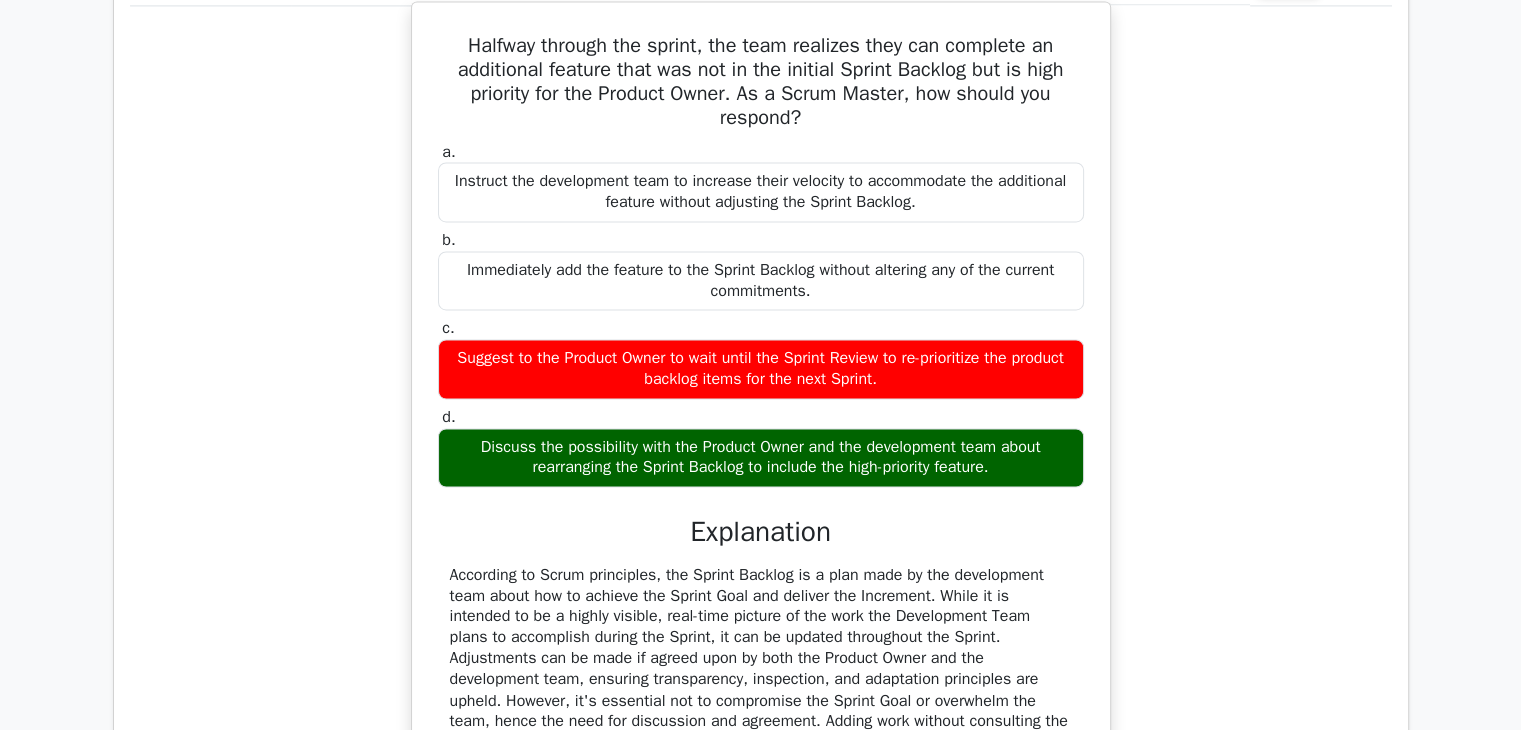 scroll, scrollTop: 3000, scrollLeft: 0, axis: vertical 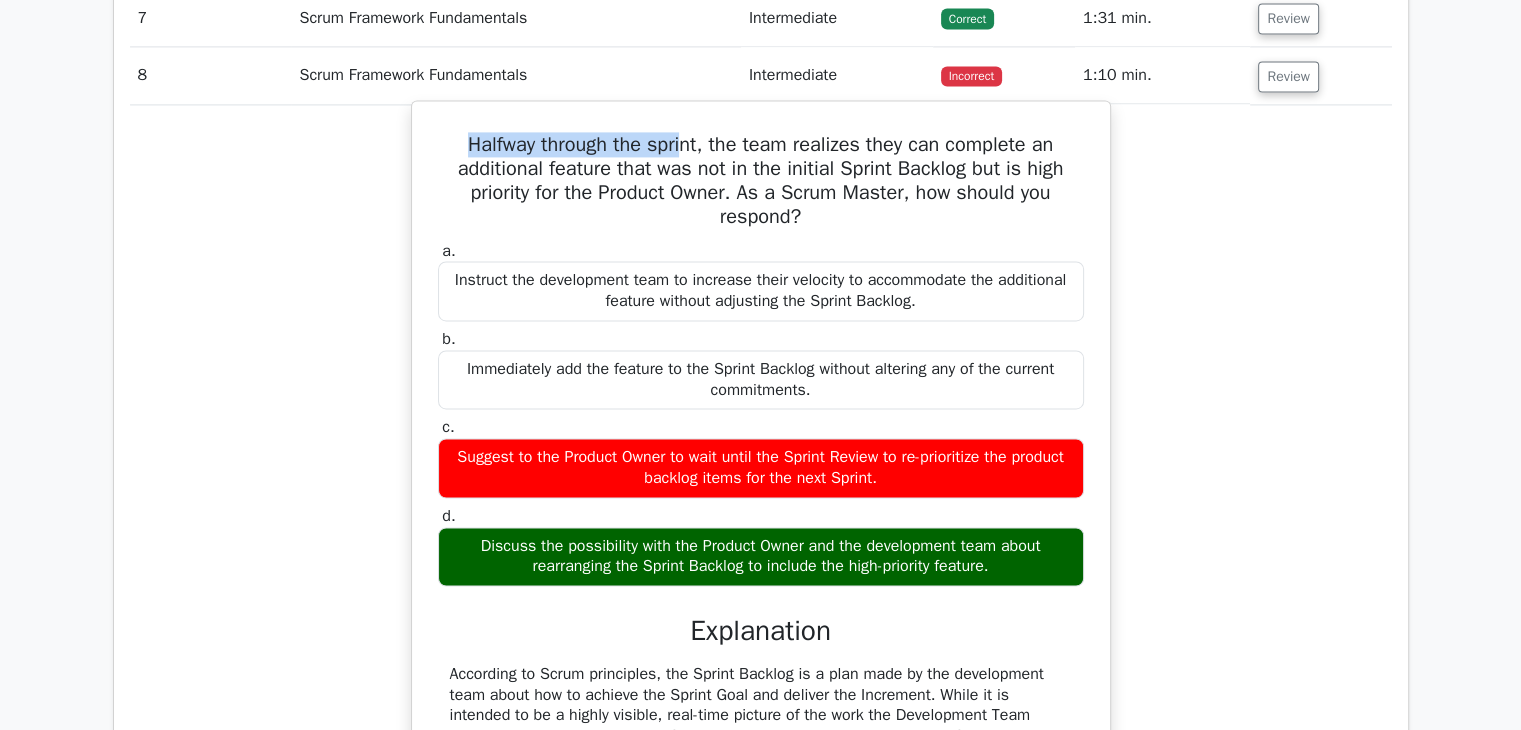 drag, startPoint x: 459, startPoint y: 141, endPoint x: 681, endPoint y: 142, distance: 222.00226 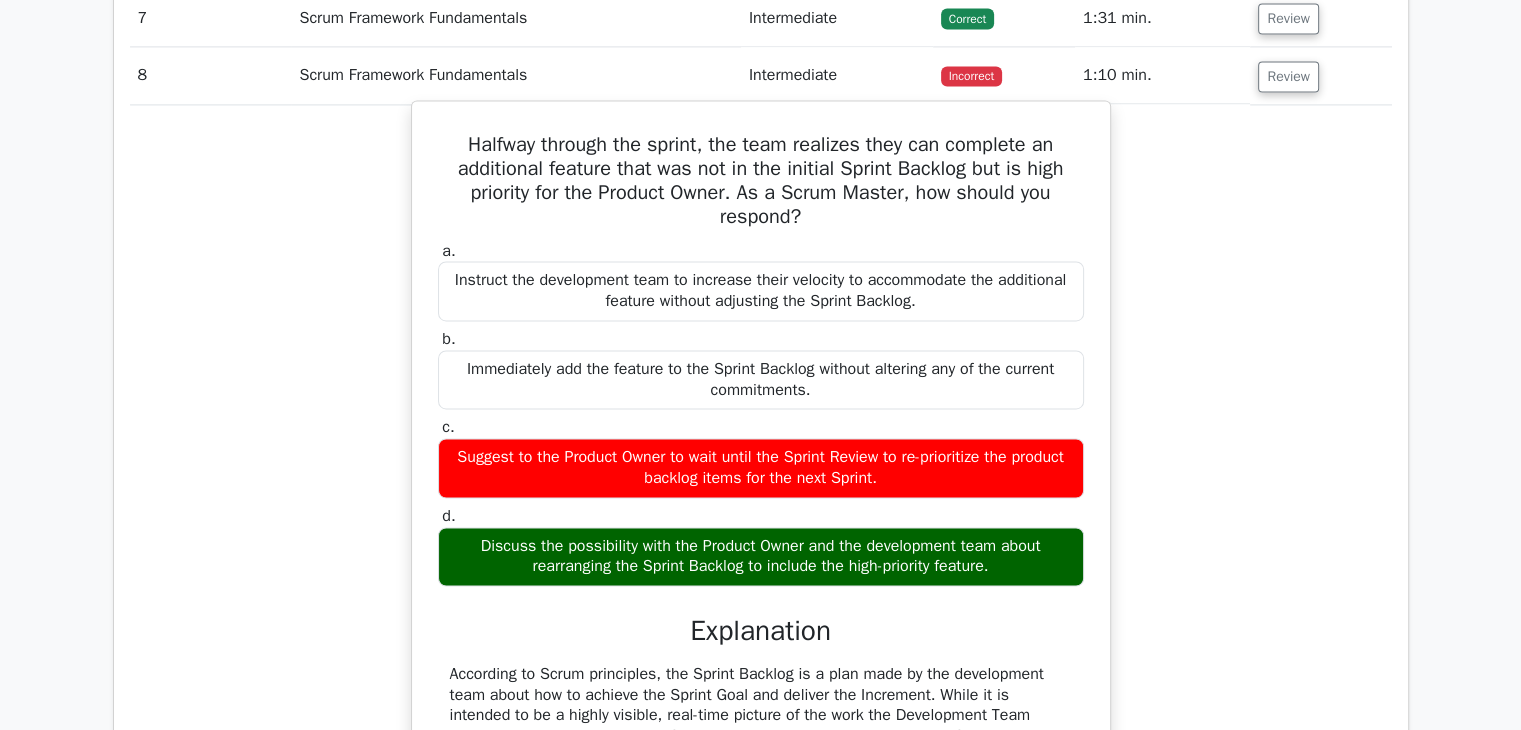 click on "Halfway through the sprint, the team realizes they can complete an additional feature that was not in the initial Sprint Backlog but is high priority for the Product Owner. As a Scrum Master, how should you respond?" at bounding box center (761, 181) 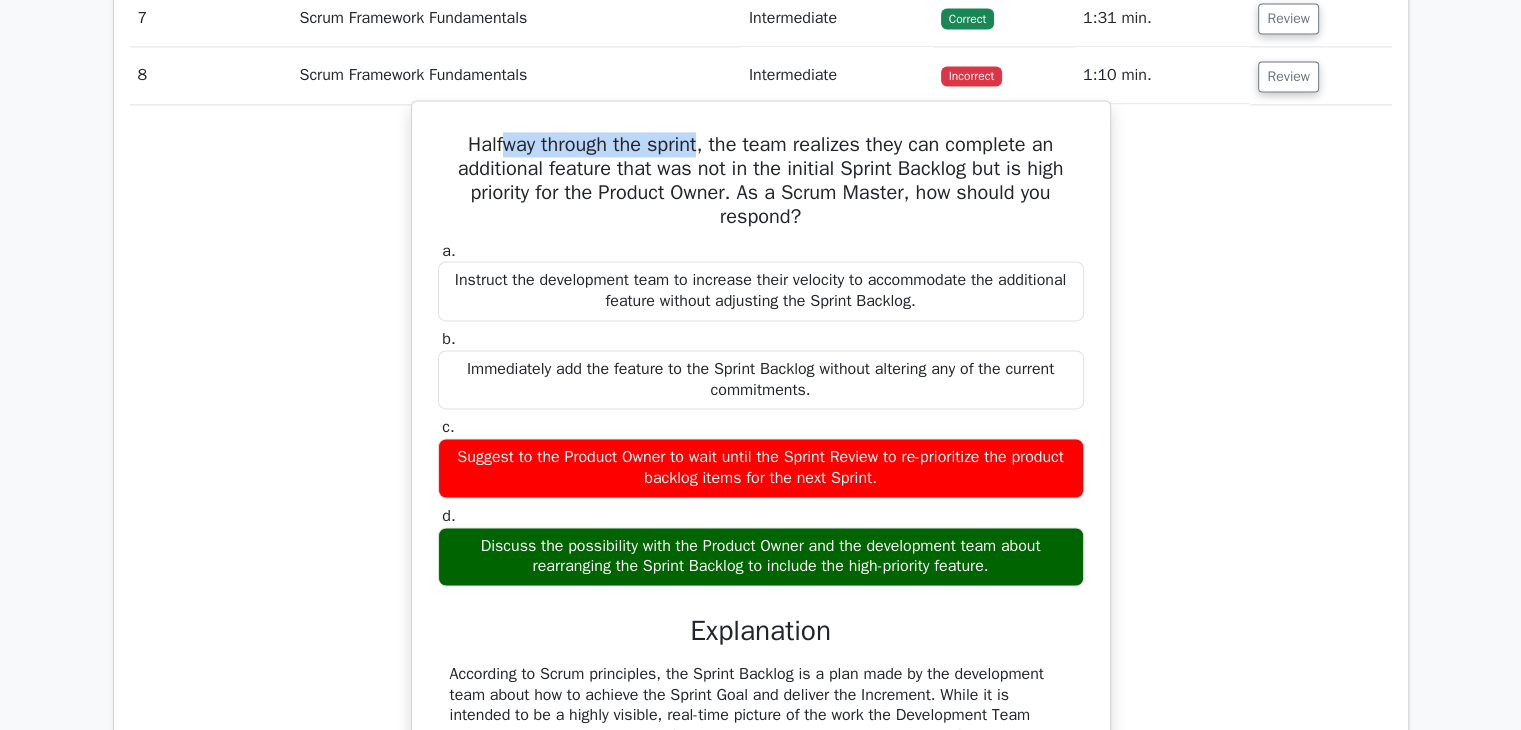 drag, startPoint x: 671, startPoint y: 141, endPoint x: 492, endPoint y: 140, distance: 179.00279 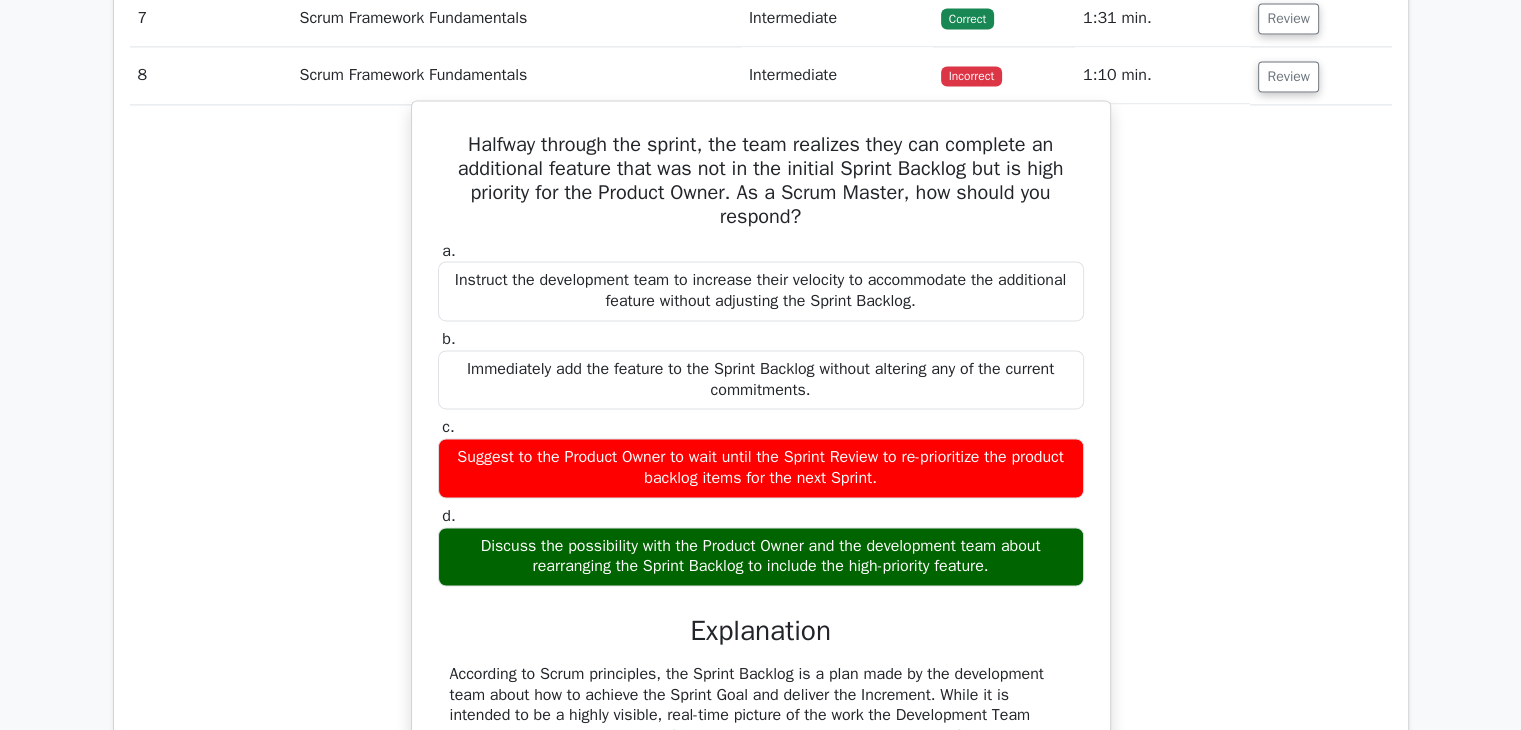 drag, startPoint x: 860, startPoint y: 139, endPoint x: 895, endPoint y: 139, distance: 35 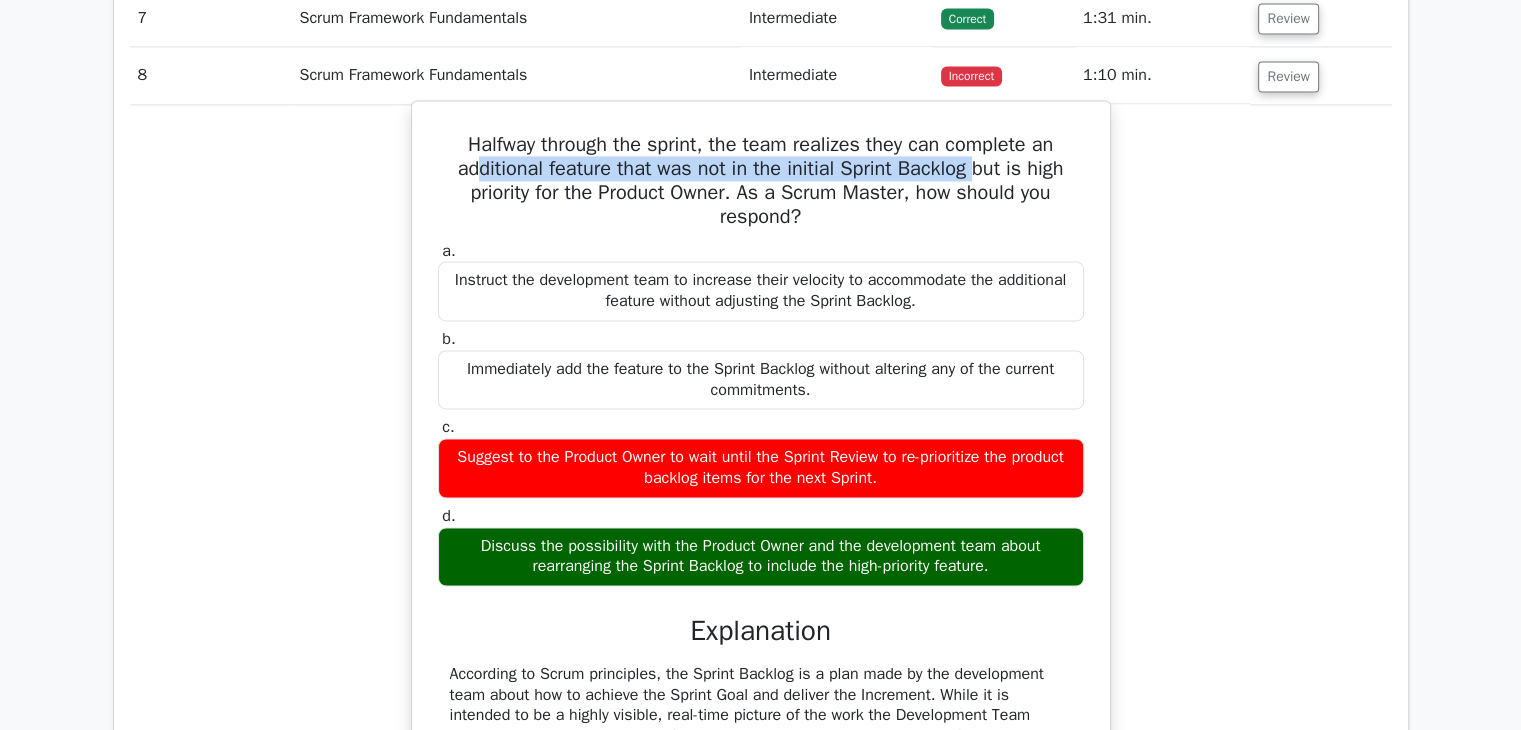 drag, startPoint x: 465, startPoint y: 168, endPoint x: 981, endPoint y: 174, distance: 516.0349 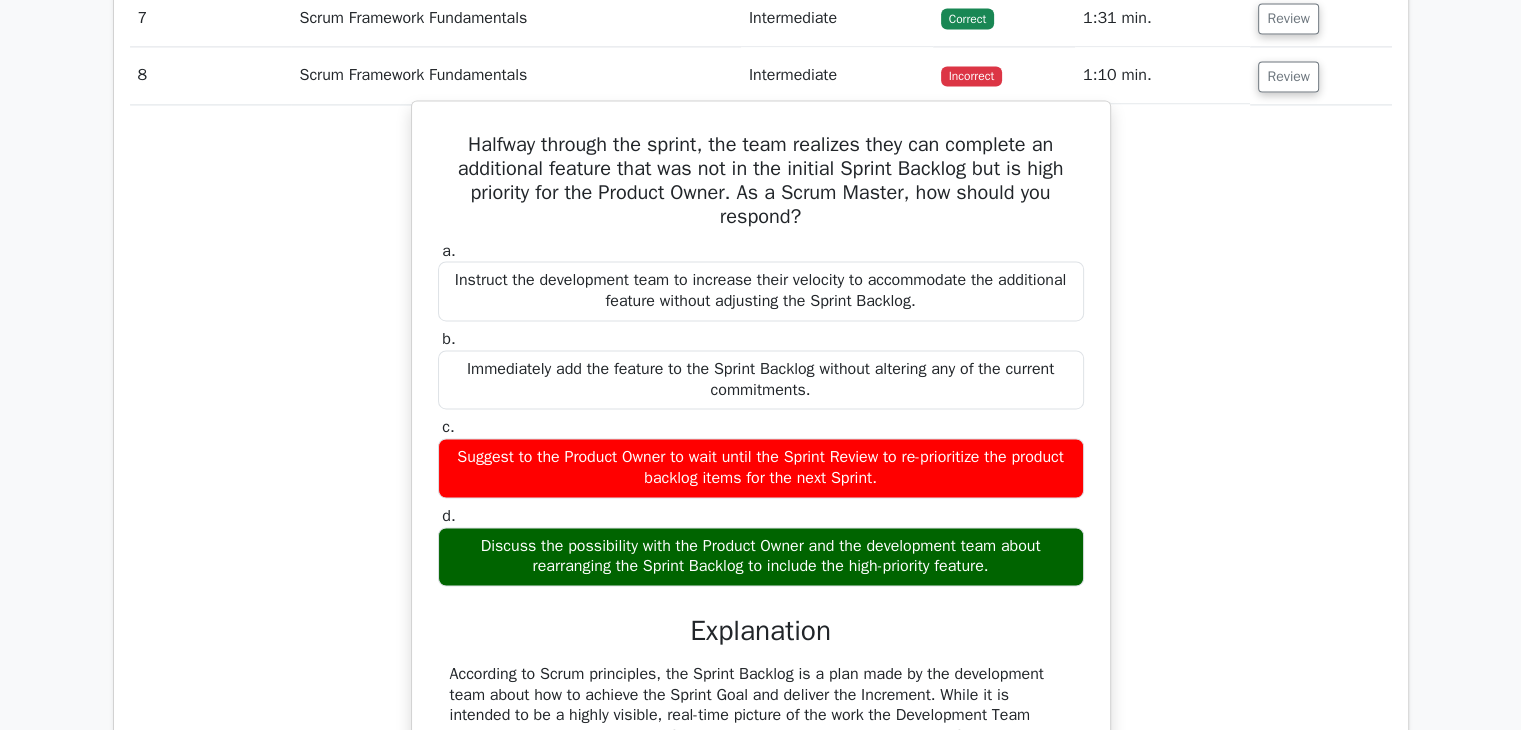 click on "Halfway through the sprint, the team realizes they can complete an additional feature that was not in the initial Sprint Backlog but is high priority for the Product Owner. As a Scrum Master, how should you respond?" at bounding box center [761, 181] 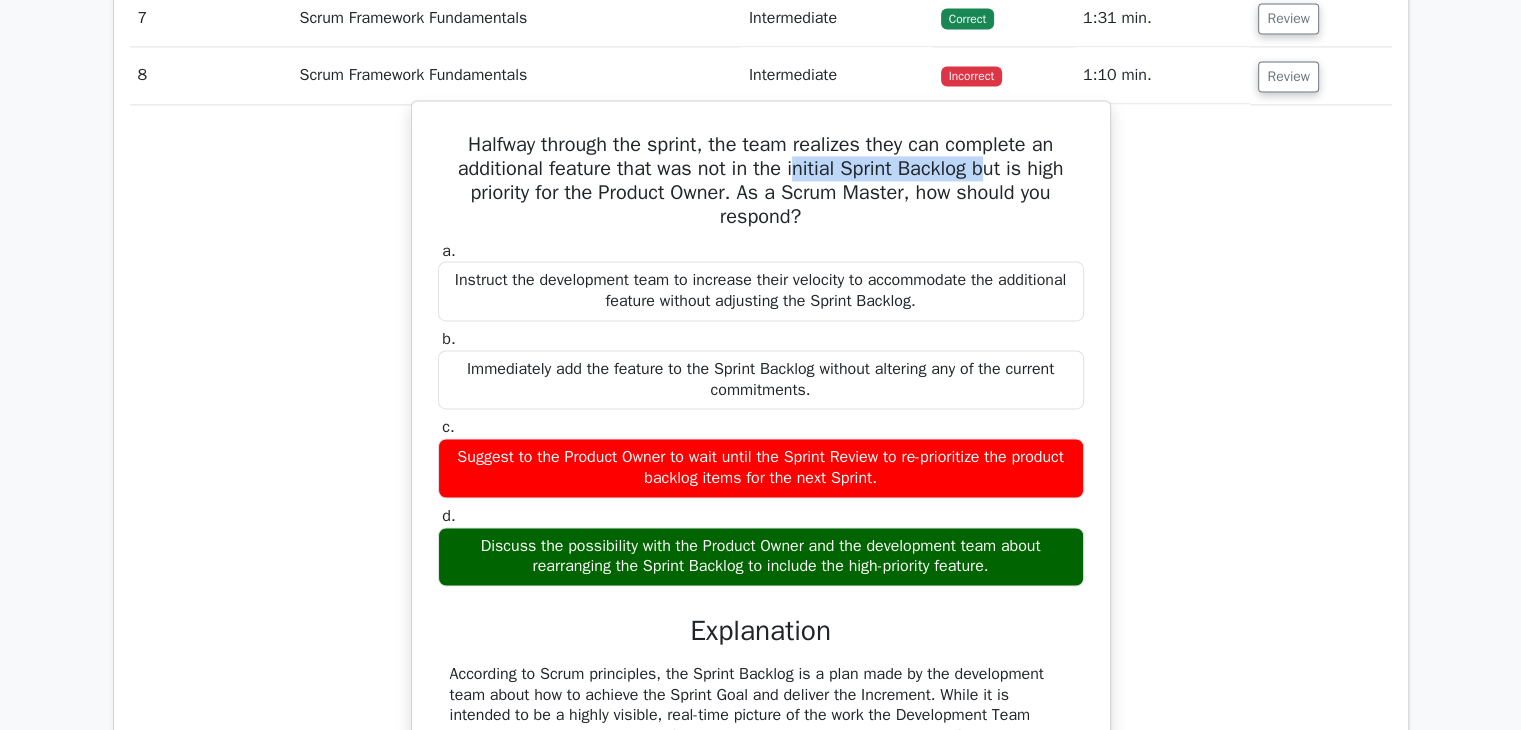 drag, startPoint x: 790, startPoint y: 169, endPoint x: 895, endPoint y: 173, distance: 105.076164 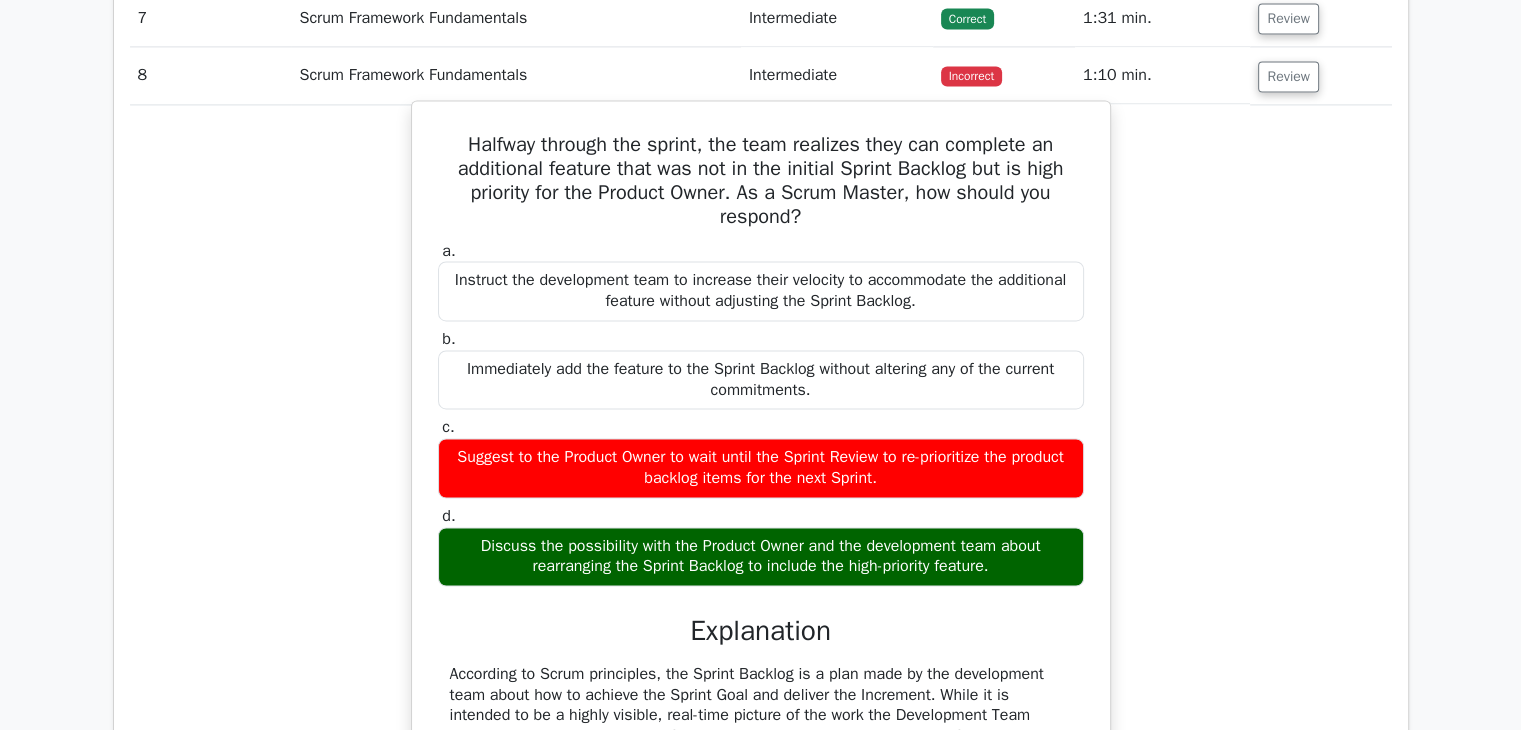 click on "Halfway through the sprint, the team realizes they can complete an additional feature that was not in the initial Sprint Backlog but is high priority for the Product Owner. As a Scrum Master, how should you respond?" at bounding box center (761, 181) 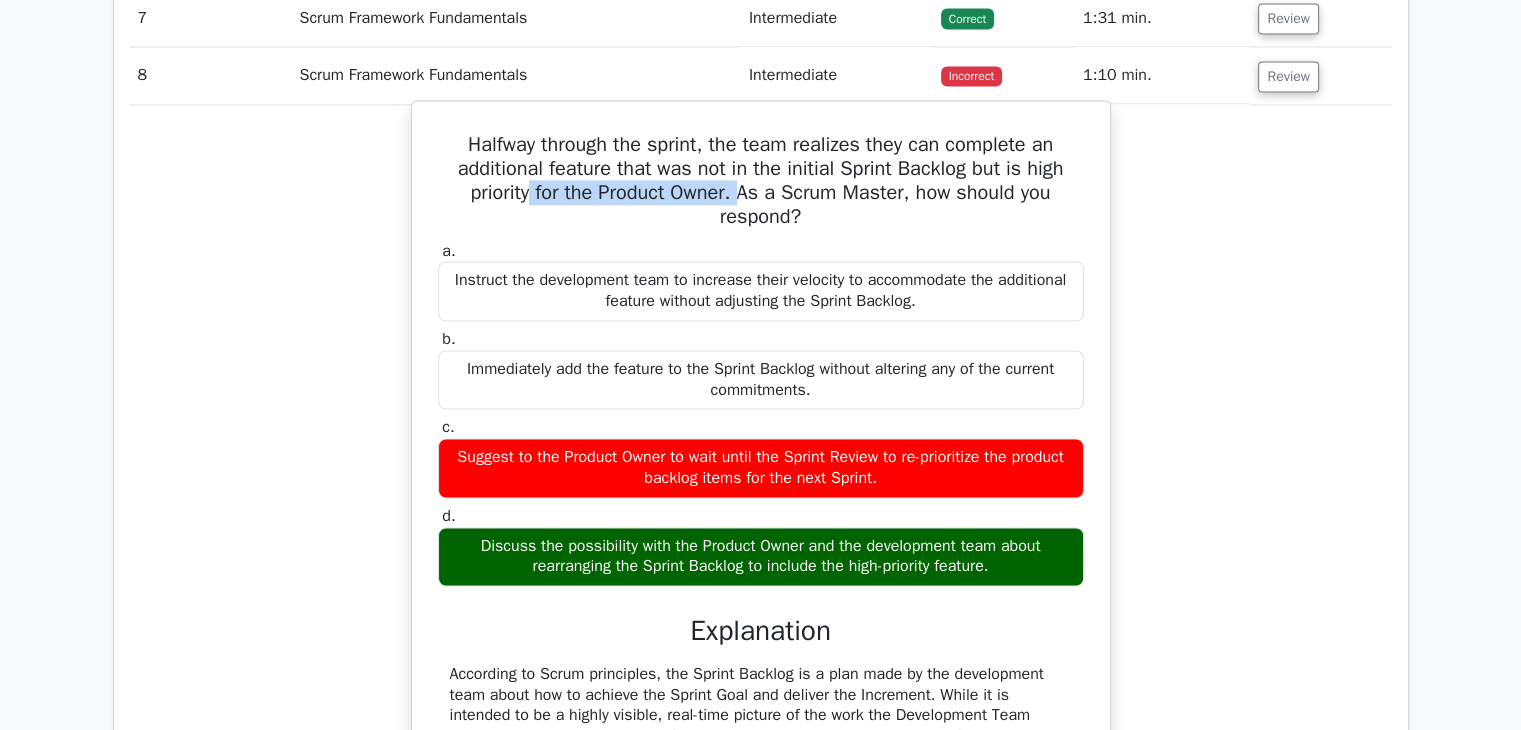 drag, startPoint x: 521, startPoint y: 190, endPoint x: 739, endPoint y: 190, distance: 218 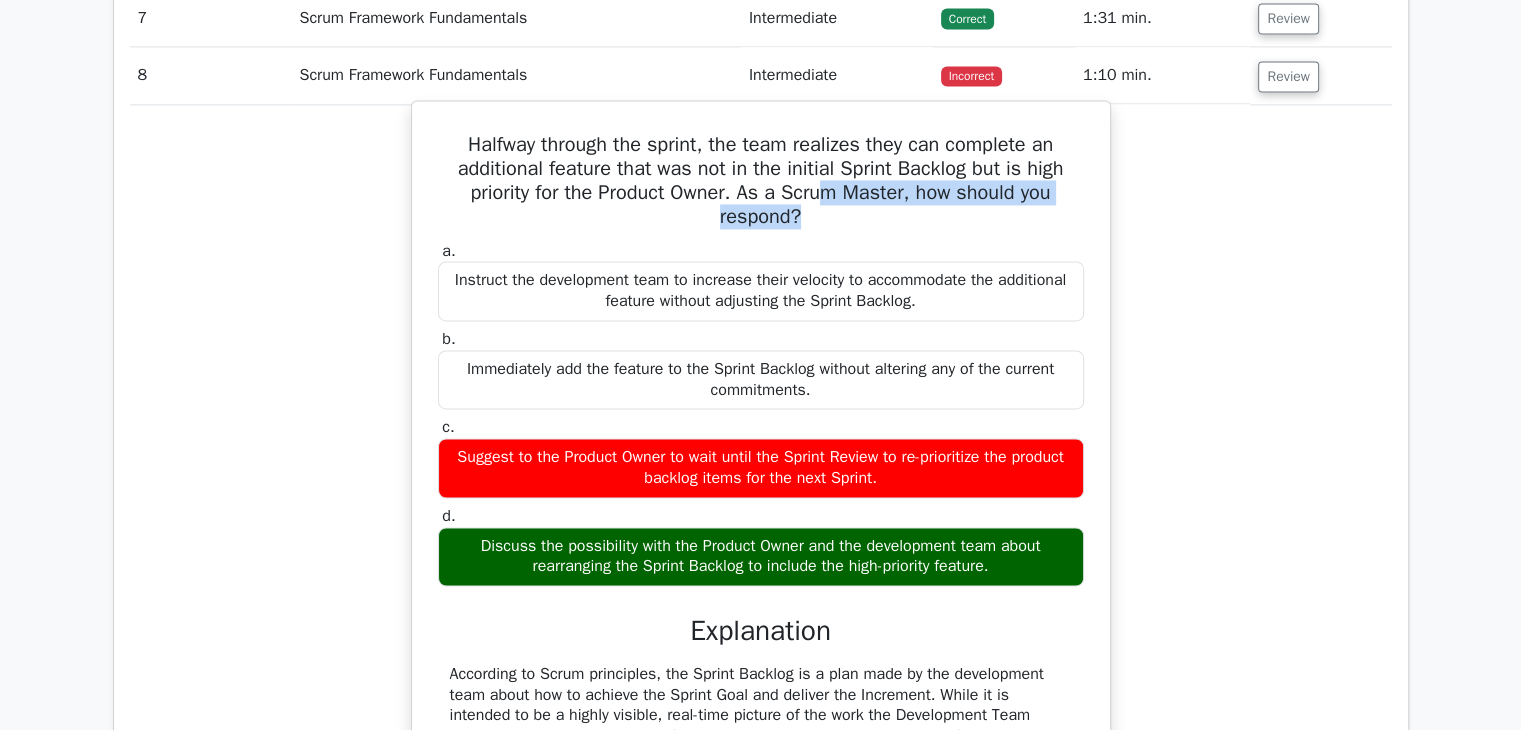 drag, startPoint x: 909, startPoint y: 185, endPoint x: 986, endPoint y: 216, distance: 83.00603 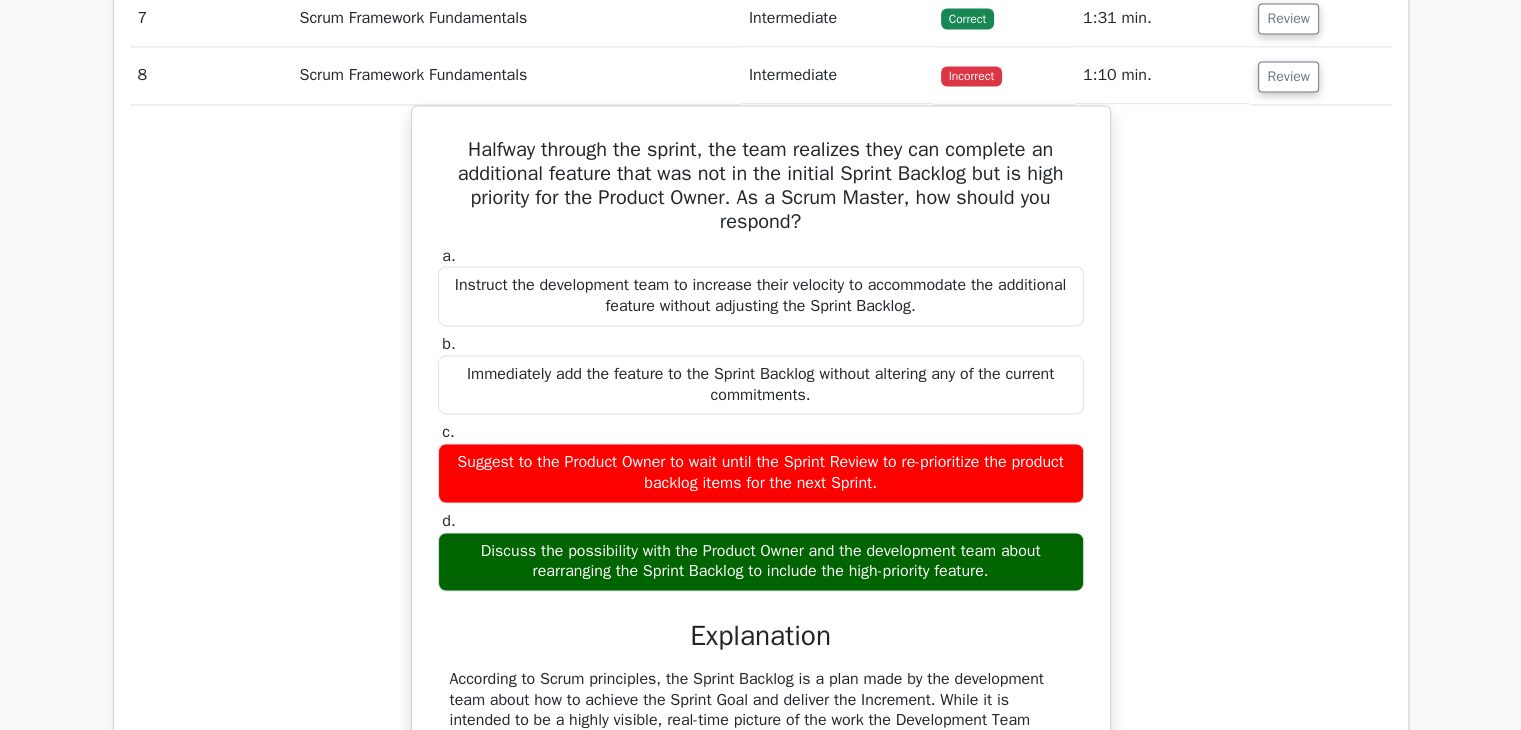 click on "Halfway through the sprint, the team realizes they can complete an additional feature that was not in the initial Sprint Backlog but is high priority for the Product Owner. As a Scrum Master, how should you respond?
a.
Instruct the development team to increase their velocity to accommodate the additional feature without adjusting the Sprint Backlog.
b. c." at bounding box center (761, 544) 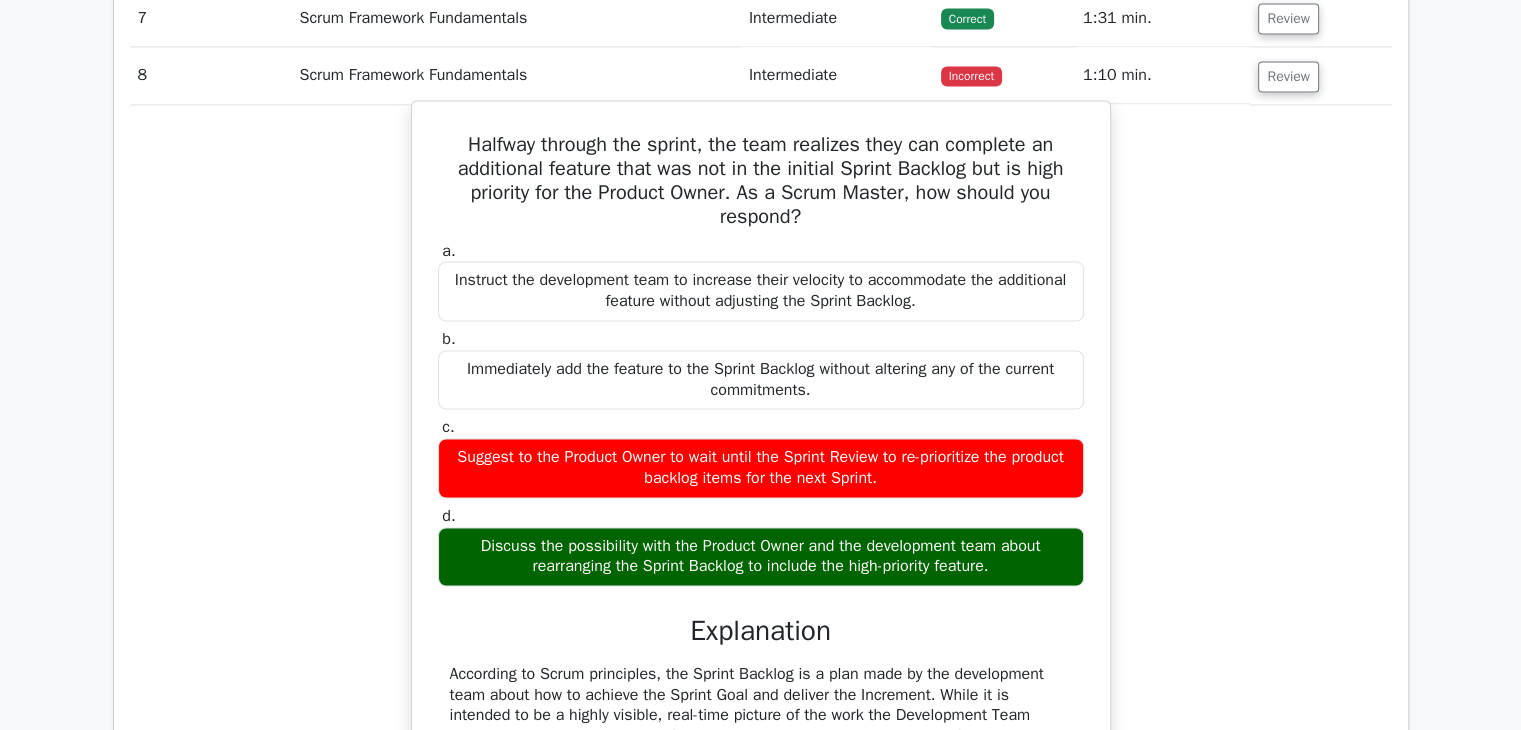 drag, startPoint x: 554, startPoint y: 271, endPoint x: 1037, endPoint y: 273, distance: 483.00415 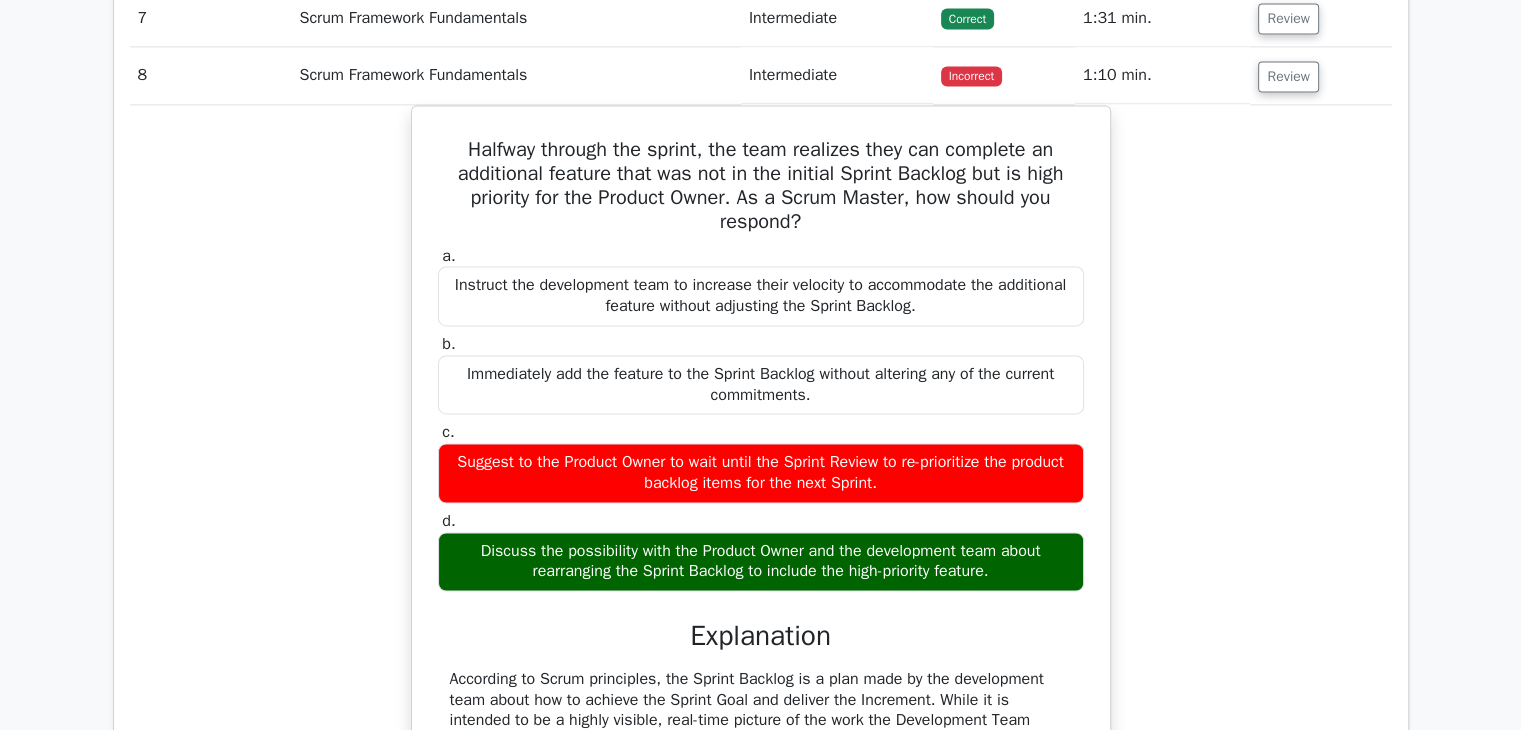 drag, startPoint x: 1201, startPoint y: 273, endPoint x: 1169, endPoint y: 273, distance: 32 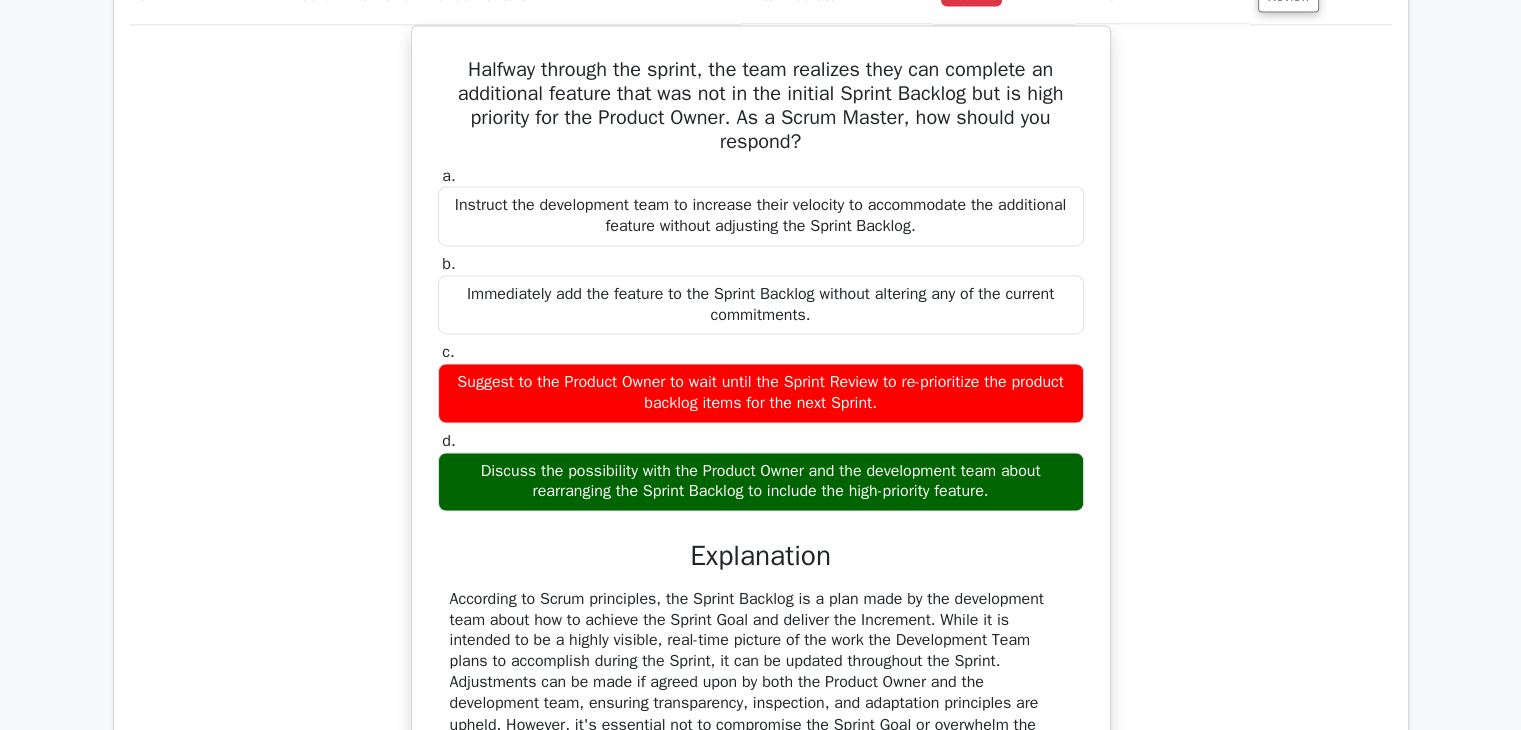 scroll, scrollTop: 3200, scrollLeft: 0, axis: vertical 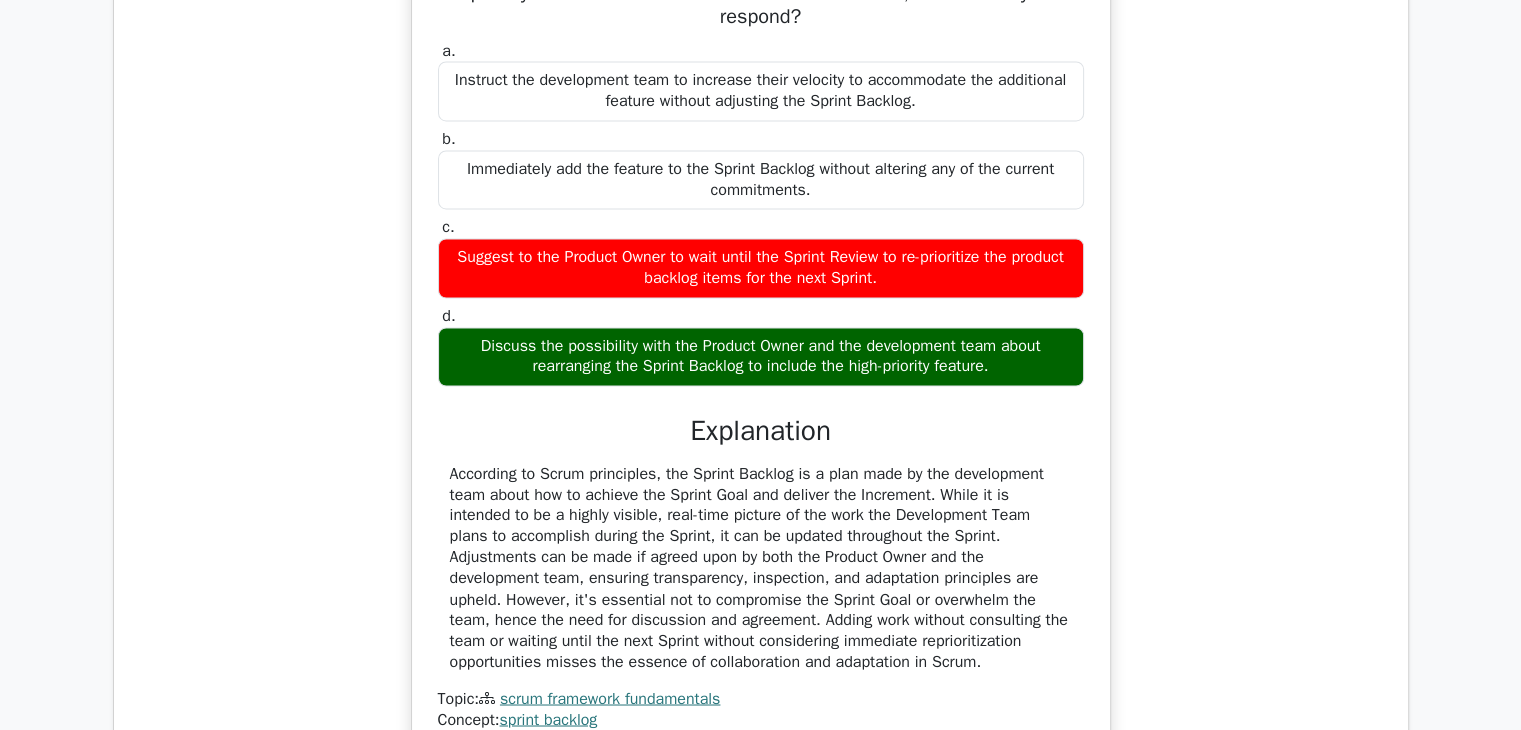 drag, startPoint x: 516, startPoint y: 165, endPoint x: 871, endPoint y: 188, distance: 355.7443 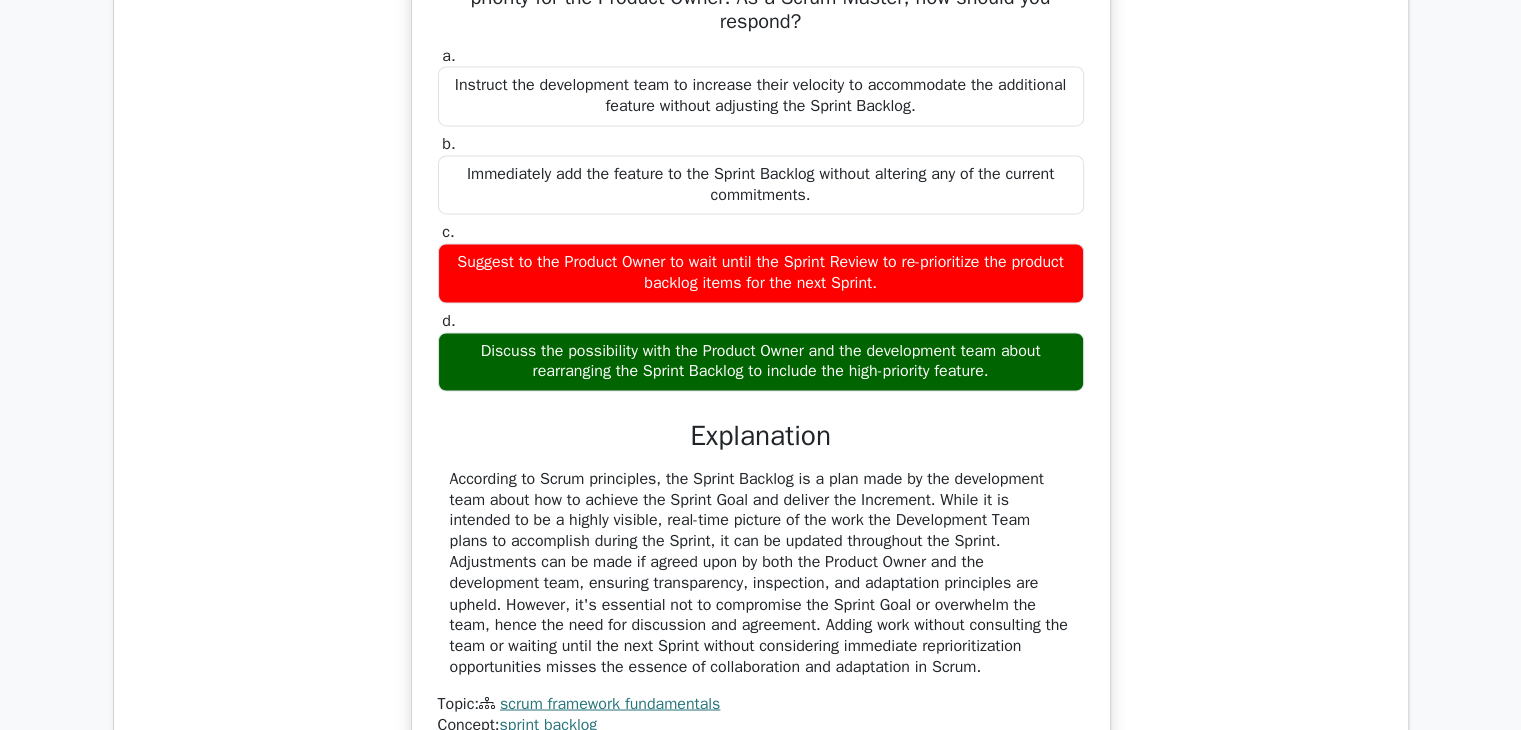 click on "Halfway through the sprint, the team realizes they can complete an additional feature that was not in the initial Sprint Backlog but is high priority for the Product Owner. As a Scrum Master, how should you respond?
a.
Instruct the development team to increase their velocity to accommodate the additional feature without adjusting the Sprint Backlog.
b. c." at bounding box center (761, 344) 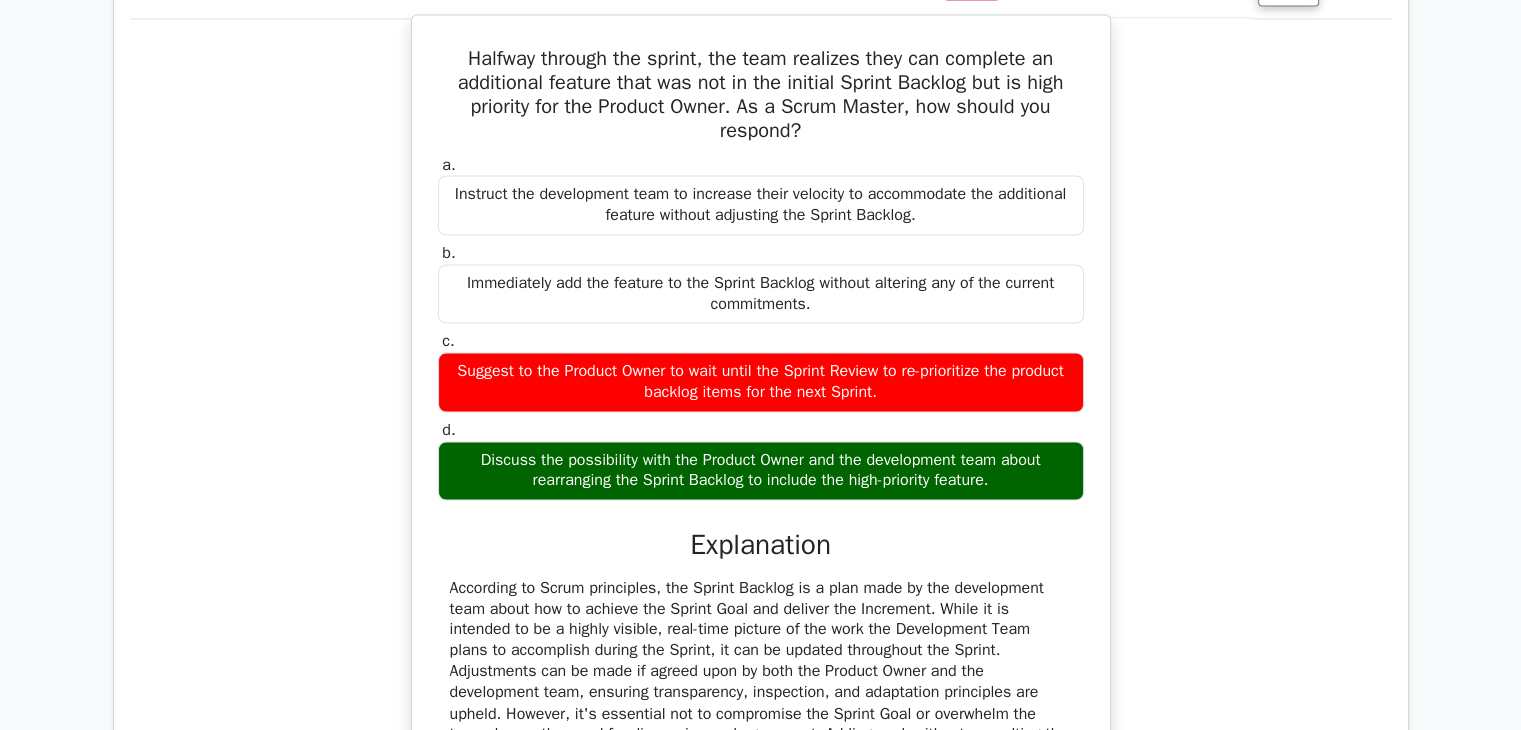 scroll, scrollTop: 3000, scrollLeft: 0, axis: vertical 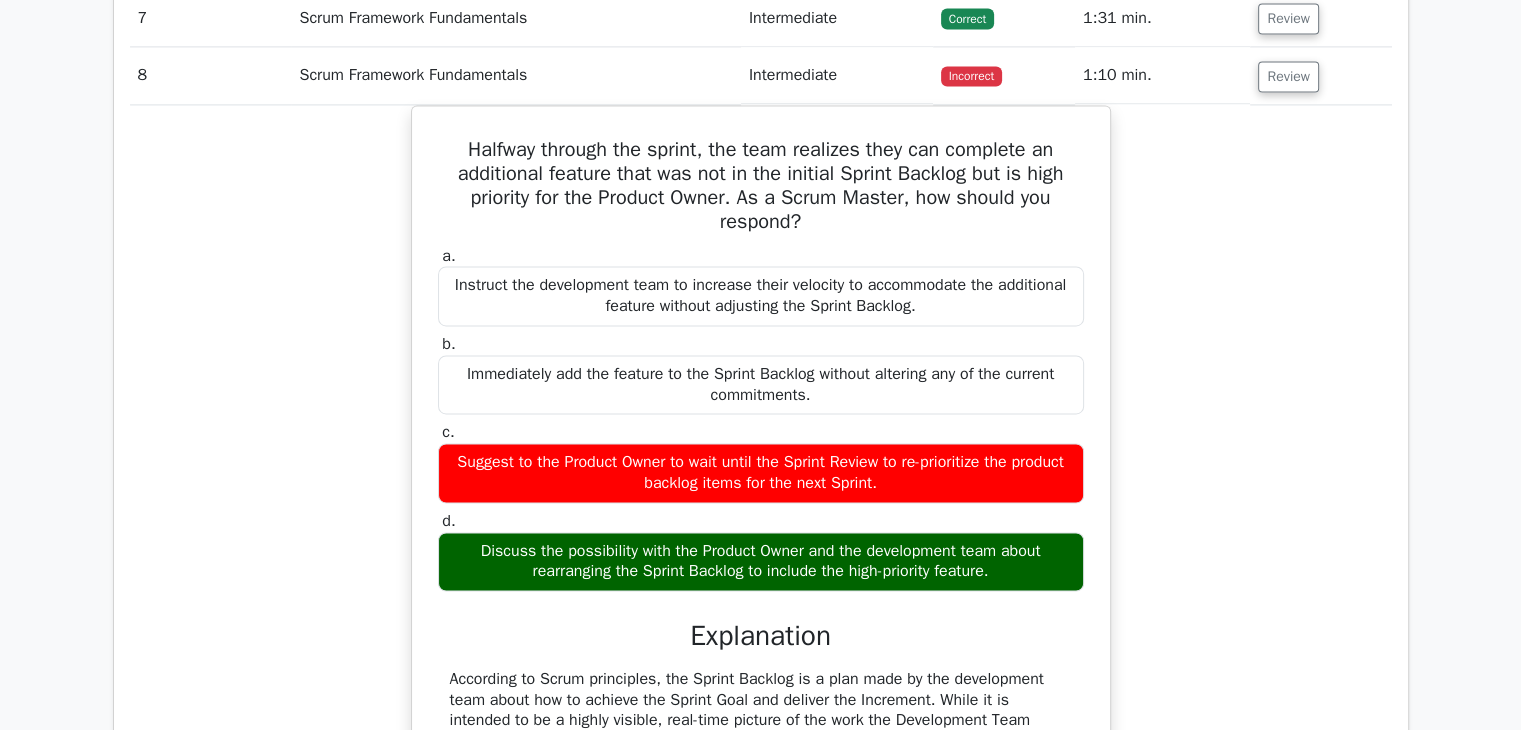 click on "Halfway through the sprint, the team realizes they can complete an additional feature that was not in the initial Sprint Backlog but is high priority for the Product Owner. As a Scrum Master, how should you respond?
a.
Instruct the development team to increase their velocity to accommodate the additional feature without adjusting the Sprint Backlog.
b. c." at bounding box center [761, 544] 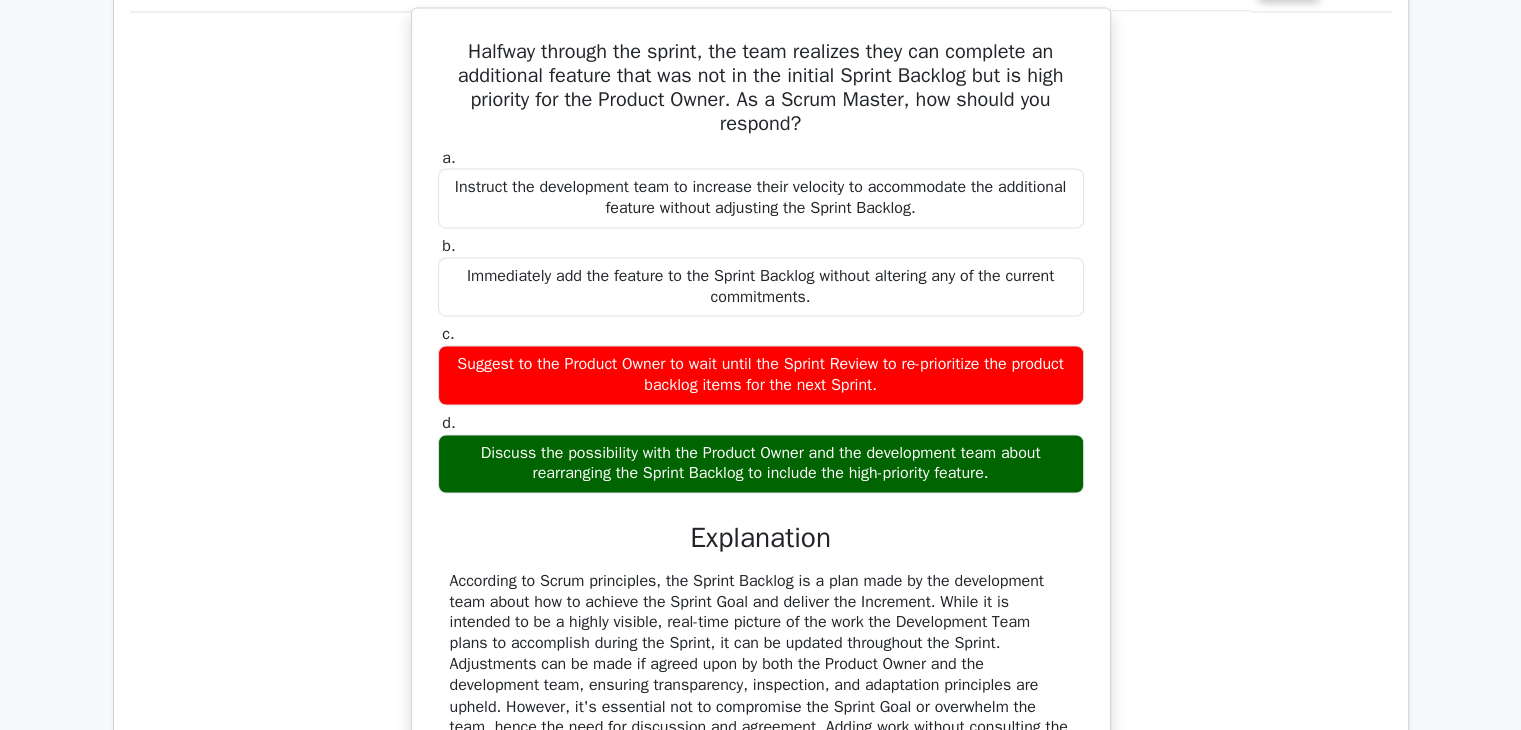 scroll, scrollTop: 3200, scrollLeft: 0, axis: vertical 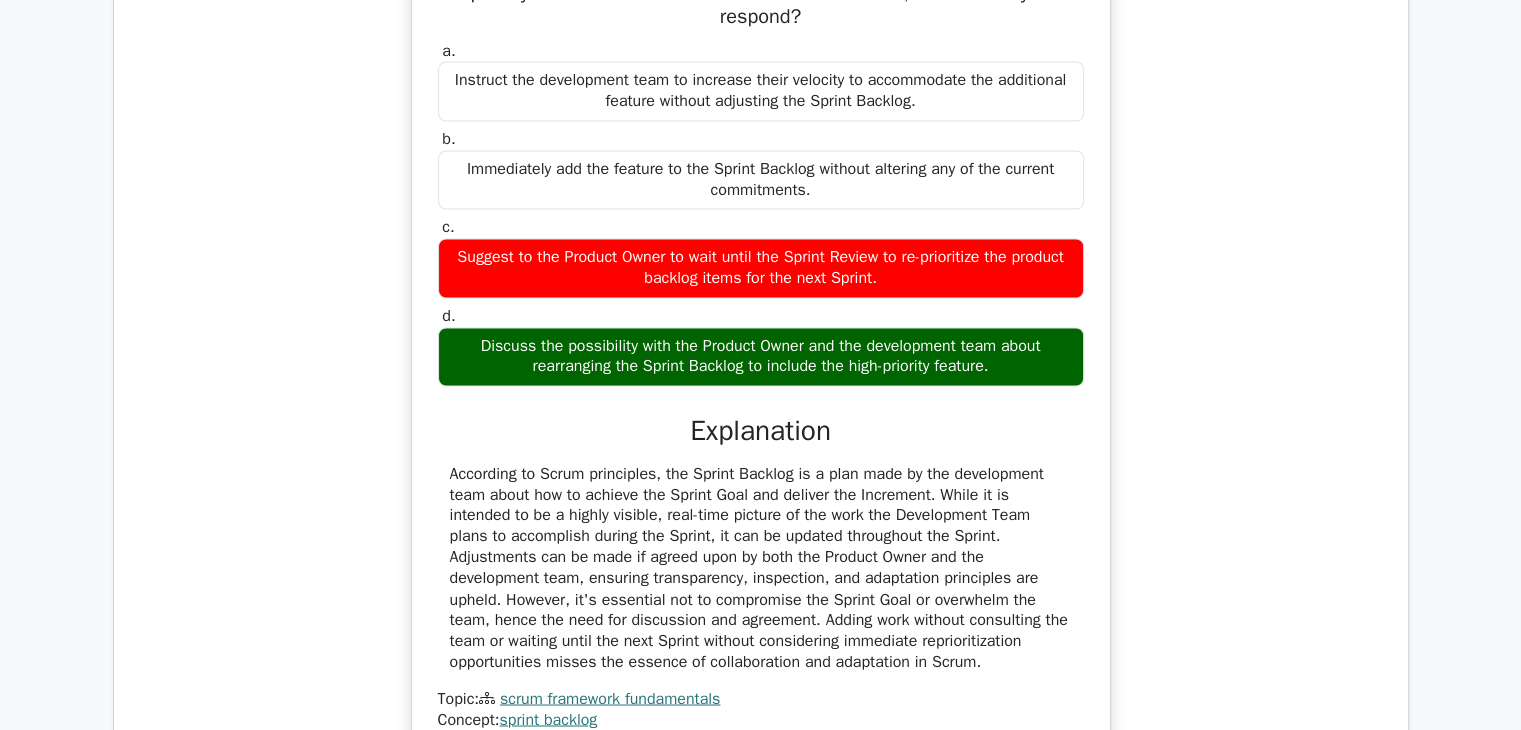 drag, startPoint x: 616, startPoint y: 343, endPoint x: 991, endPoint y: 337, distance: 375.048 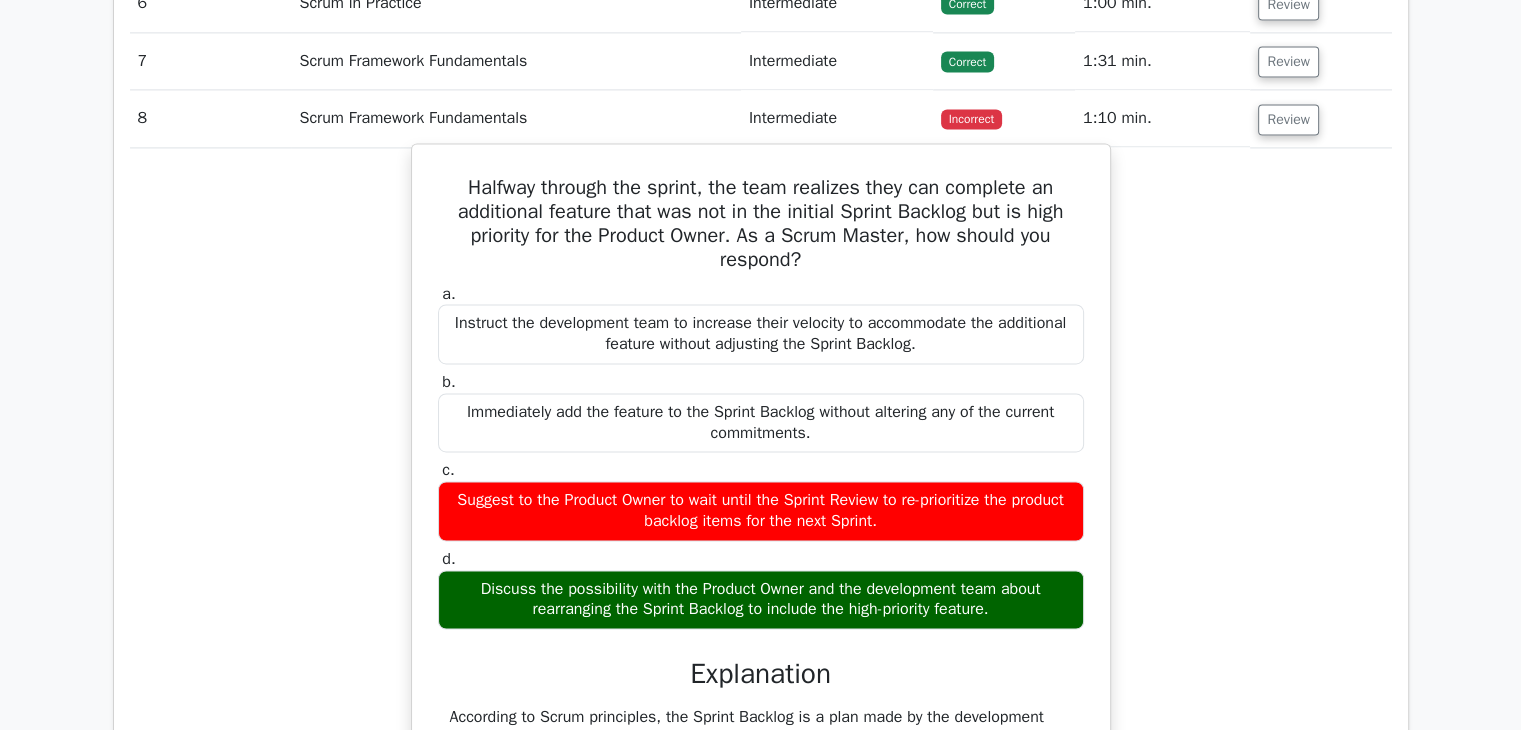 scroll, scrollTop: 2700, scrollLeft: 0, axis: vertical 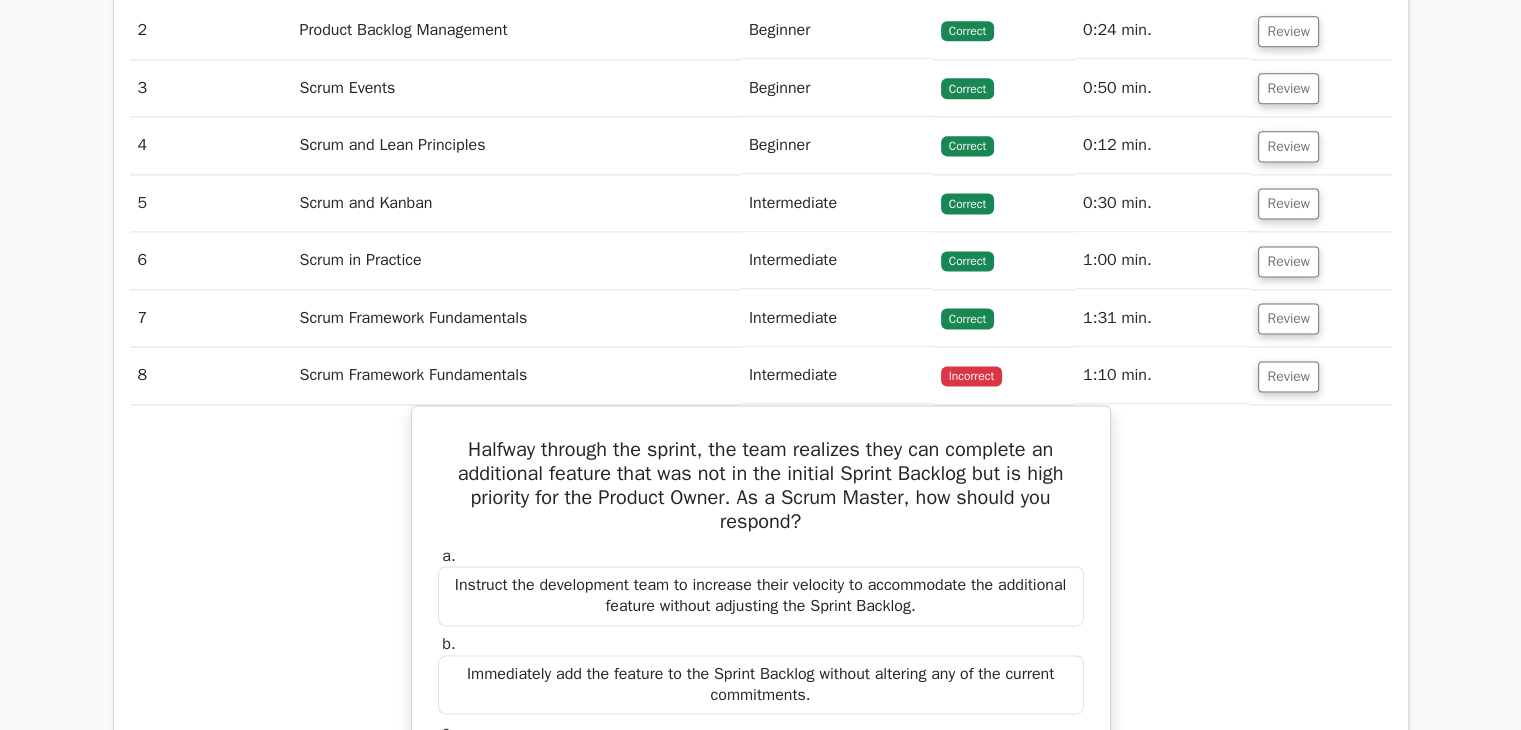 drag, startPoint x: 1300, startPoint y: 259, endPoint x: 296, endPoint y: 498, distance: 1032.0547 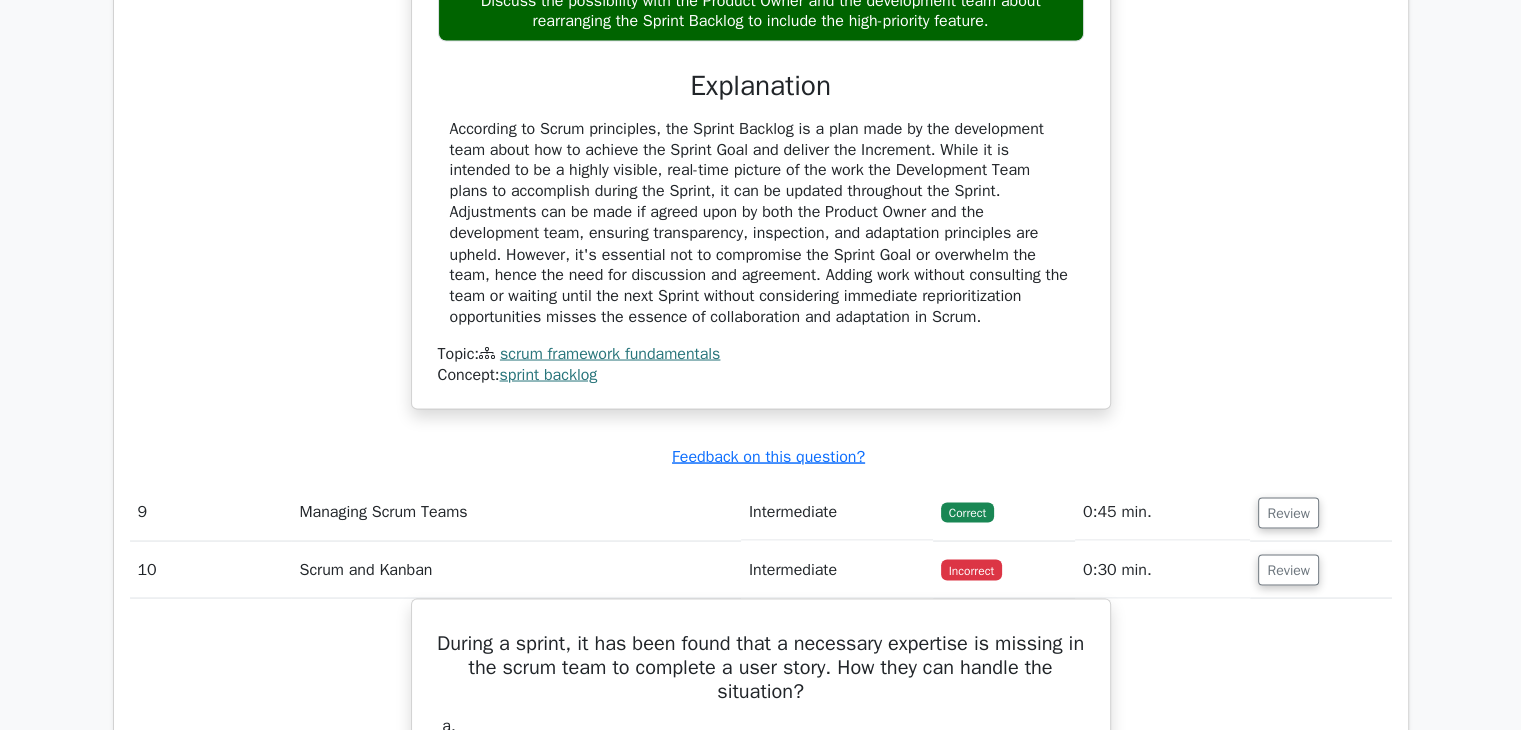 scroll, scrollTop: 3700, scrollLeft: 0, axis: vertical 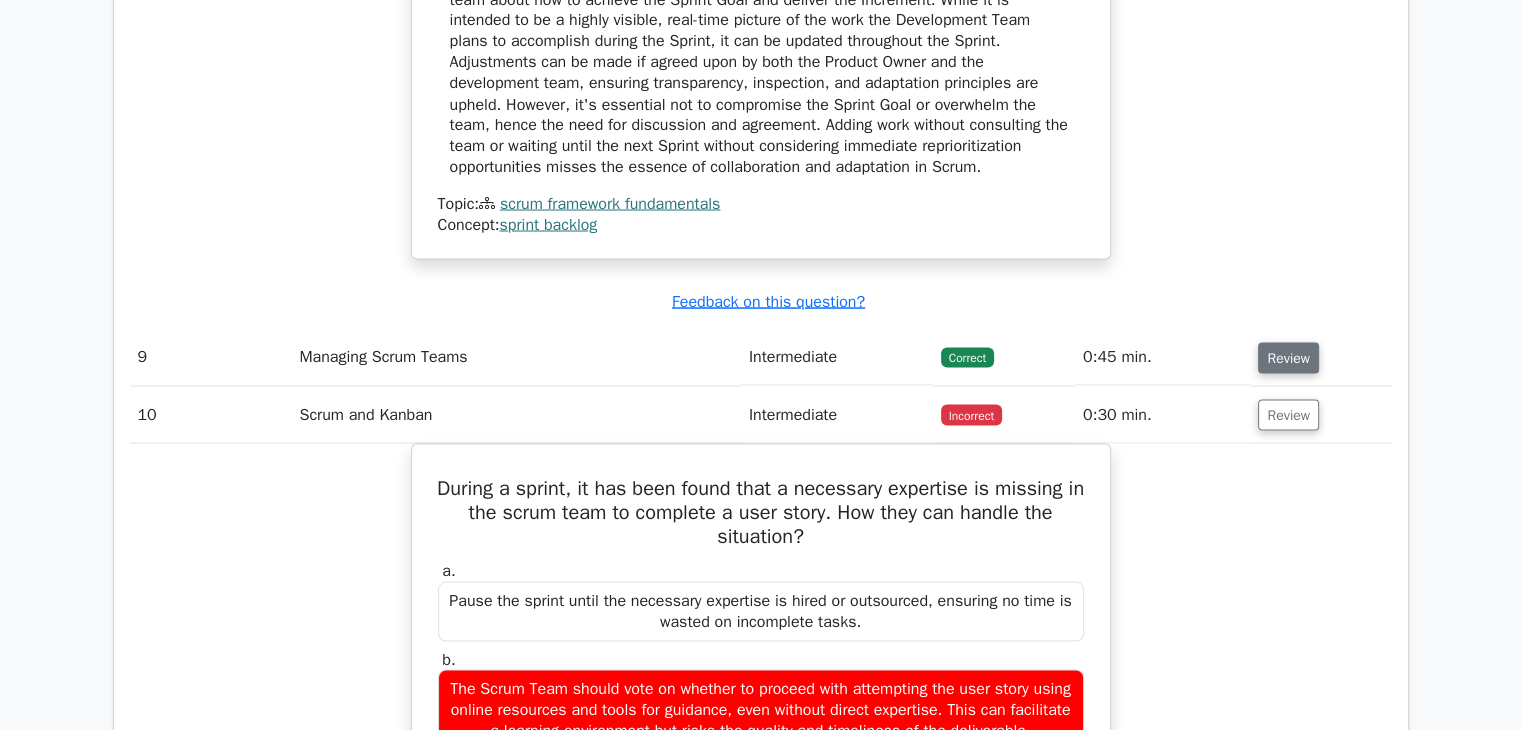 click on "Review" at bounding box center (1288, 357) 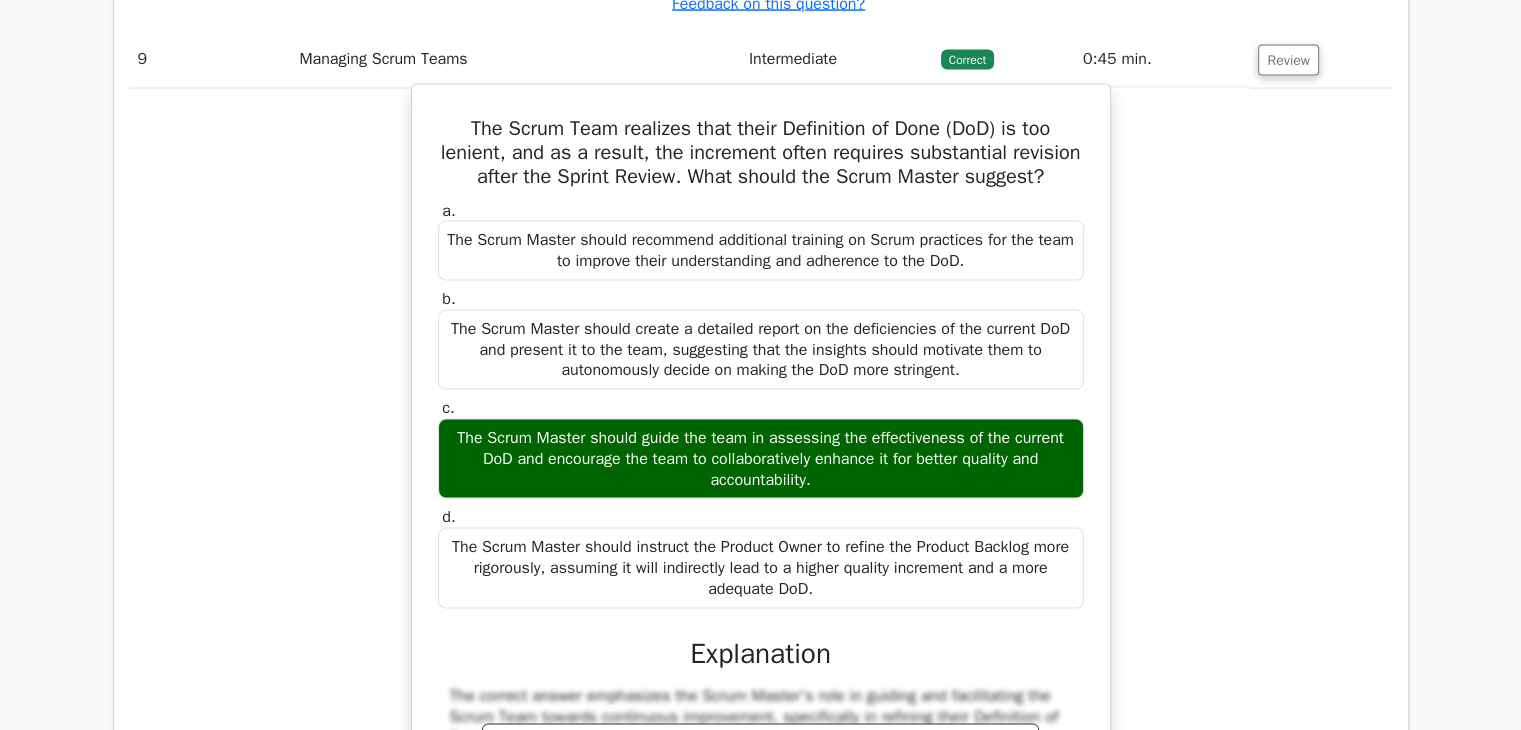 scroll, scrollTop: 4000, scrollLeft: 0, axis: vertical 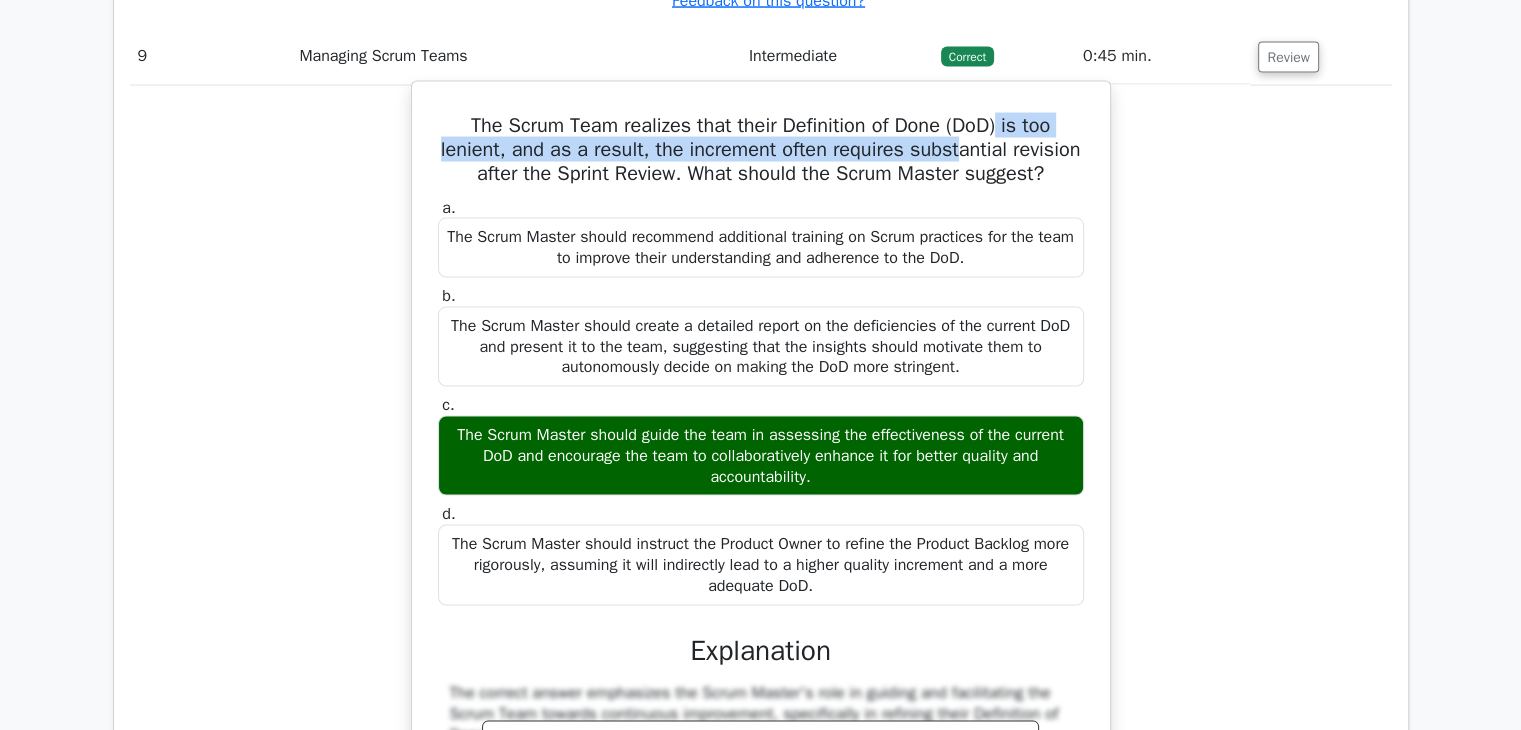 drag, startPoint x: 1005, startPoint y: 117, endPoint x: 997, endPoint y: 134, distance: 18.788294 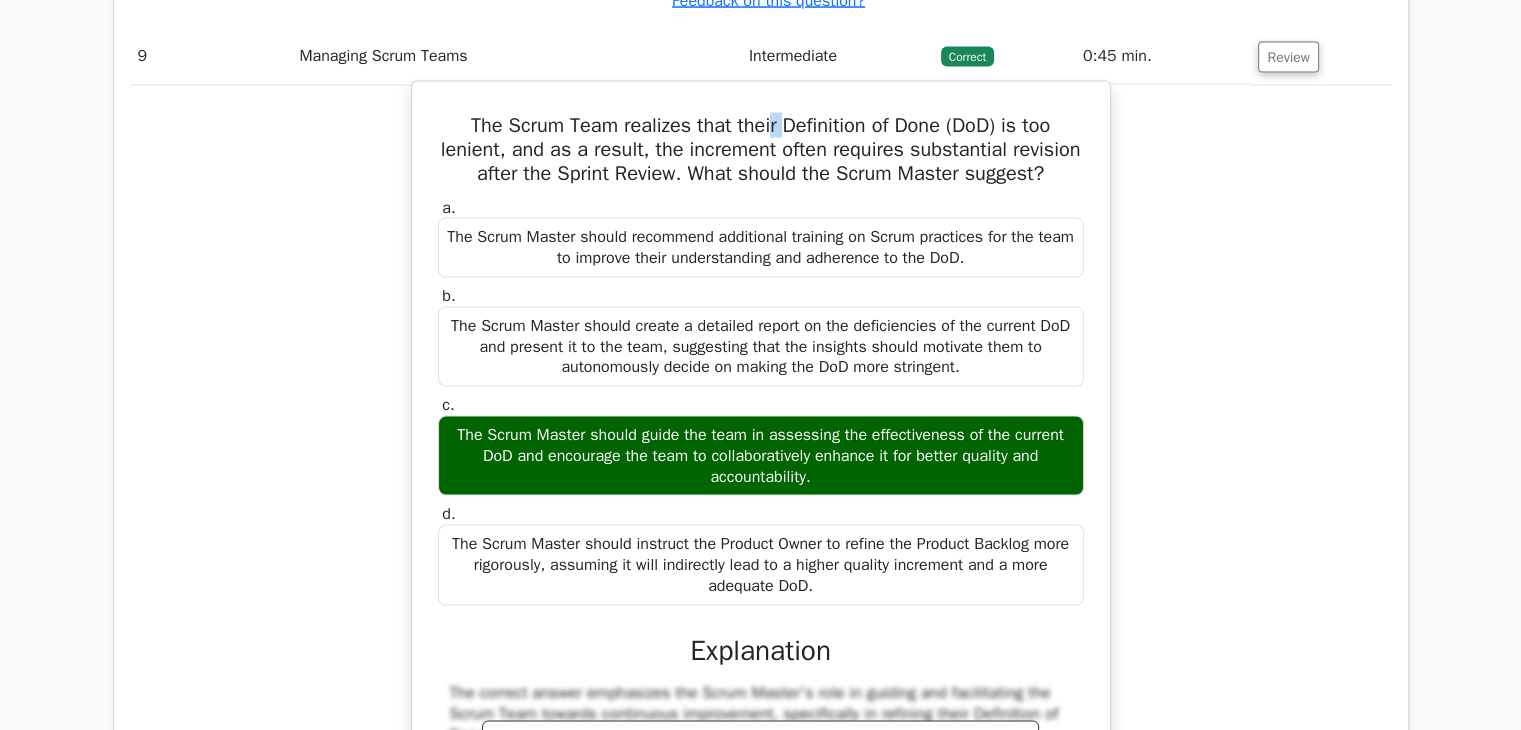 drag, startPoint x: 766, startPoint y: 114, endPoint x: 783, endPoint y: 114, distance: 17 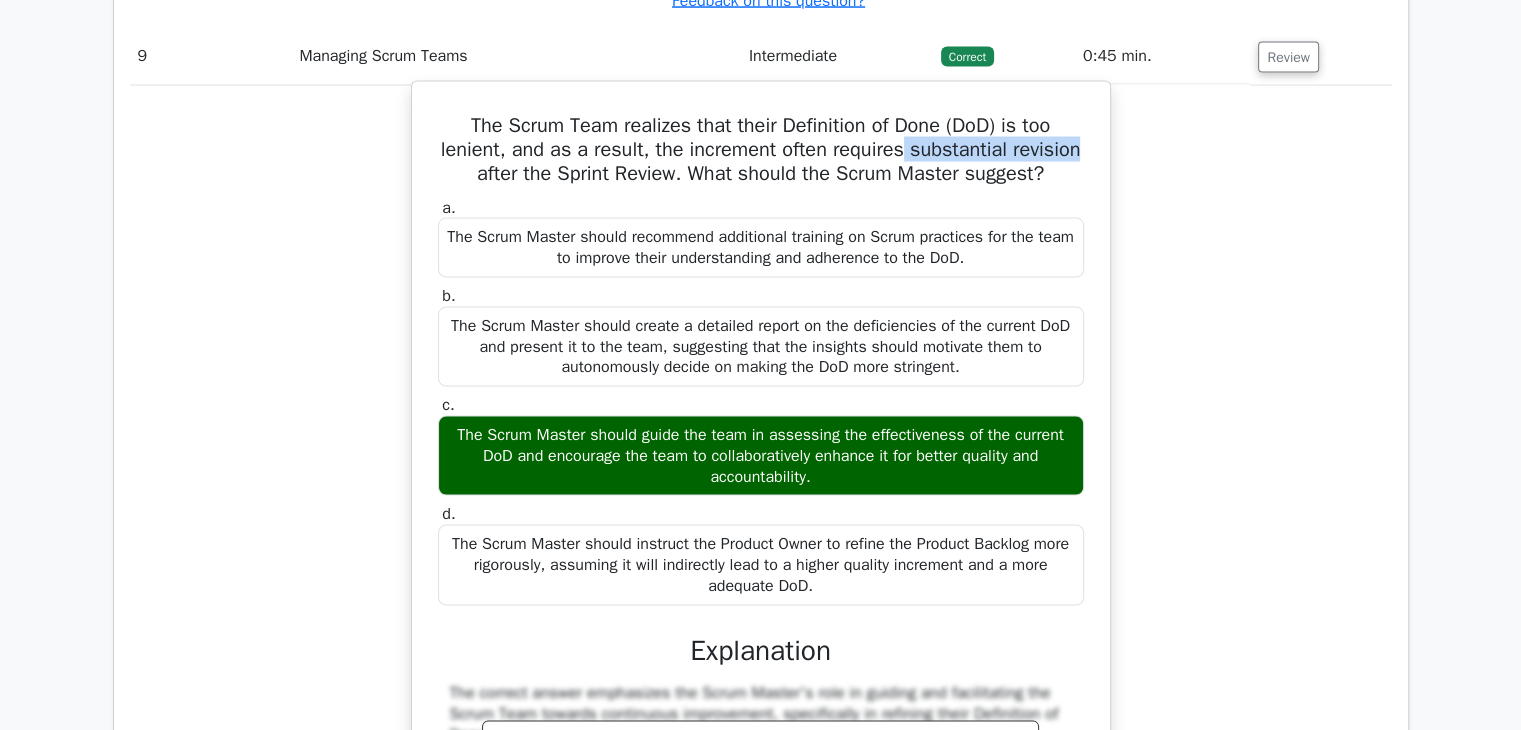 drag, startPoint x: 942, startPoint y: 140, endPoint x: 546, endPoint y: 168, distance: 396.98868 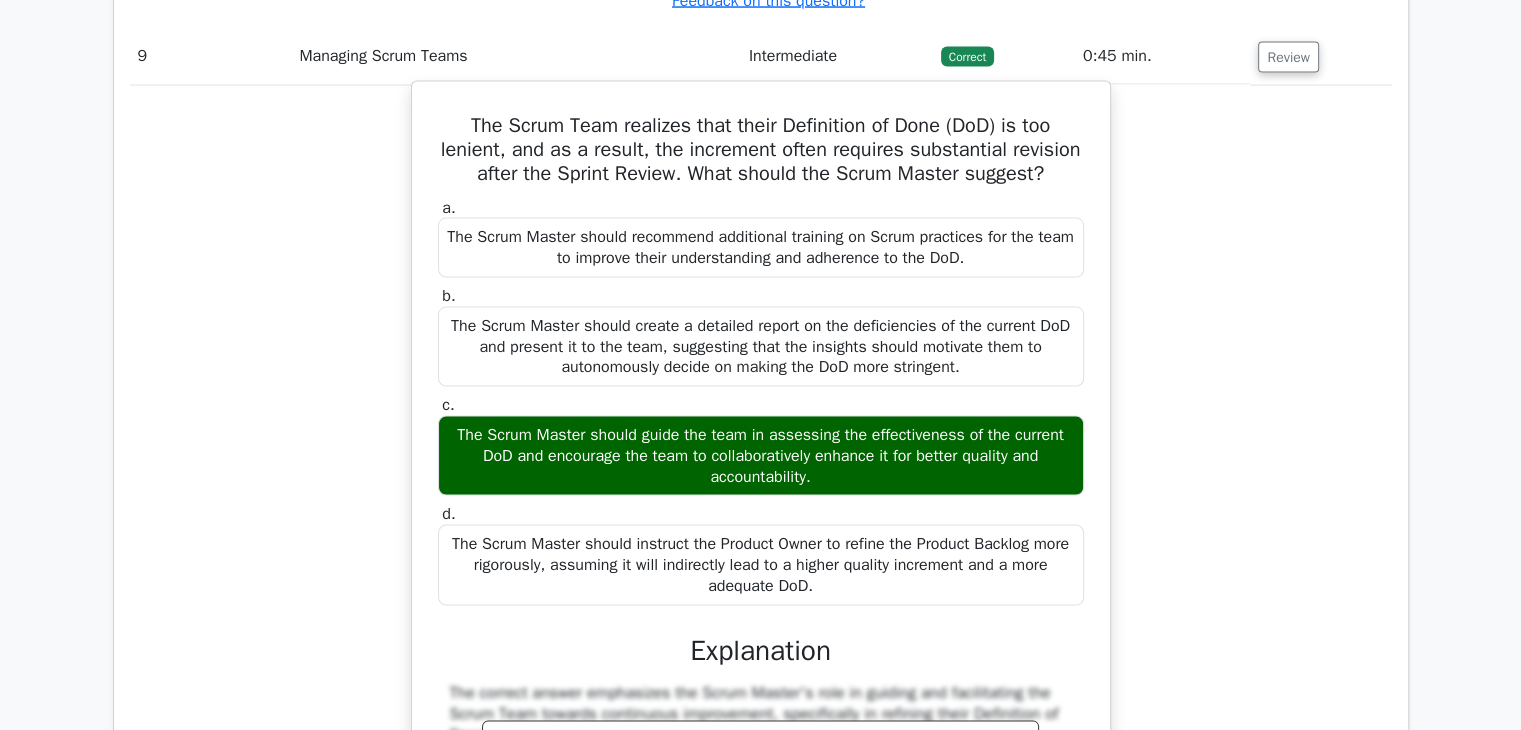 click on "The Scrum Team realizes that their Definition of Done (DoD) is too lenient, and as a result, the increment often requires substantial revision after the Sprint Review. What should the Scrum Master suggest?
a.
The Scrum Master should recommend additional training on Scrum practices for the team to improve their understanding and adherence to the DoD.
b." at bounding box center [761, 535] 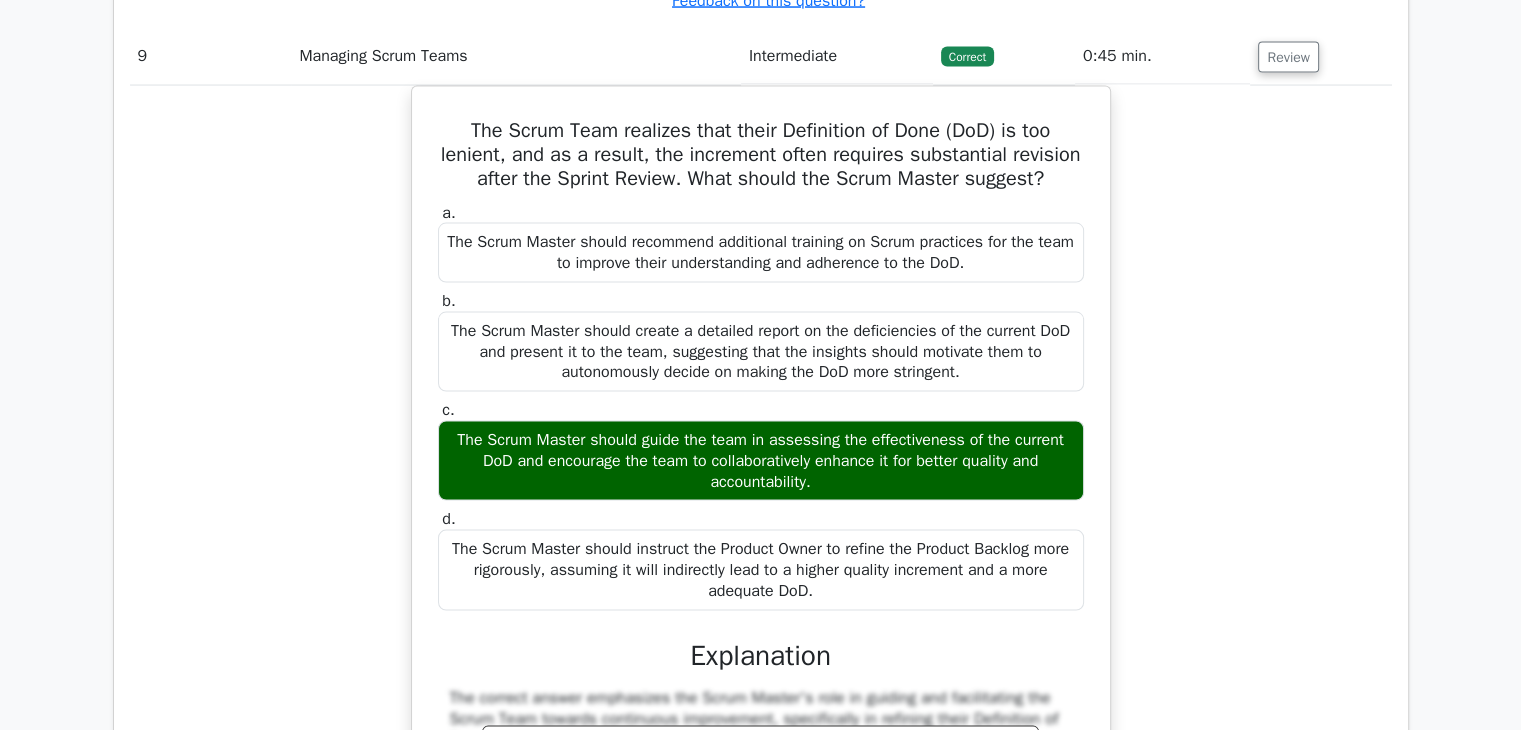 click on "The Scrum Team realizes that their Definition of Done (DoD) is too lenient, and as a result, the increment often requires substantial revision after the Sprint Review. What should the Scrum Master suggest?
a.
The Scrum Master should recommend additional training on Scrum practices for the team to improve their understanding and adherence to the DoD.
b. c." at bounding box center [761, 552] 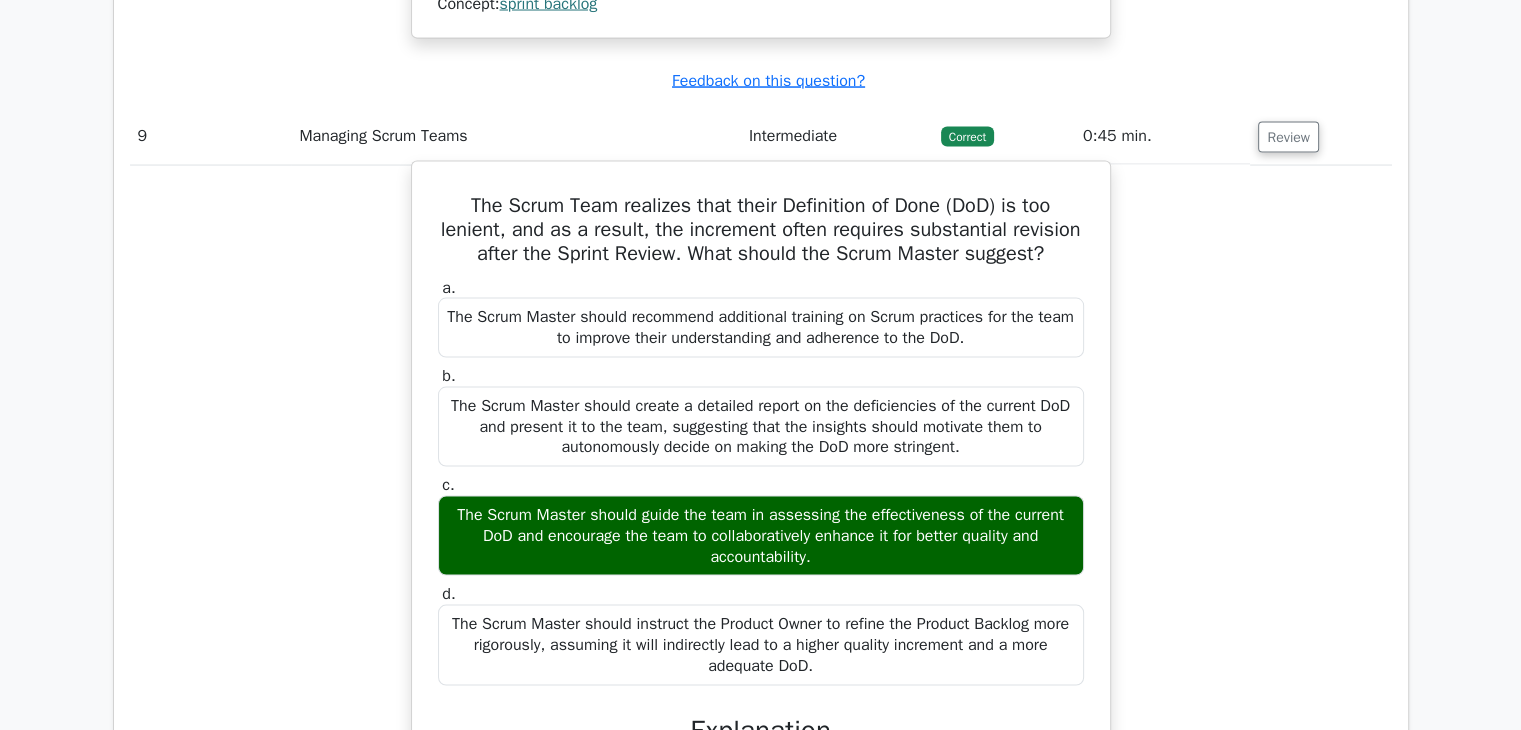 scroll, scrollTop: 3800, scrollLeft: 0, axis: vertical 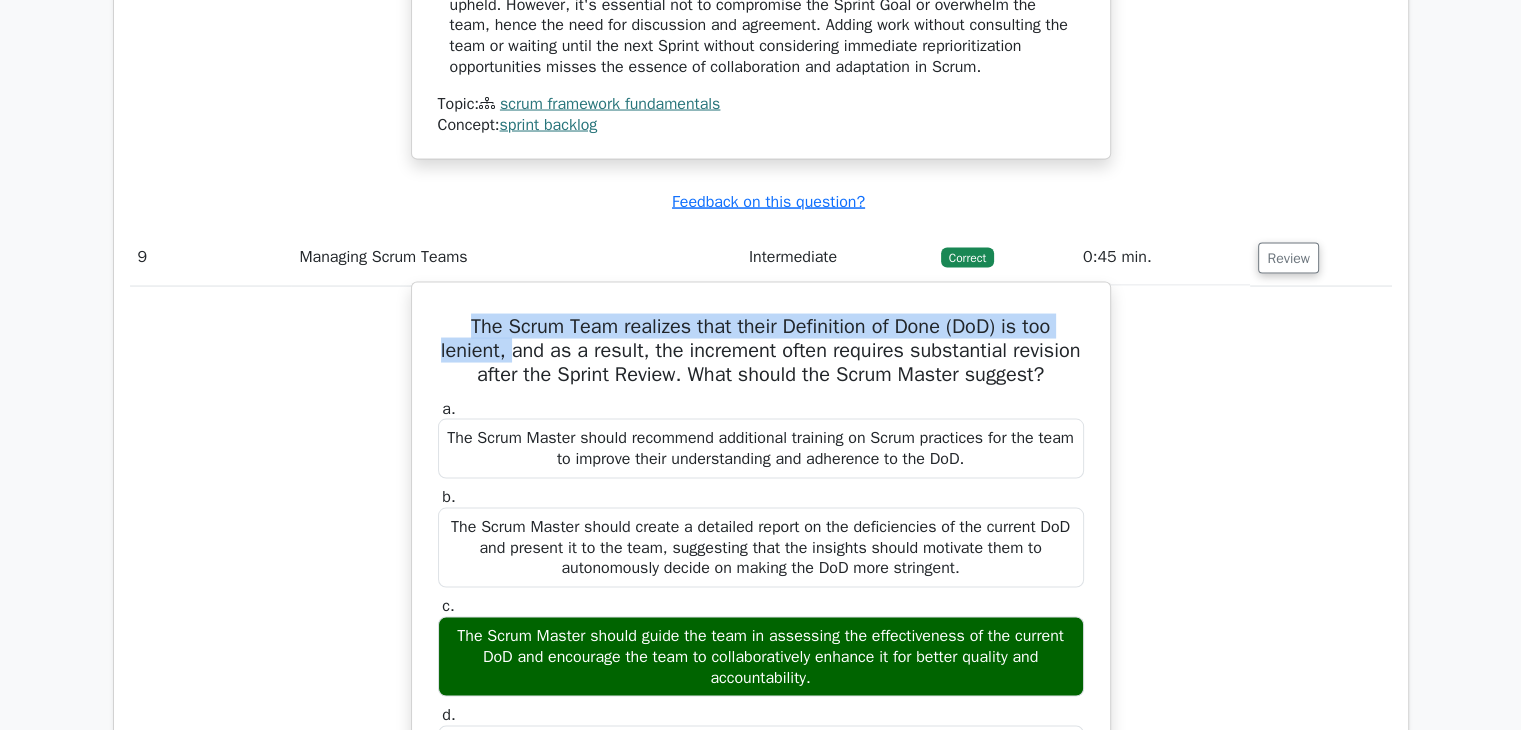 drag, startPoint x: 462, startPoint y: 317, endPoint x: 548, endPoint y: 336, distance: 88.07383 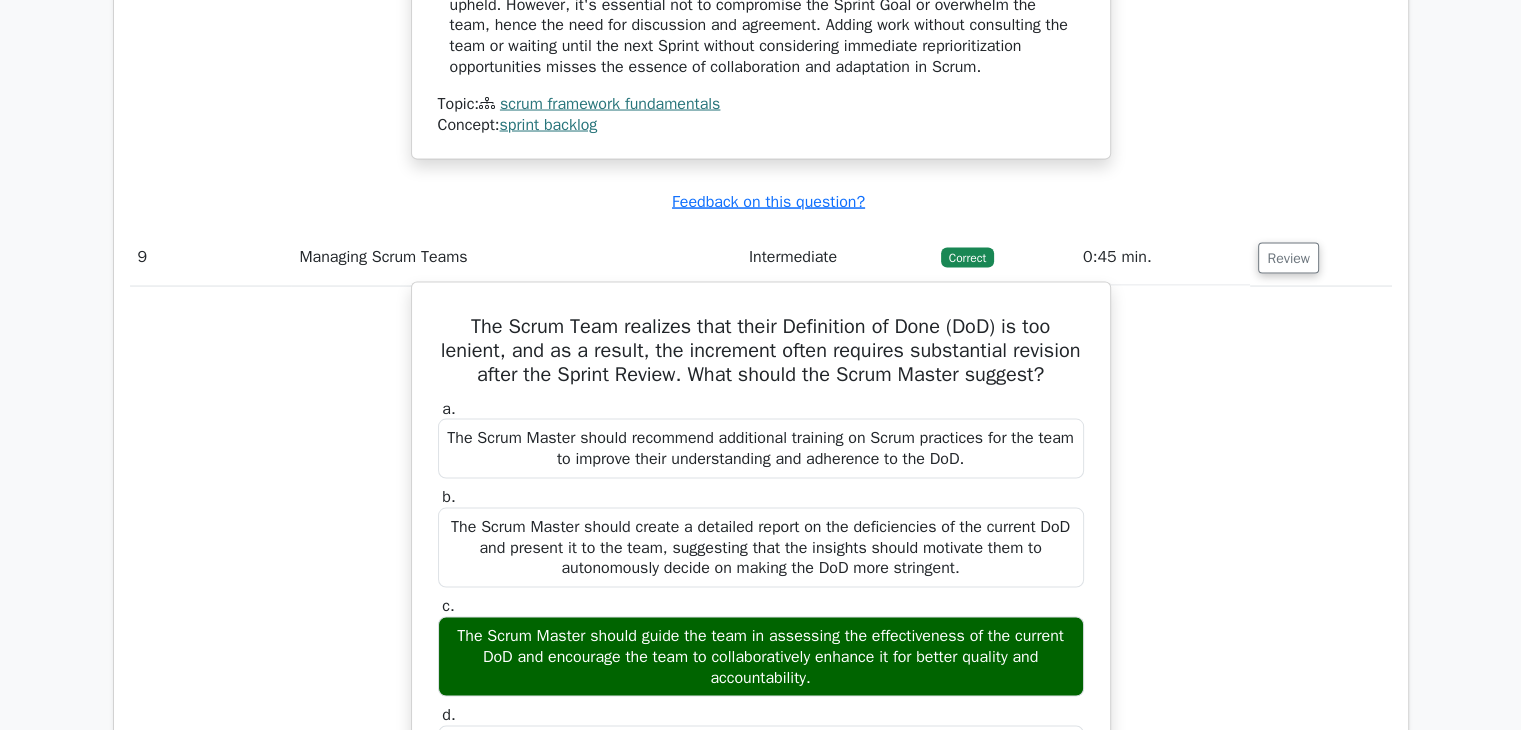 click on "The Scrum Team realizes that their Definition of Done (DoD) is too lenient, and as a result, the increment often requires substantial revision after the Sprint Review. What should the Scrum Master suggest?" at bounding box center [761, 350] 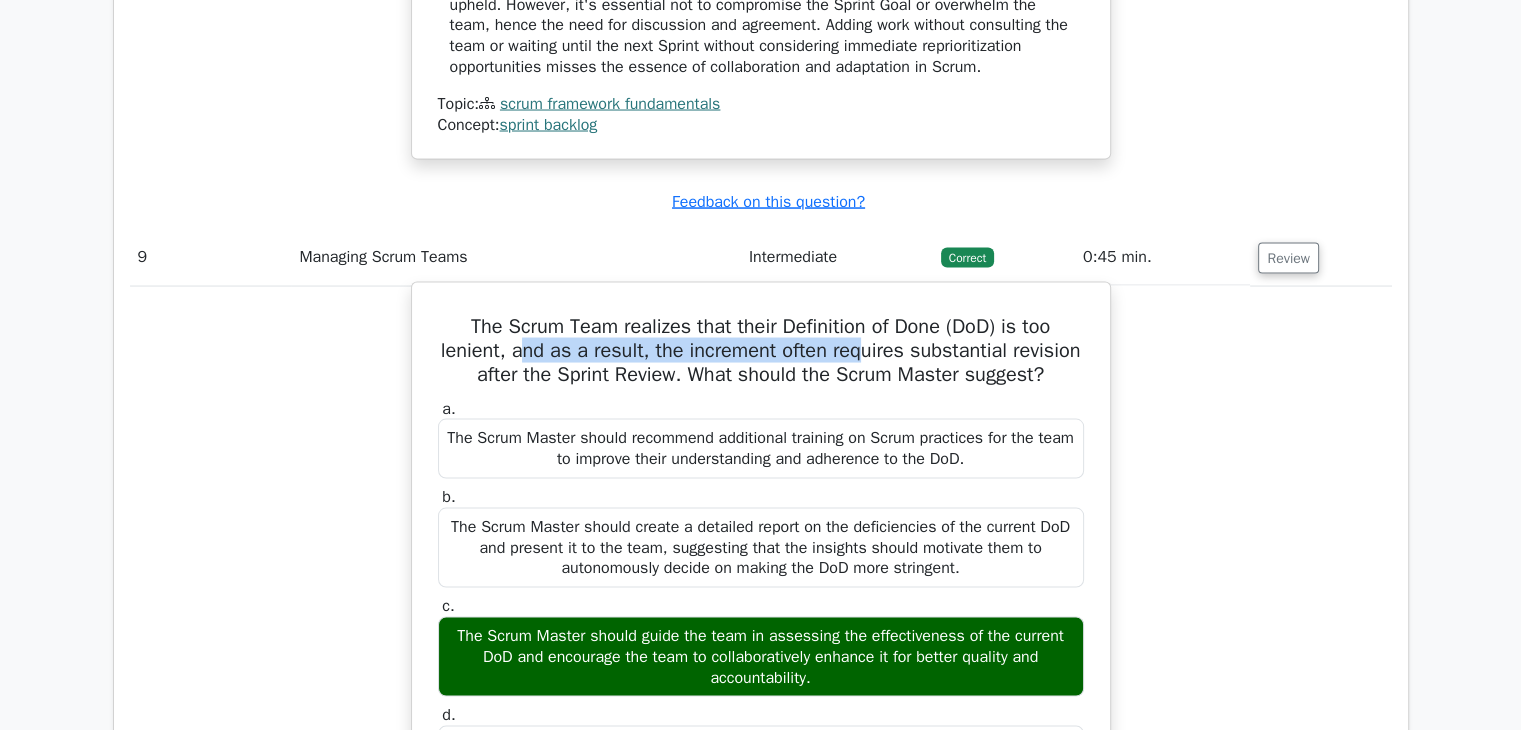drag, startPoint x: 551, startPoint y: 344, endPoint x: 896, endPoint y: 347, distance: 345.01303 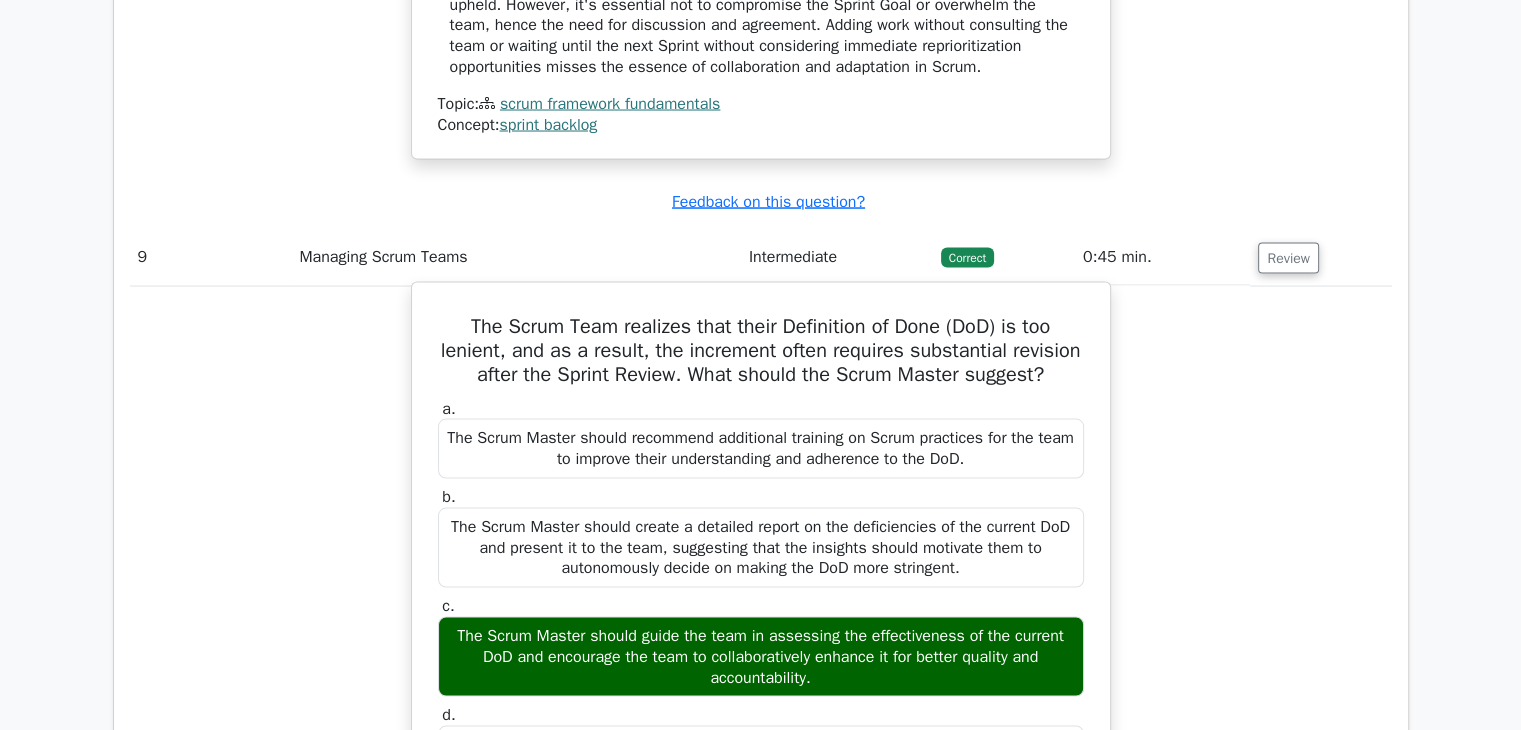 click on "The Scrum Team realizes that their Definition of Done (DoD) is too lenient, and as a result, the increment often requires substantial revision after the Sprint Review. What should the Scrum Master suggest?" at bounding box center [761, 350] 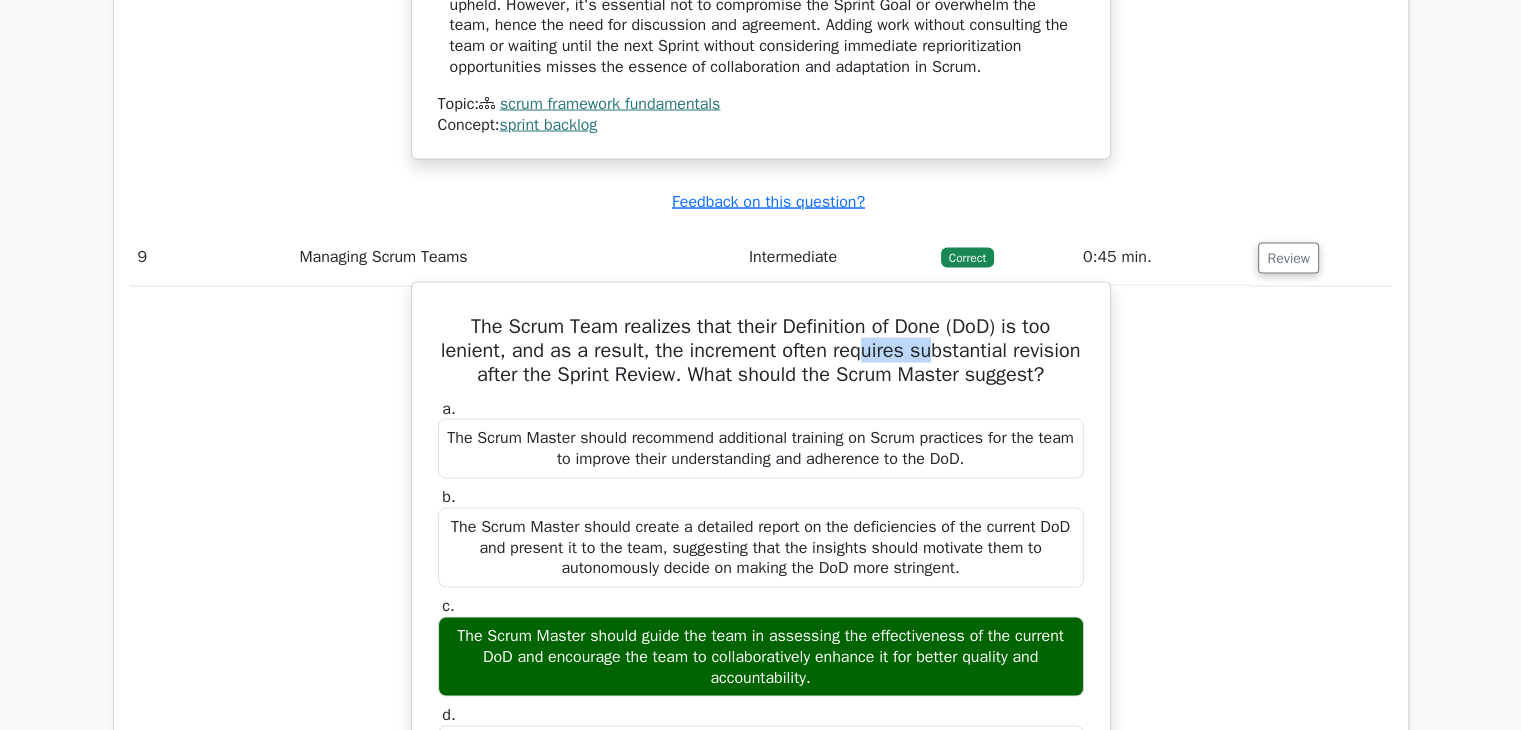 drag, startPoint x: 929, startPoint y: 337, endPoint x: 966, endPoint y: 347, distance: 38.327538 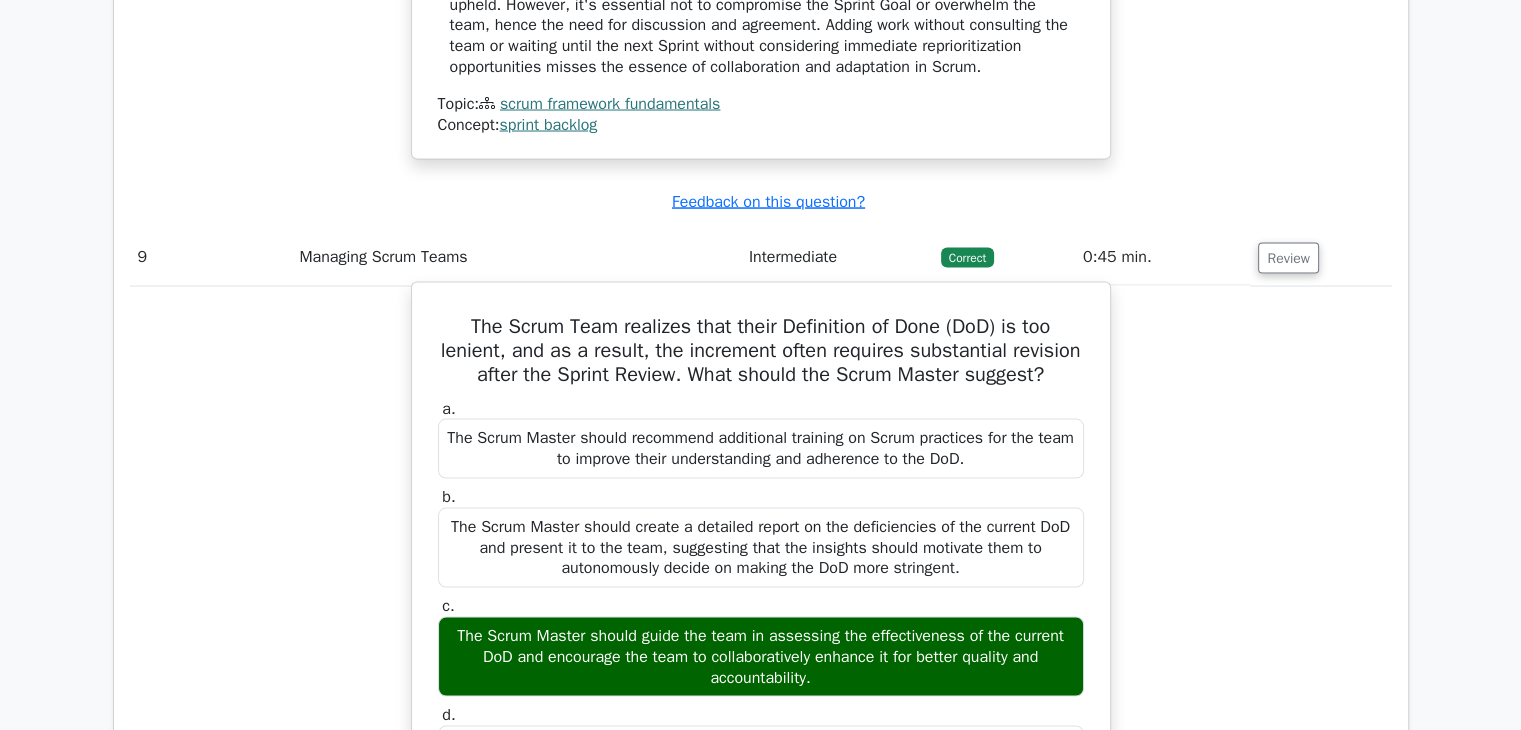 click on "The Scrum Team realizes that their Definition of Done (DoD) is too lenient, and as a result, the increment often requires substantial revision after the Sprint Review. What should the Scrum Master suggest?" at bounding box center (761, 350) 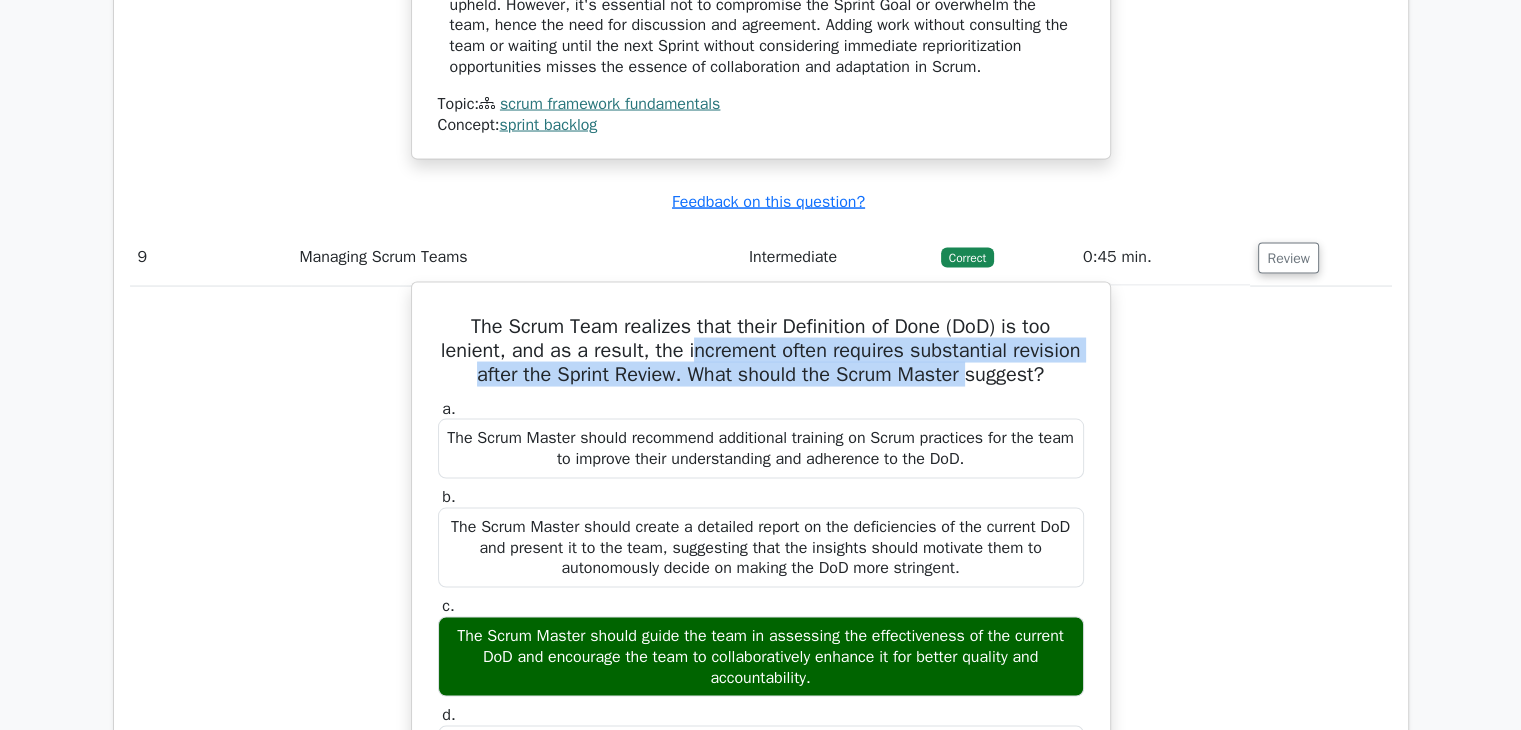 drag, startPoint x: 743, startPoint y: 344, endPoint x: 567, endPoint y: 393, distance: 182.69373 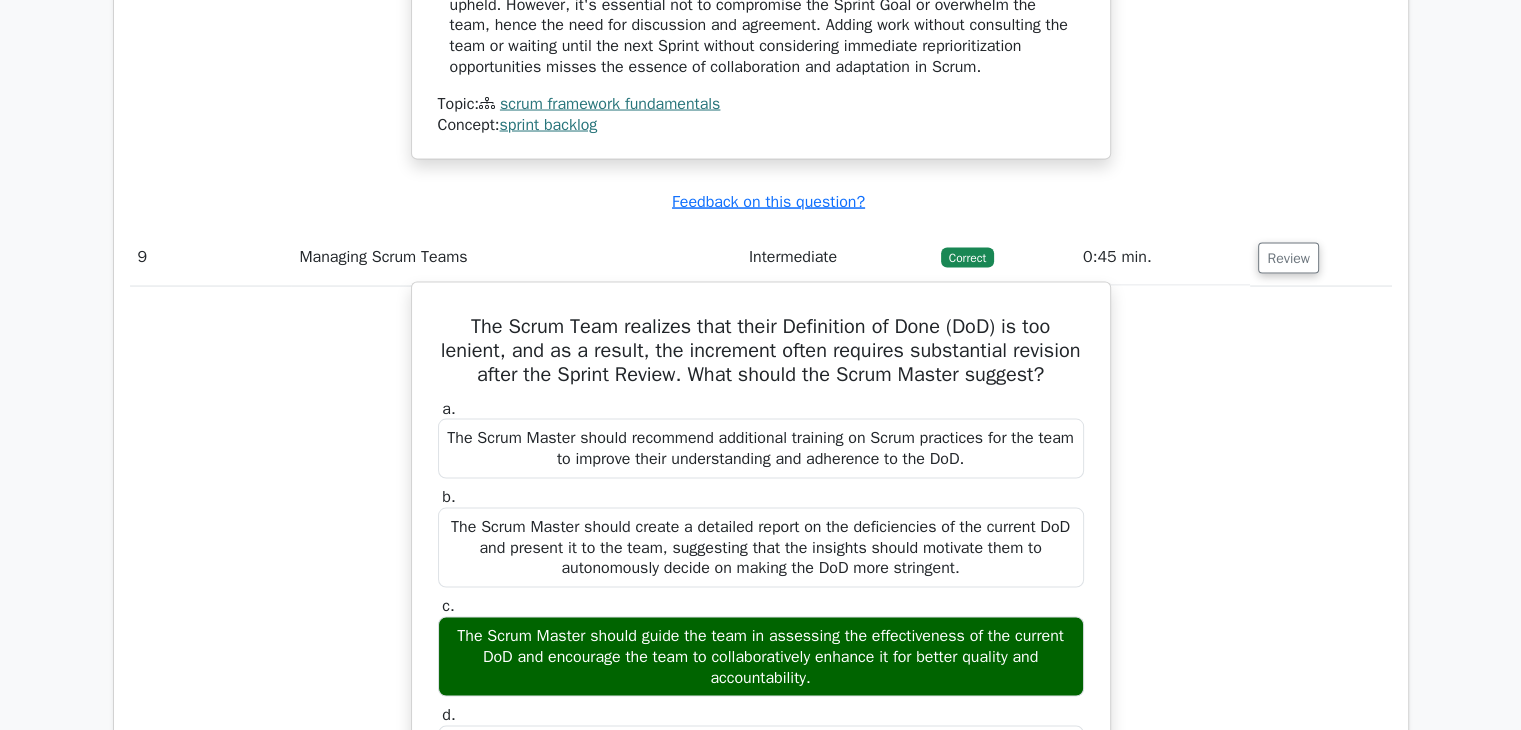 scroll, scrollTop: 3900, scrollLeft: 0, axis: vertical 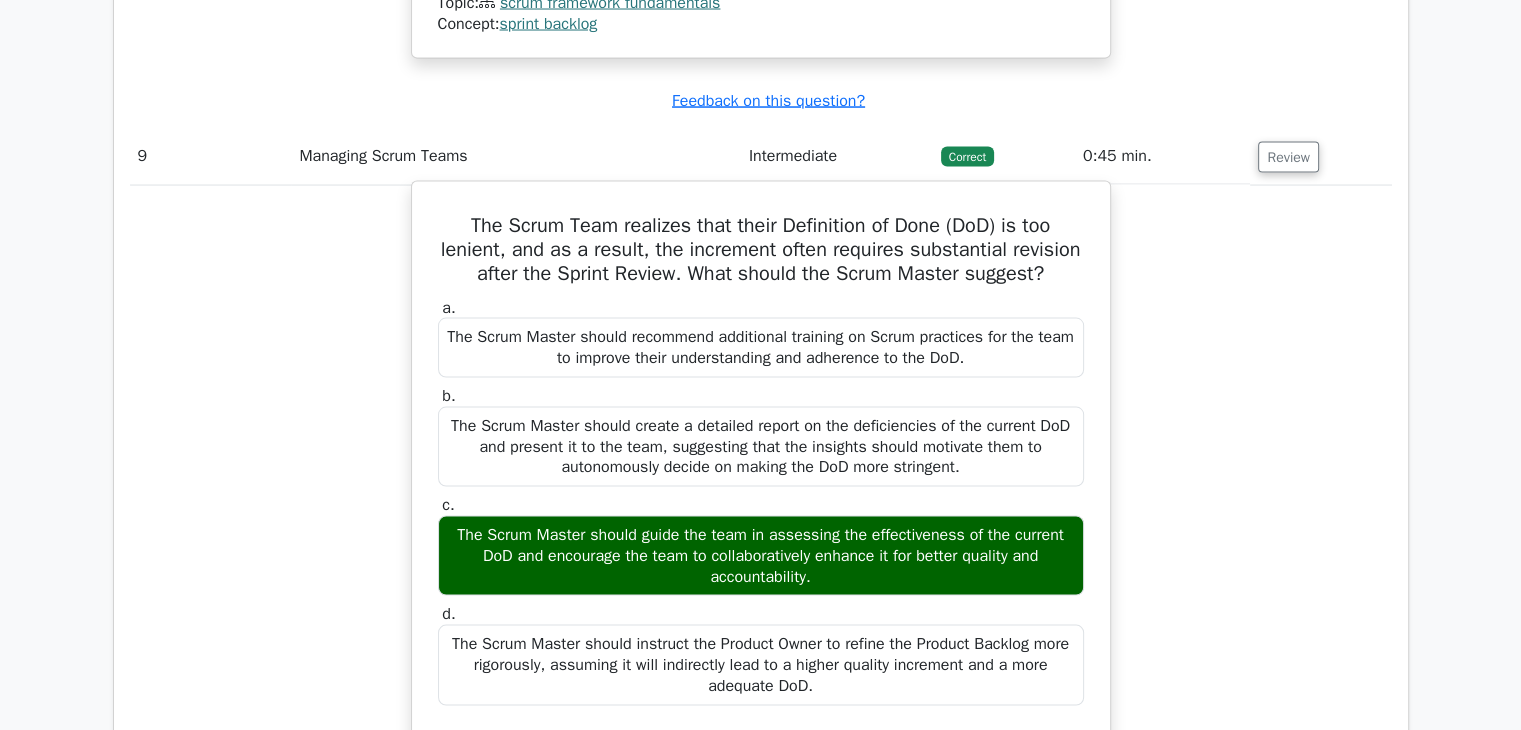 drag, startPoint x: 908, startPoint y: 365, endPoint x: 896, endPoint y: 384, distance: 22.472204 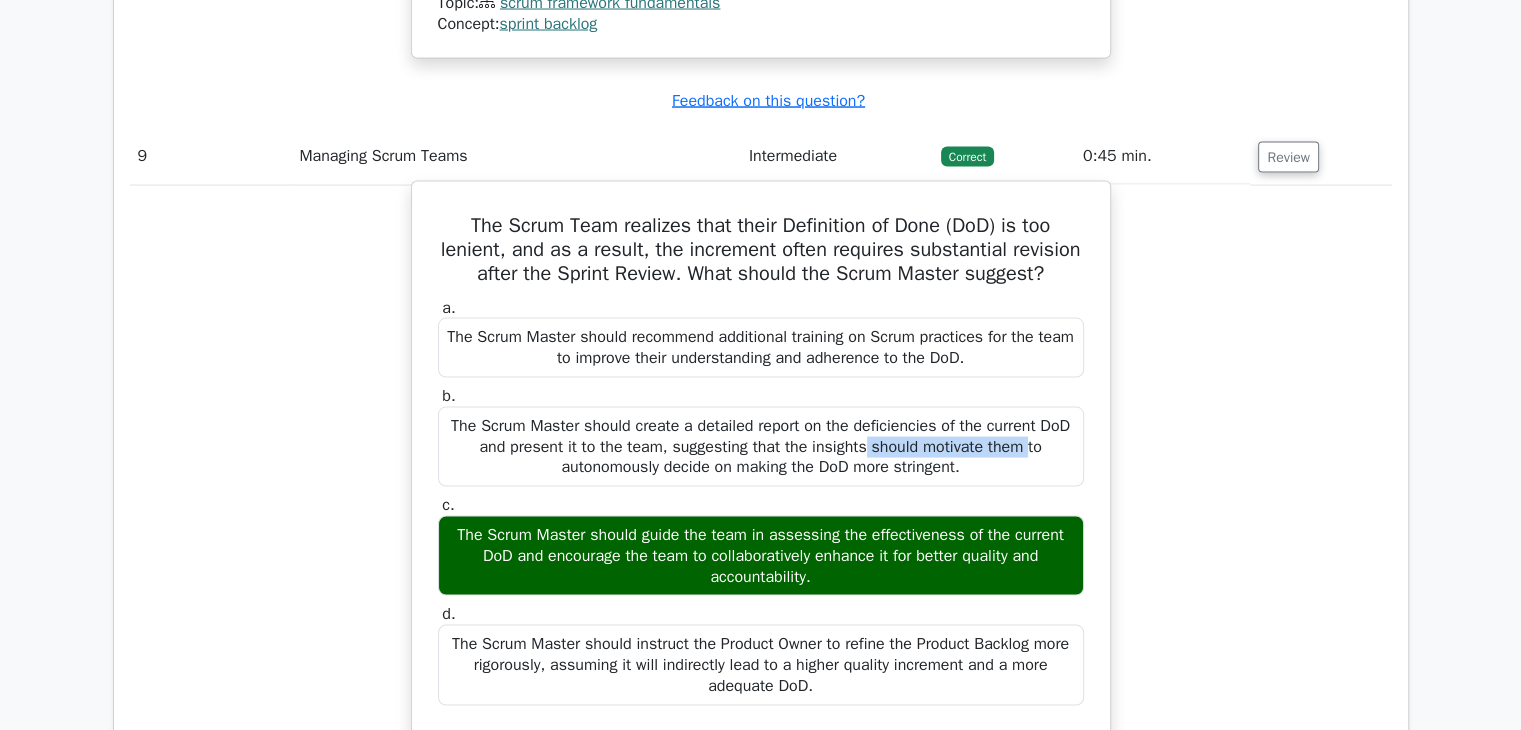 drag, startPoint x: 713, startPoint y: 438, endPoint x: 863, endPoint y: 450, distance: 150.47923 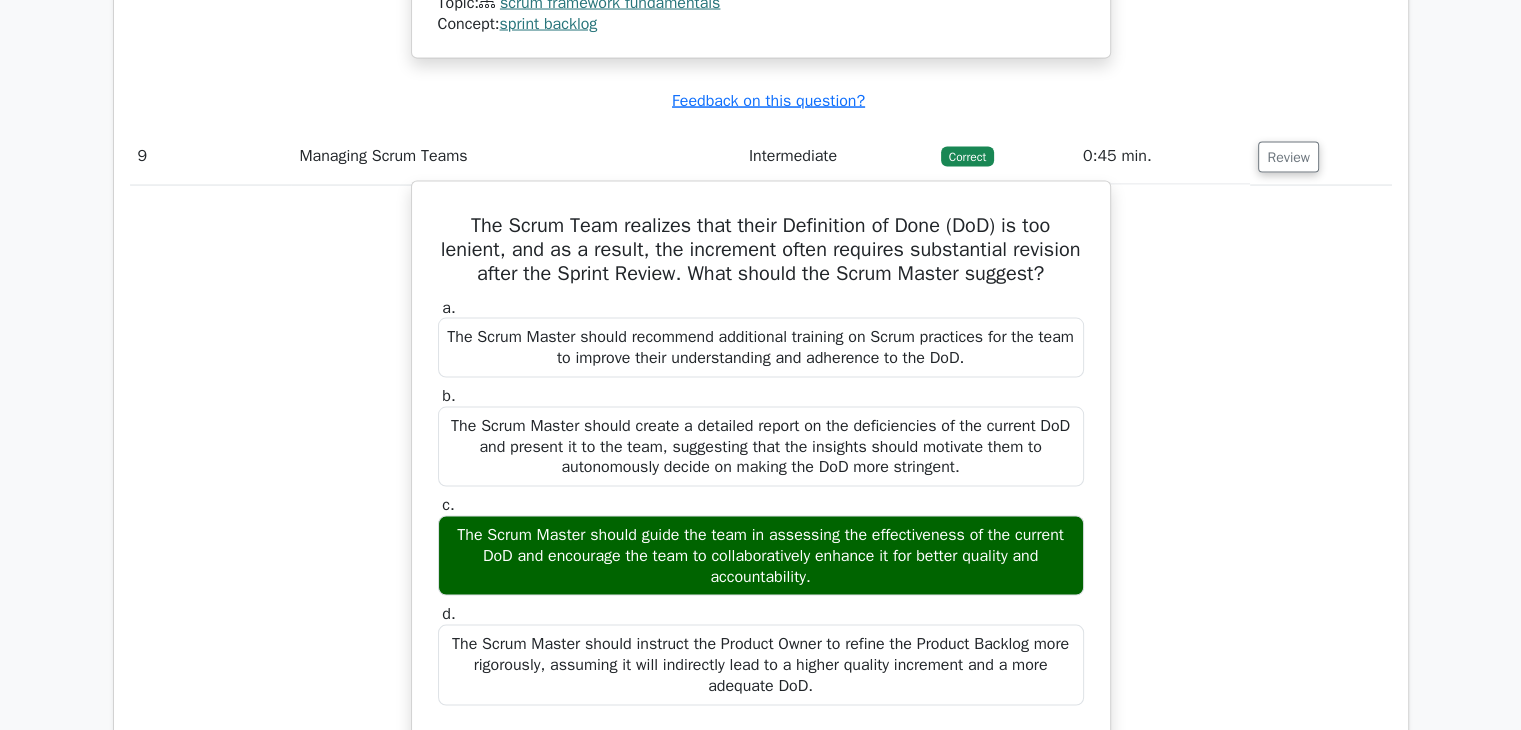 click on "a.
The Scrum Master should recommend additional training on Scrum practices for the team to improve their understanding and adherence to the DoD.
b.
c.
d." at bounding box center [761, 502] 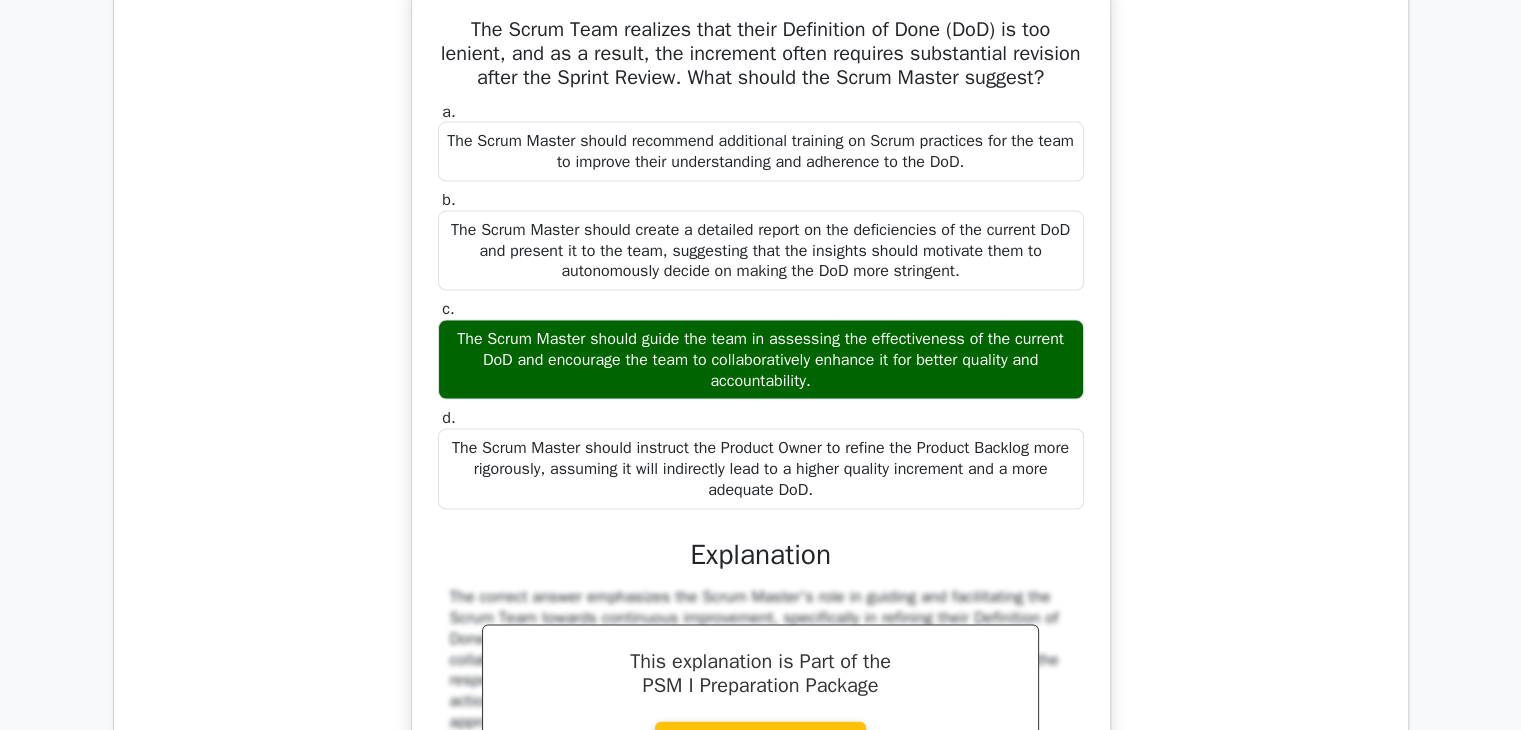 scroll, scrollTop: 4100, scrollLeft: 0, axis: vertical 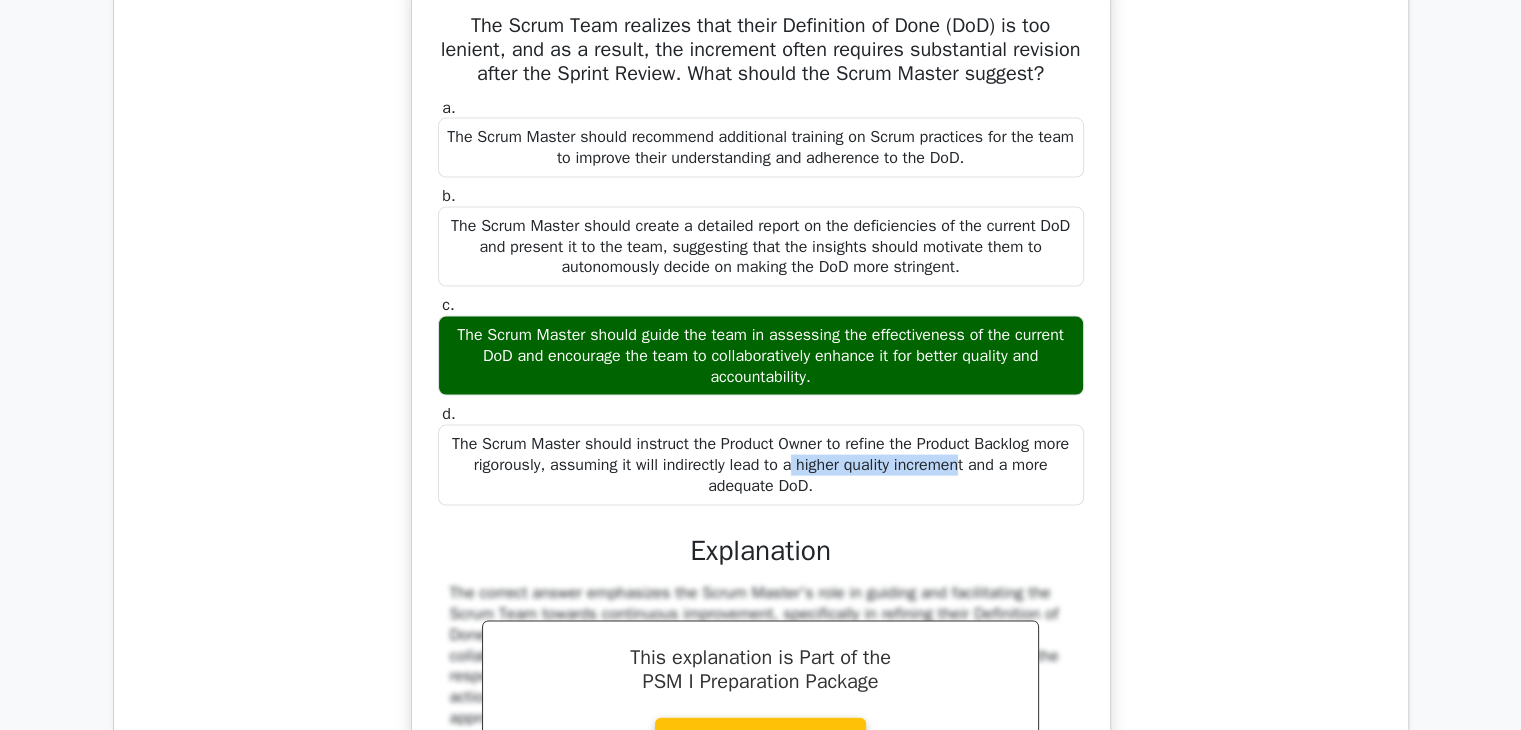 drag, startPoint x: 640, startPoint y: 459, endPoint x: 820, endPoint y: 460, distance: 180.00278 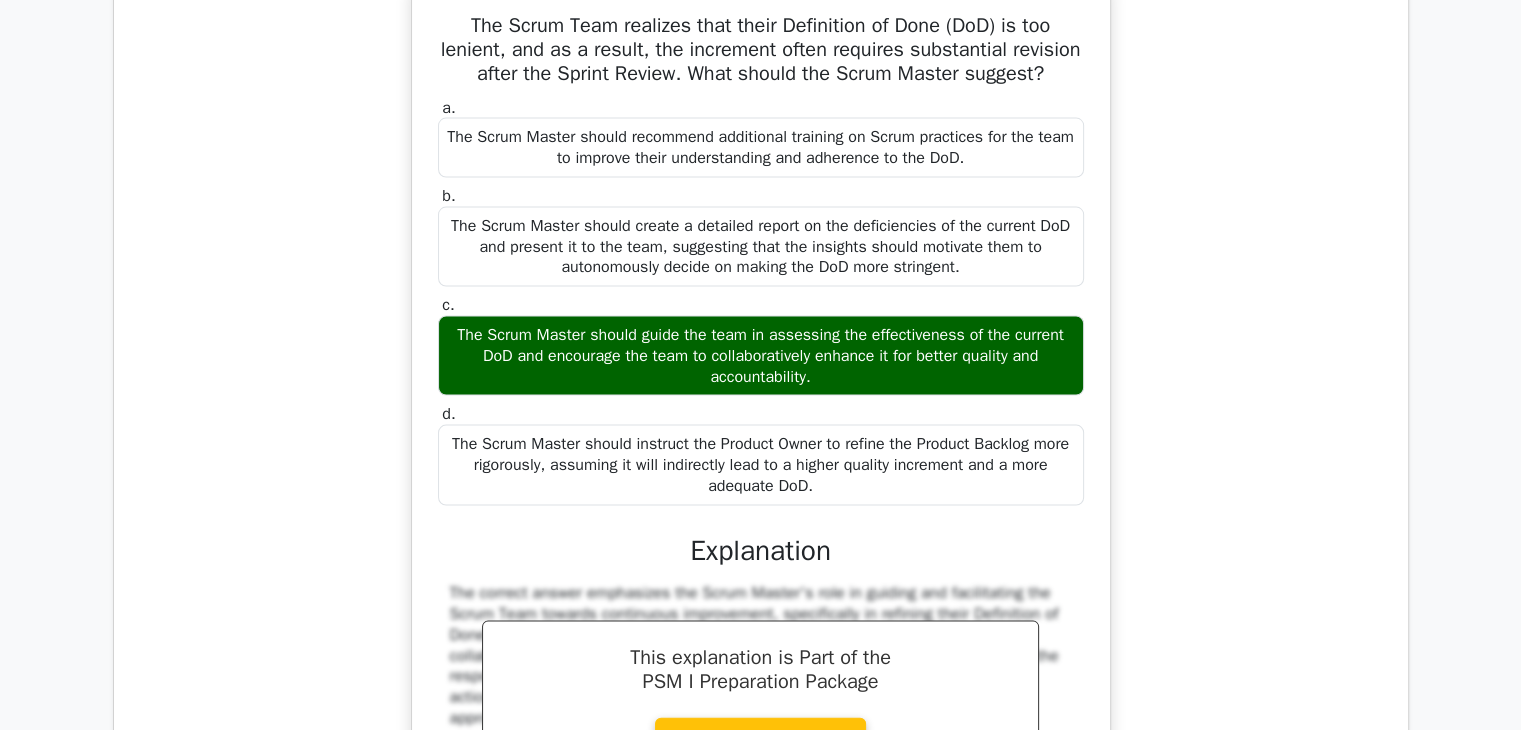 click on "The Scrum Master should guide the team in assessing the effectiveness of the current DoD and encourage the team to collaboratively enhance it for better quality and accountability." at bounding box center [761, 356] 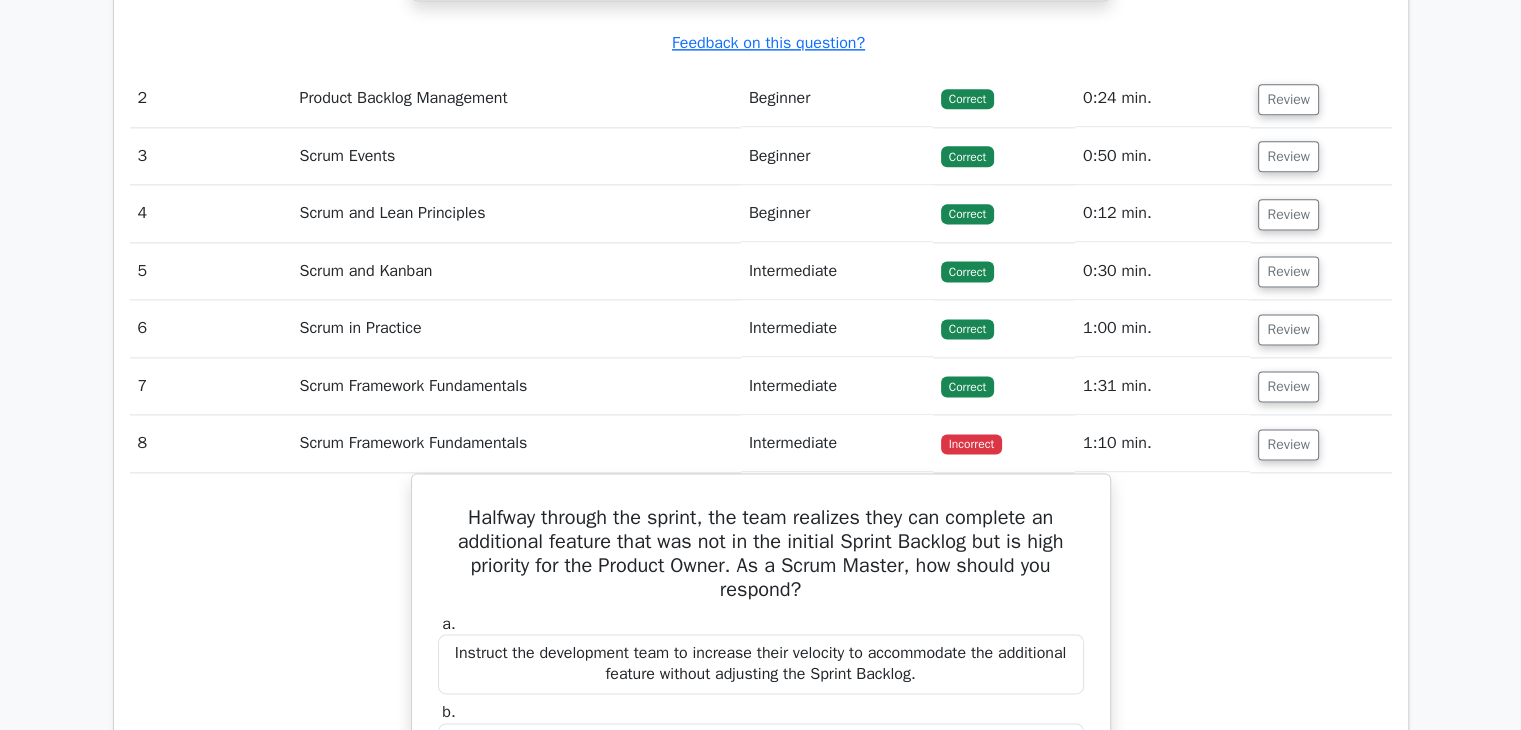 scroll, scrollTop: 2600, scrollLeft: 0, axis: vertical 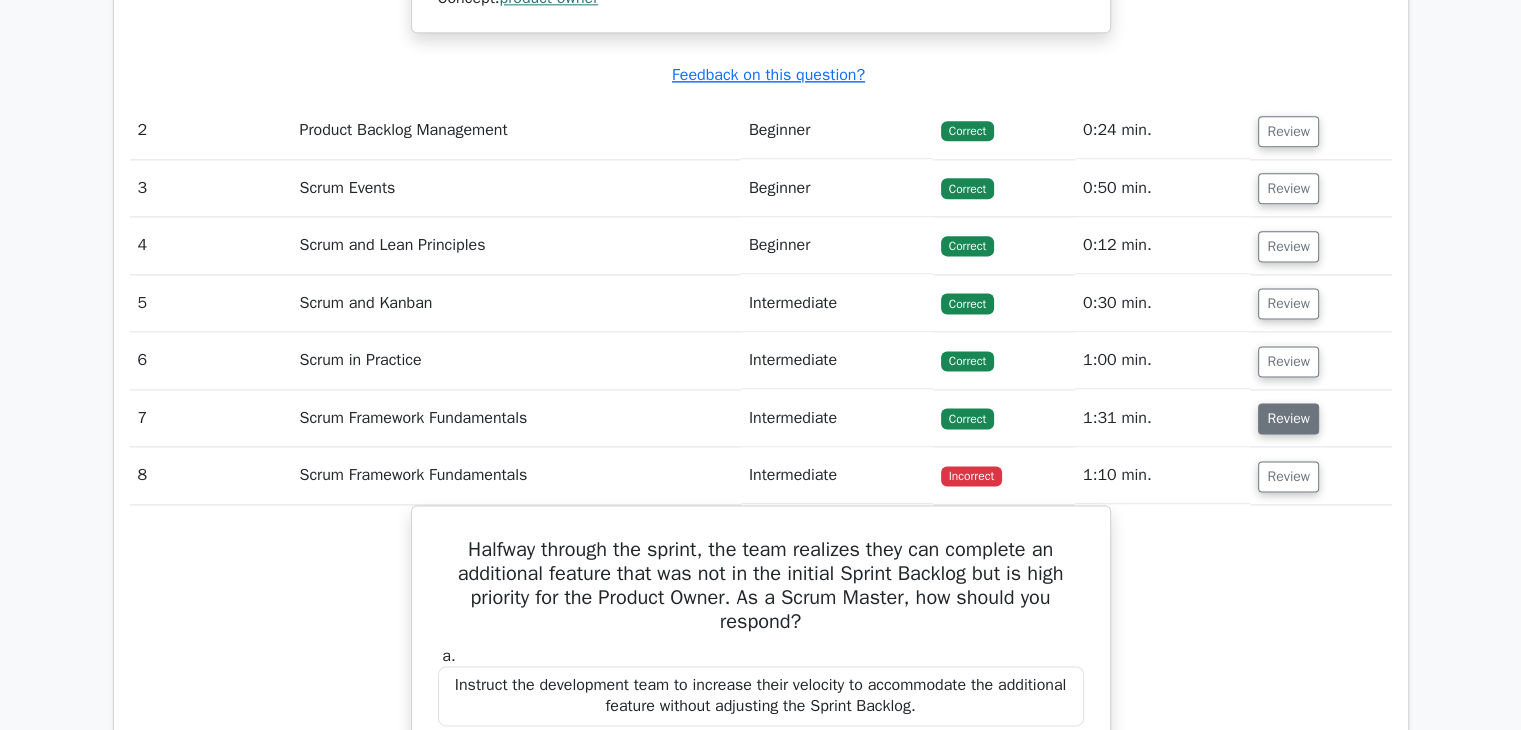 click on "Review" at bounding box center (1288, 418) 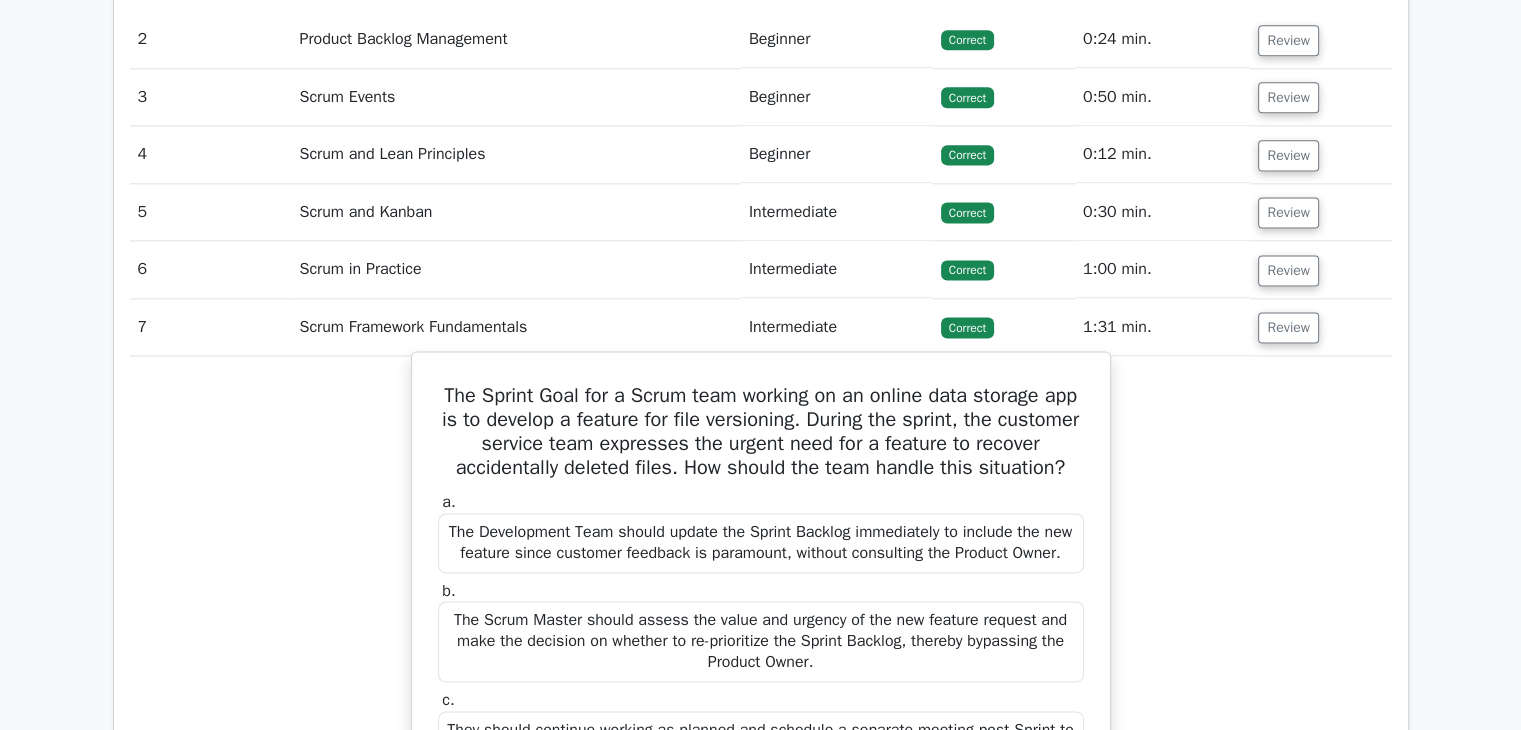 scroll, scrollTop: 2800, scrollLeft: 0, axis: vertical 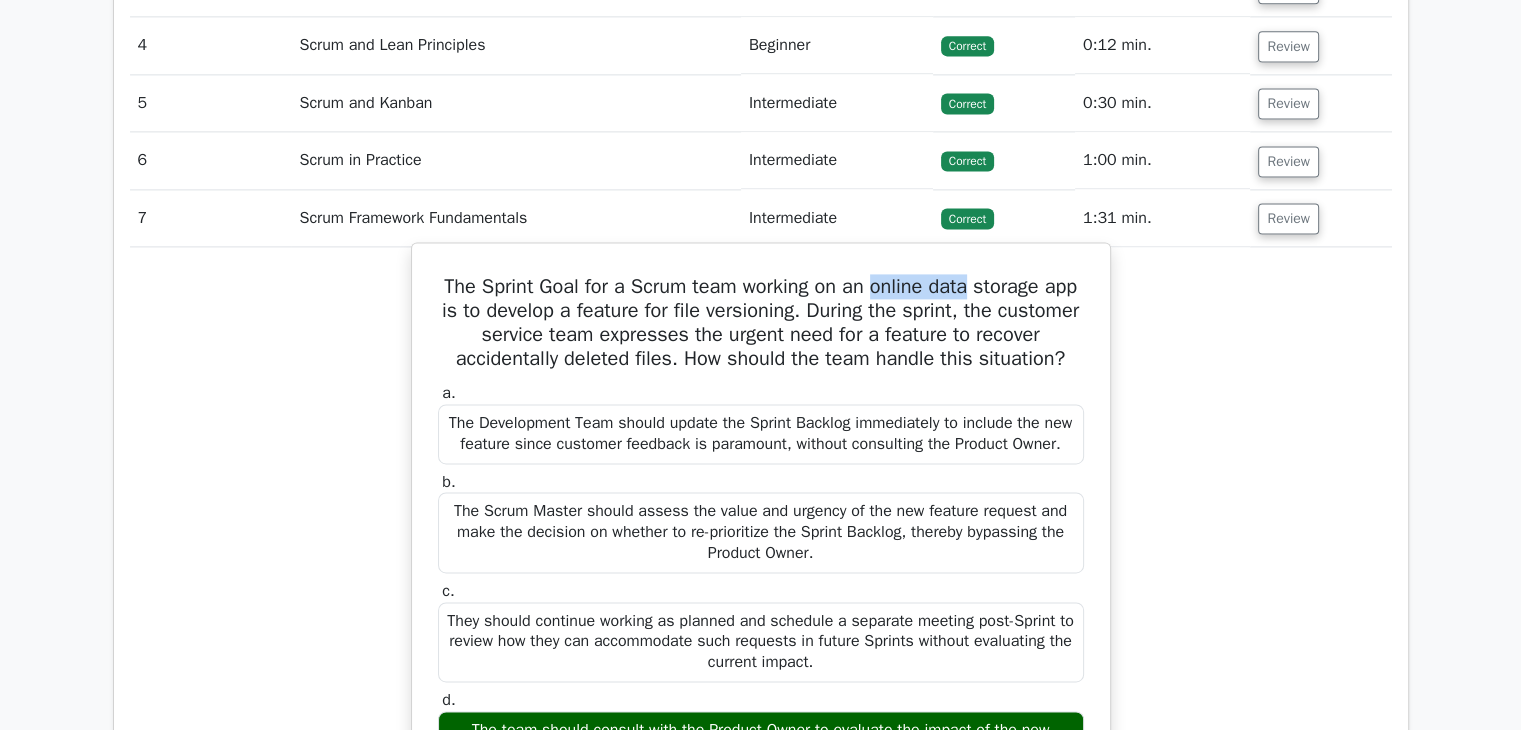drag, startPoint x: 892, startPoint y: 281, endPoint x: 997, endPoint y: 281, distance: 105 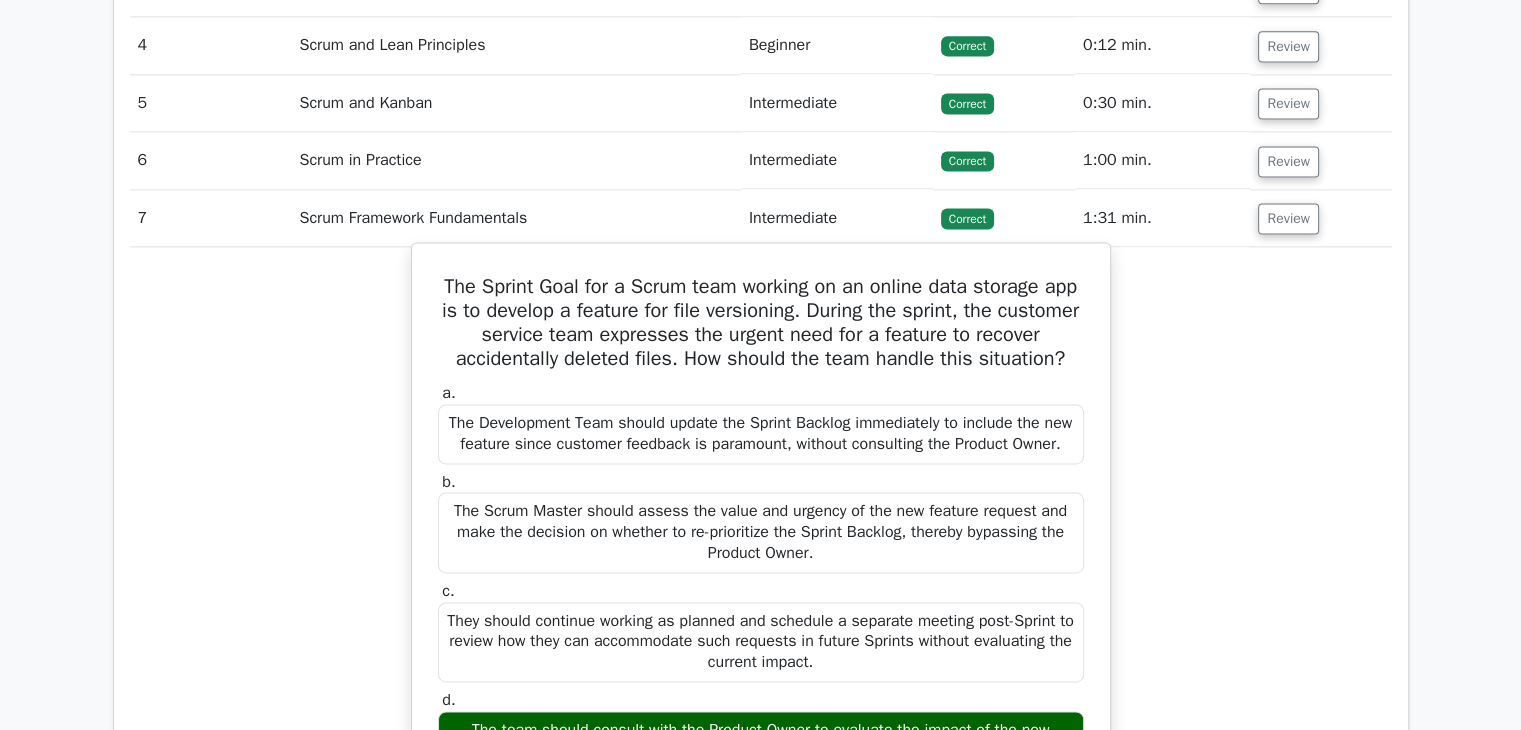 click on "The Sprint Goal for a Scrum team working on an online data storage app is to develop a feature for file versioning. During the sprint, the customer service team expresses the urgent need for a feature to recover accidentally deleted files. How should the team handle this situation?" at bounding box center [761, 323] 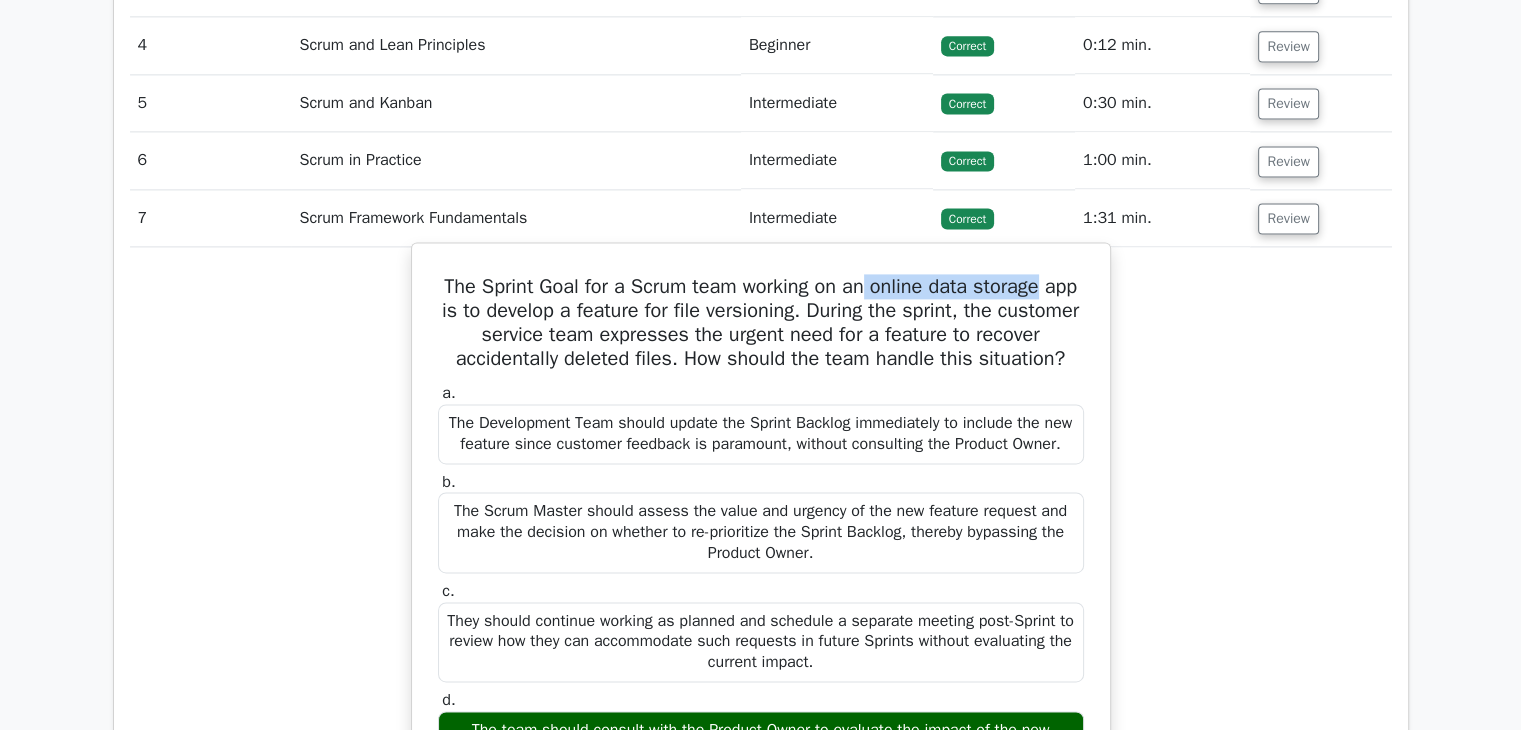 drag, startPoint x: 1085, startPoint y: 284, endPoint x: 885, endPoint y: 282, distance: 200.01 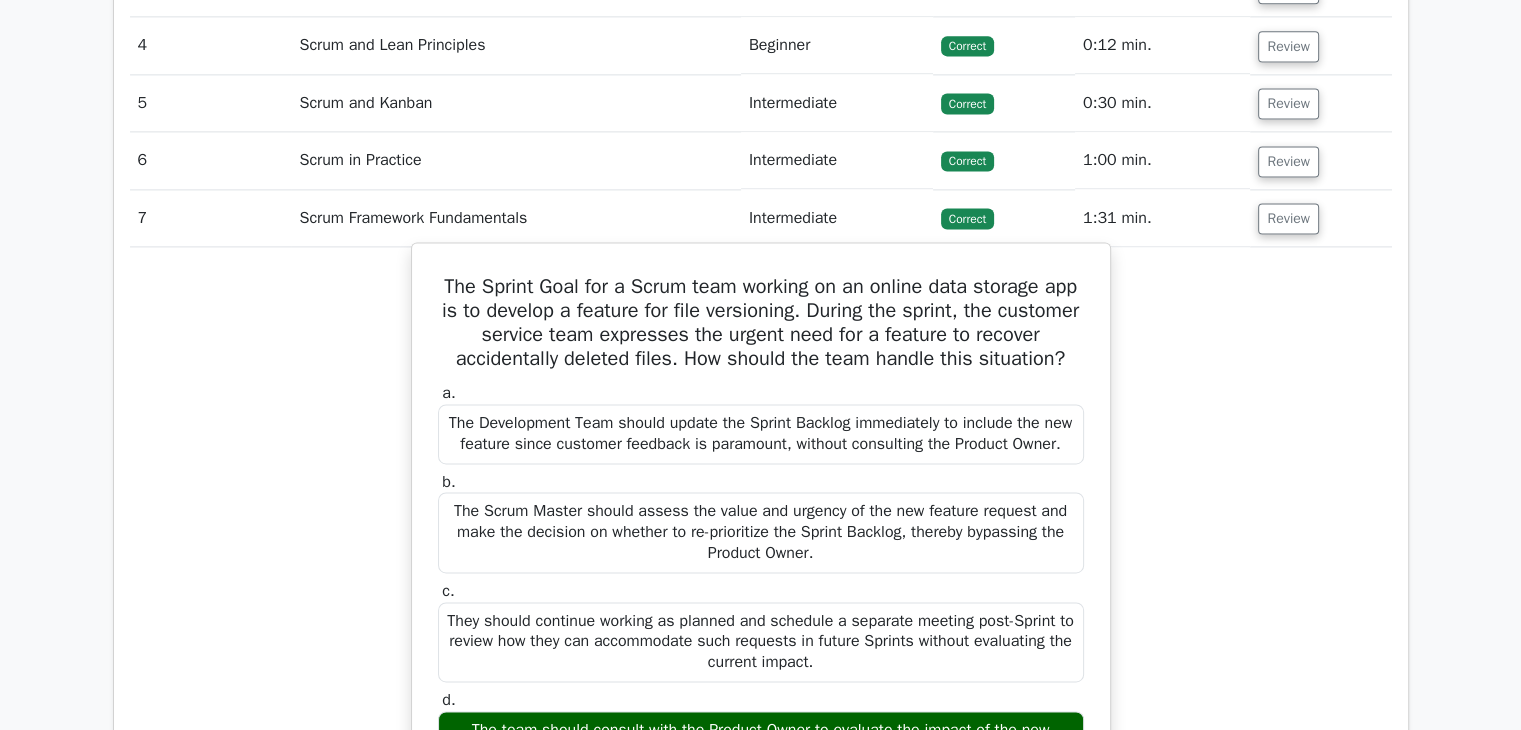 click on "The Sprint Goal for a Scrum team working on an online data storage app is to develop a feature for file versioning. During the sprint, the customer service team expresses the urgent need for a feature to recover accidentally deleted files. How should the team handle this situation?" at bounding box center [761, 323] 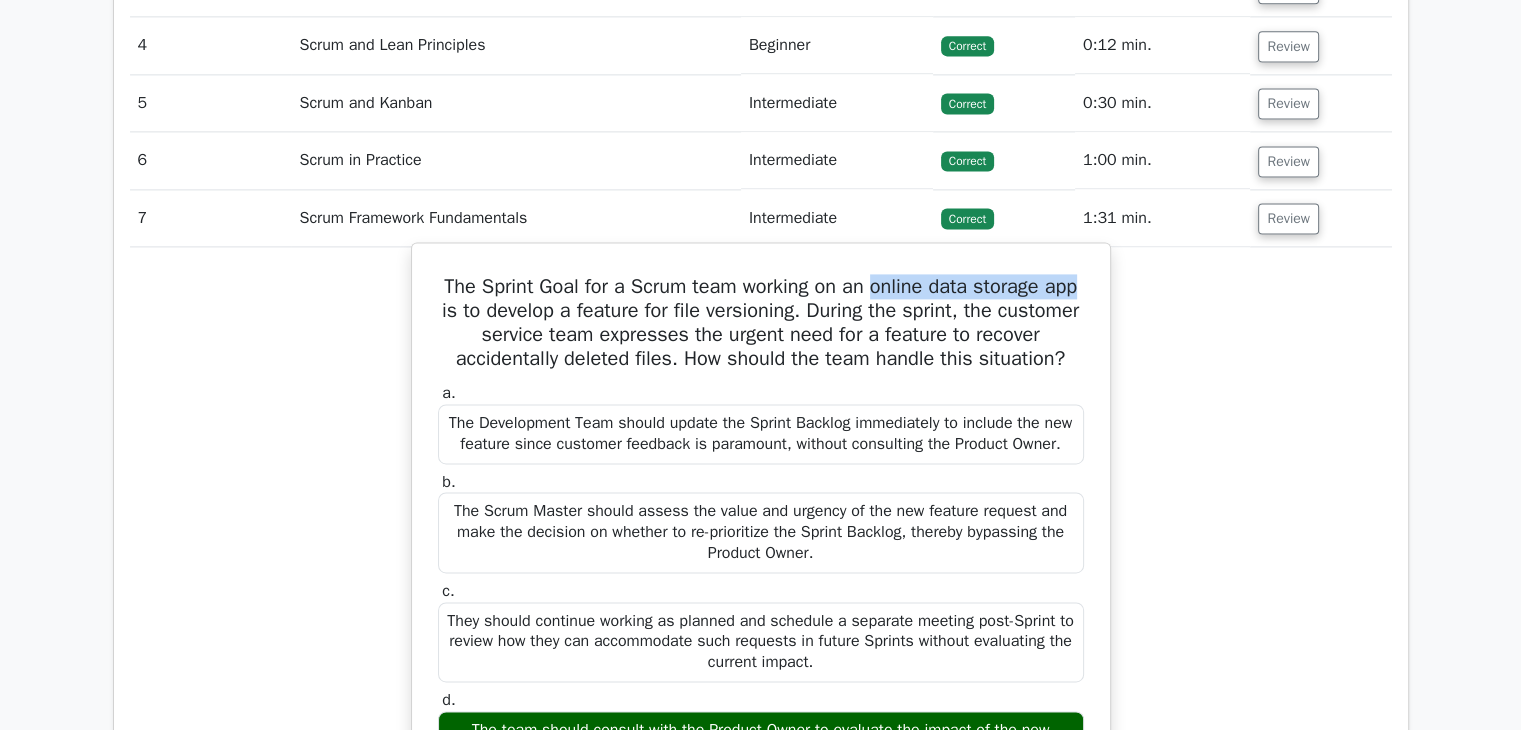 drag, startPoint x: 894, startPoint y: 281, endPoint x: 484, endPoint y: 307, distance: 410.82358 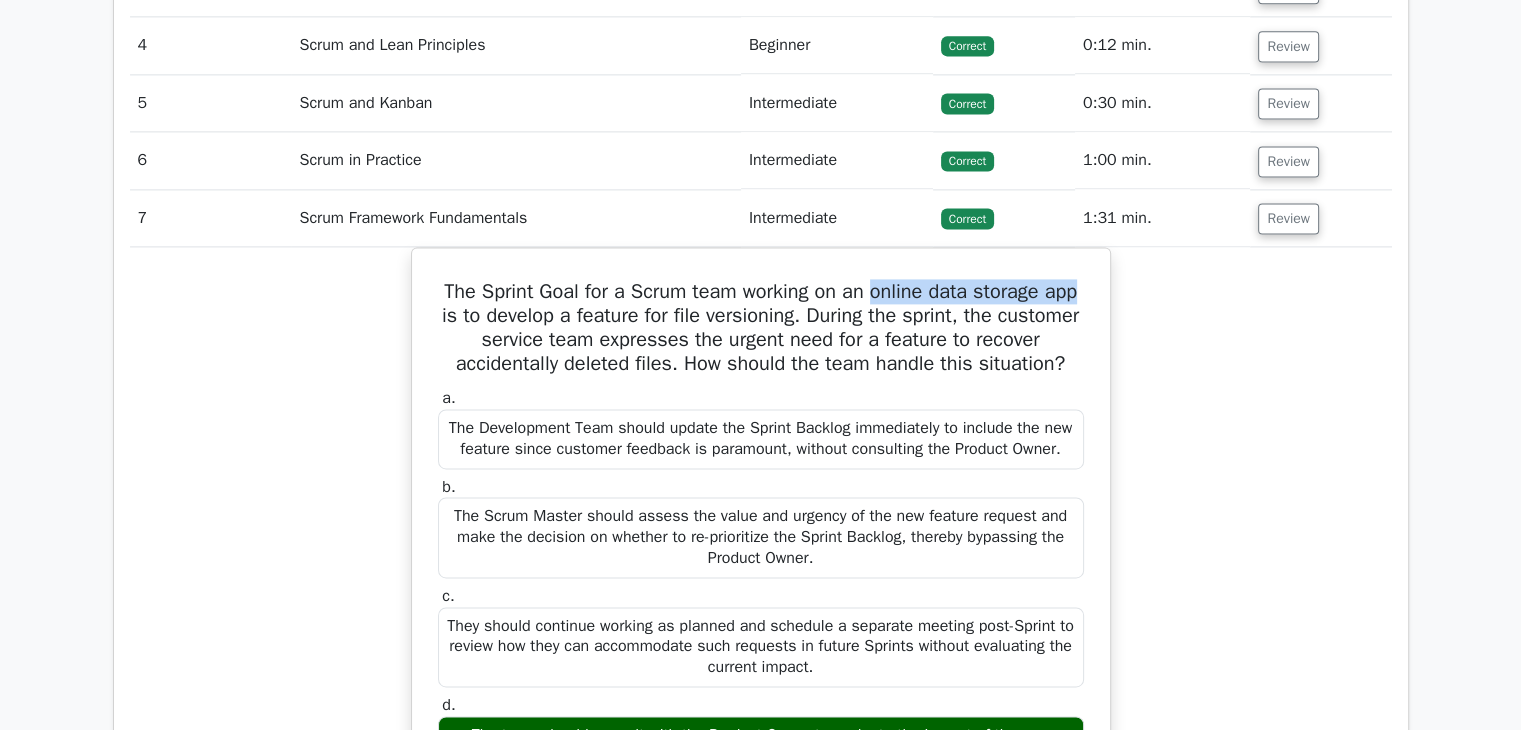 copy on "online data storage app" 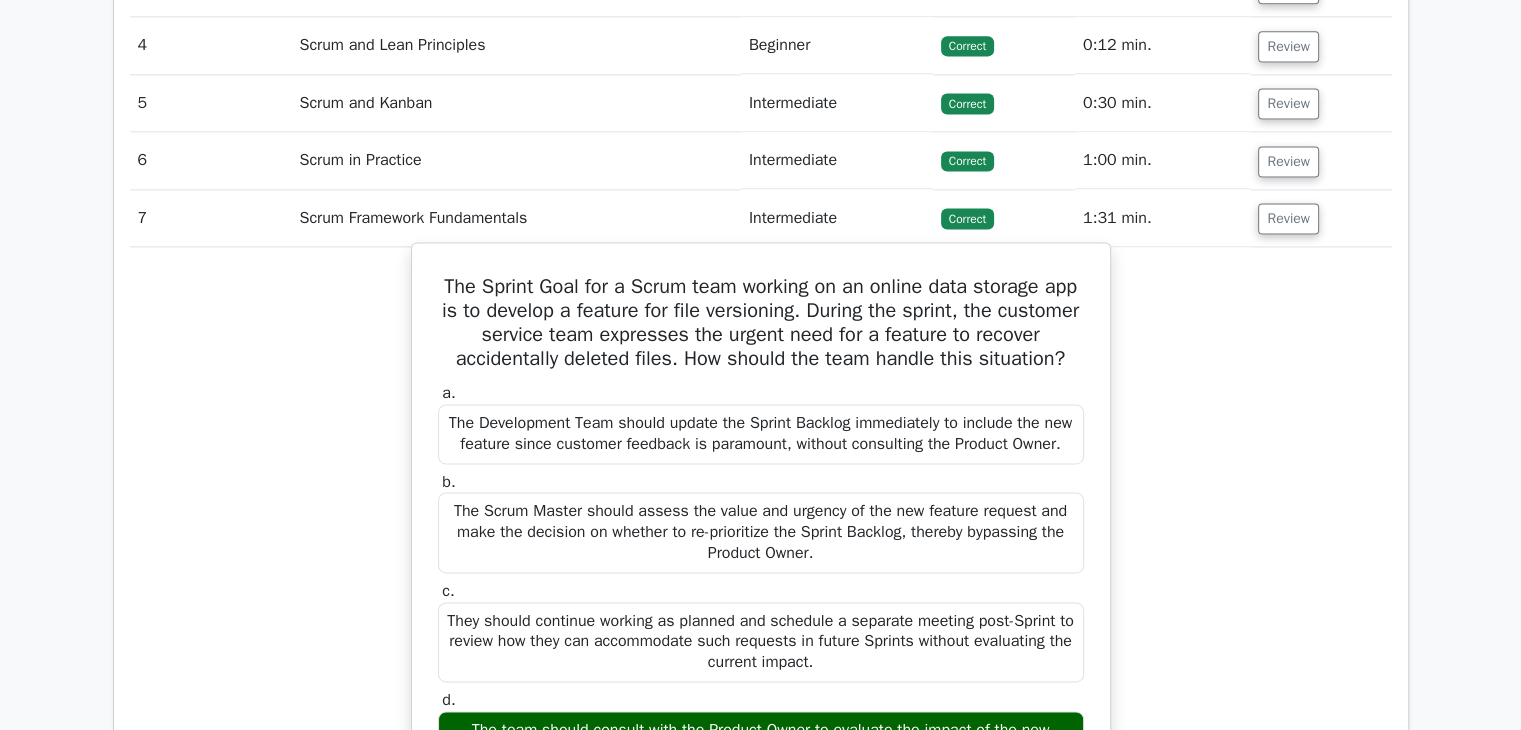 click on "The Sprint Goal for a Scrum team working on an online data storage app is to develop a feature for file versioning. During the sprint, the customer service team expresses the urgent need for a feature to recover accidentally deleted files. How should the team handle this situation?" at bounding box center (761, 323) 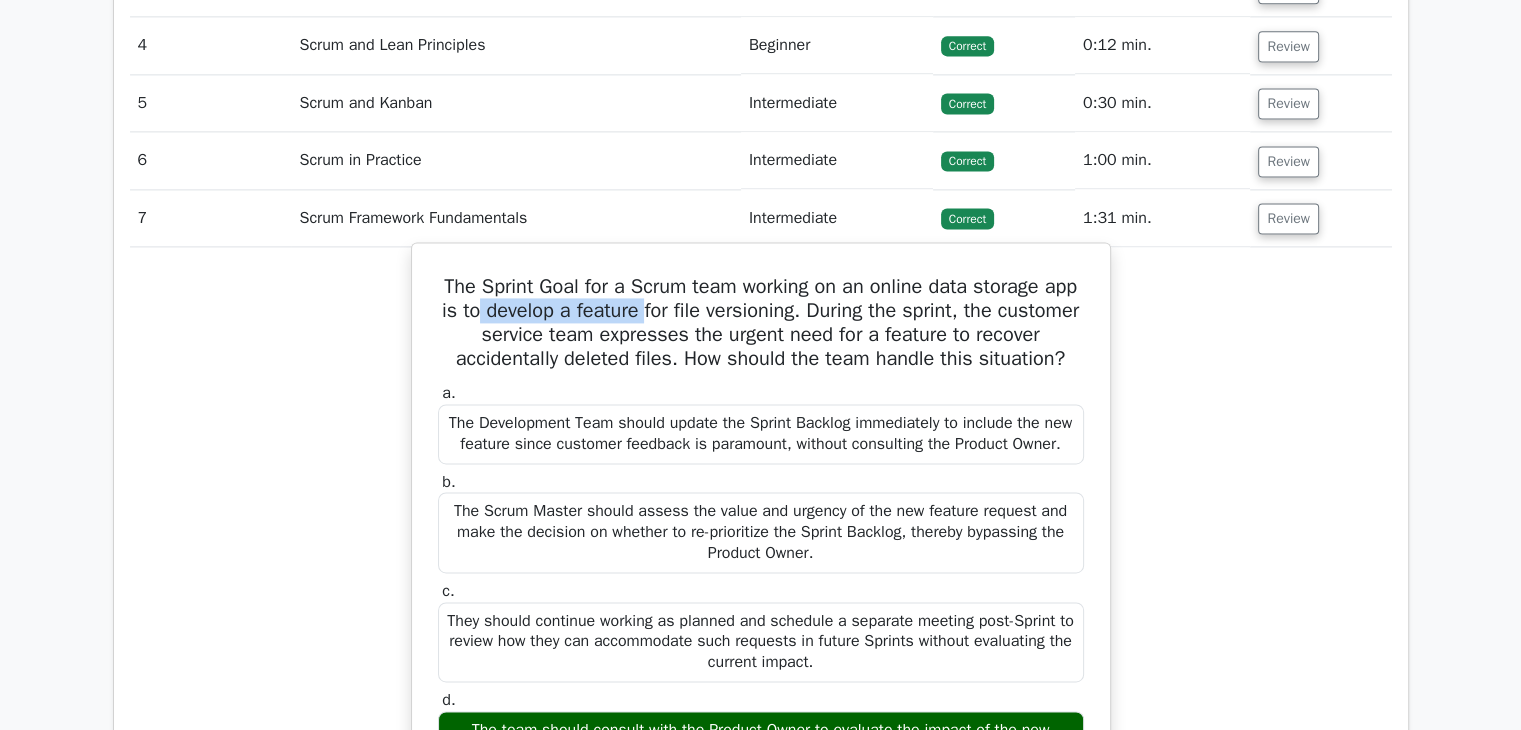 drag, startPoint x: 644, startPoint y: 306, endPoint x: 700, endPoint y: 306, distance: 56 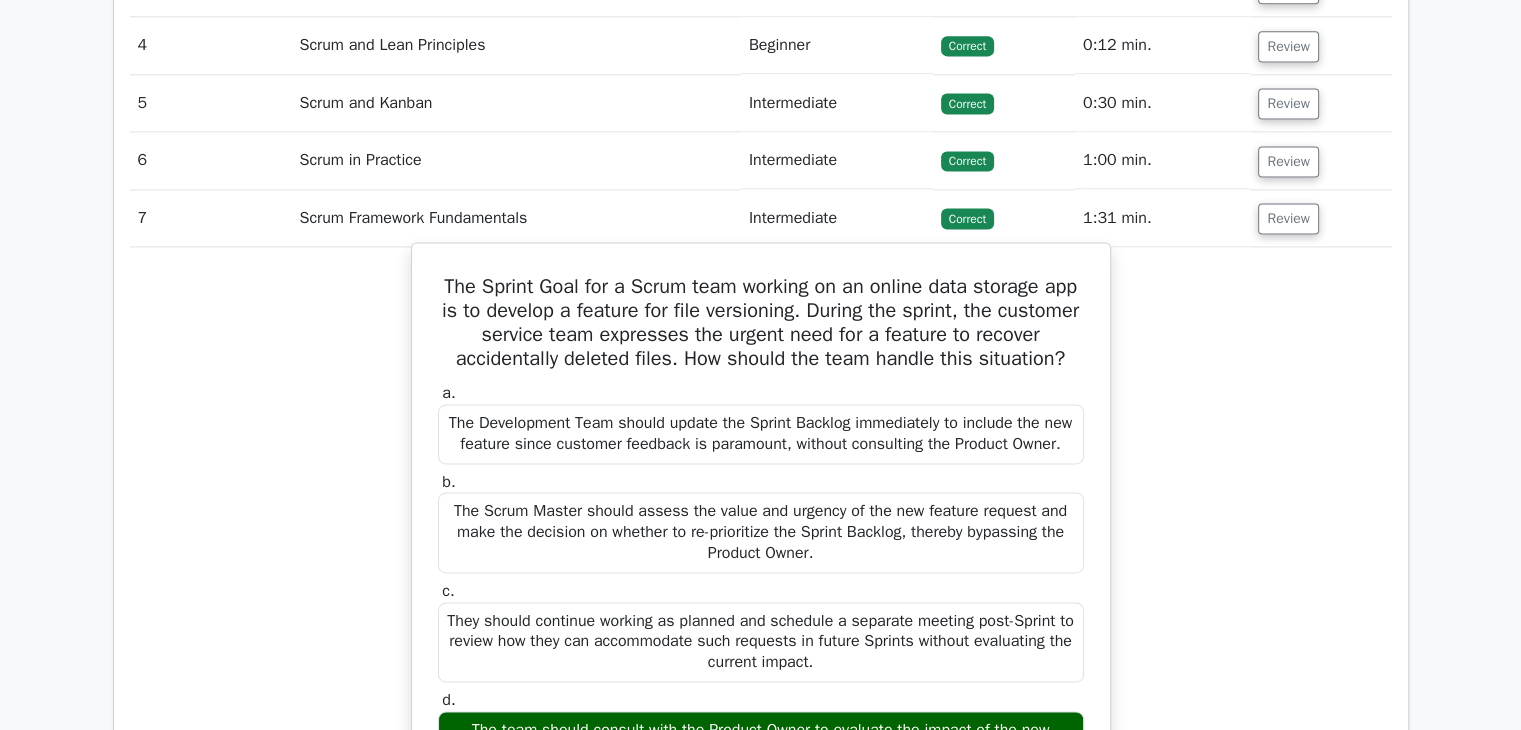 click on "The Sprint Goal for a Scrum team working on an online data storage app is to develop a feature for file versioning. During the sprint, the customer service team expresses the urgent need for a feature to recover accidentally deleted files. How should the team handle this situation?" at bounding box center [761, 323] 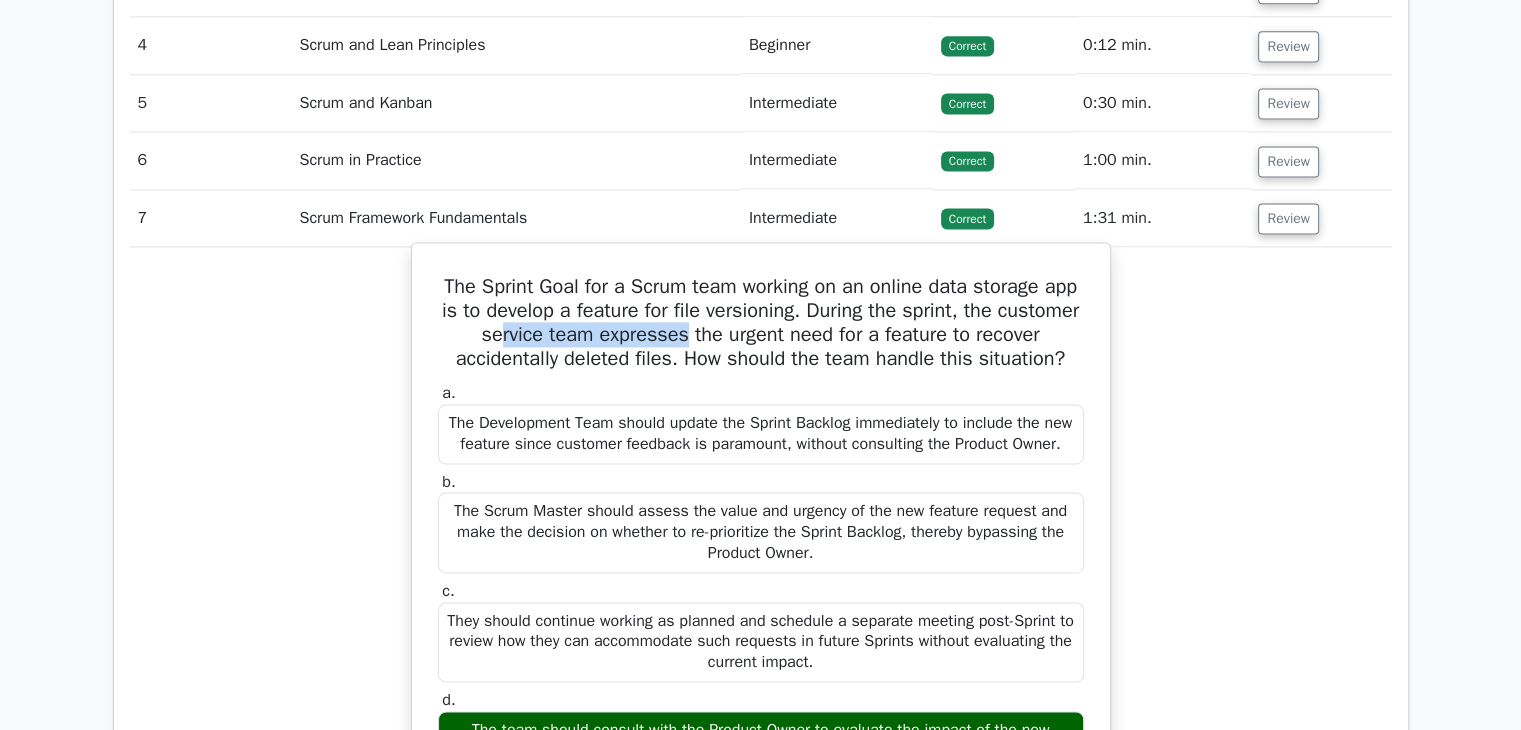 drag, startPoint x: 576, startPoint y: 333, endPoint x: 763, endPoint y: 333, distance: 187 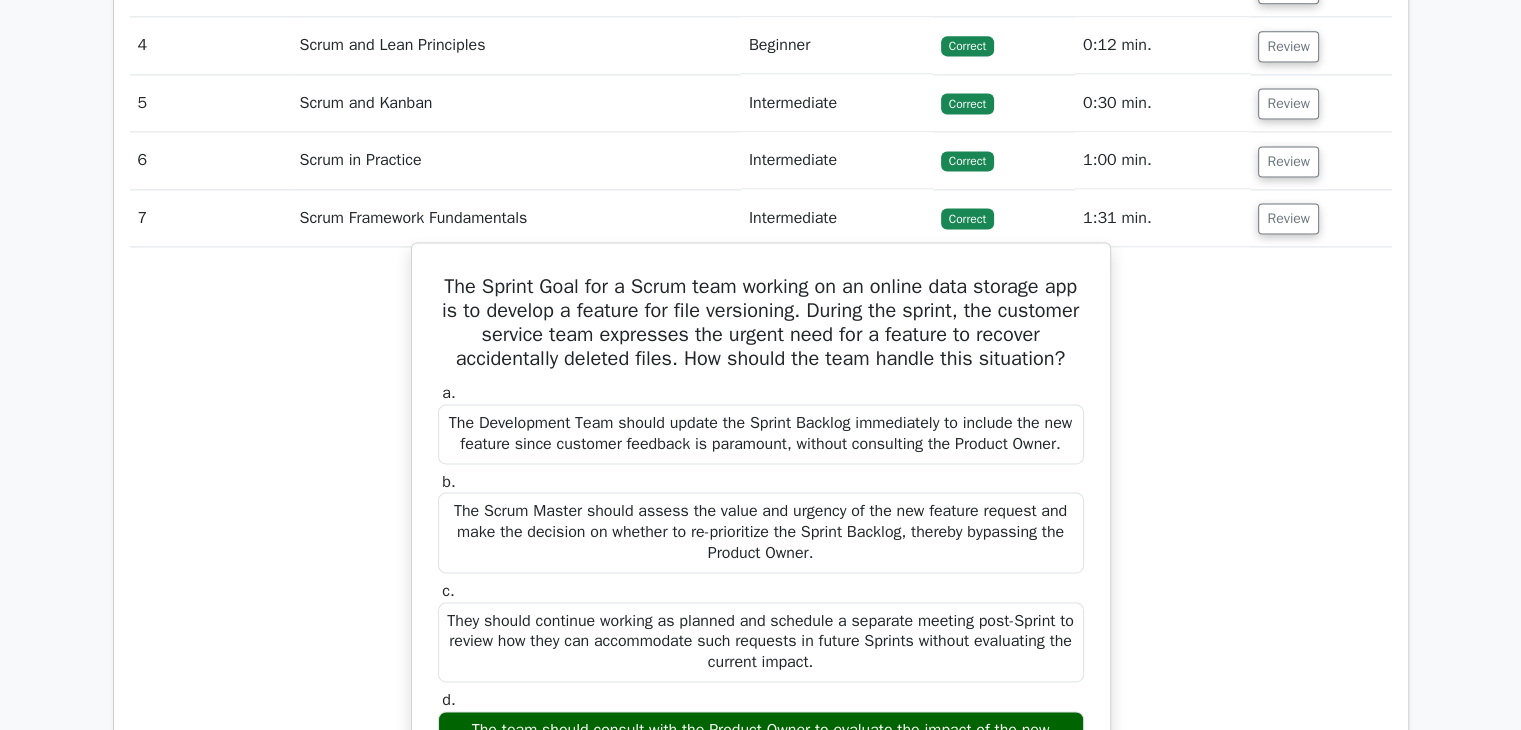 drag, startPoint x: 864, startPoint y: 339, endPoint x: 888, endPoint y: 339, distance: 24 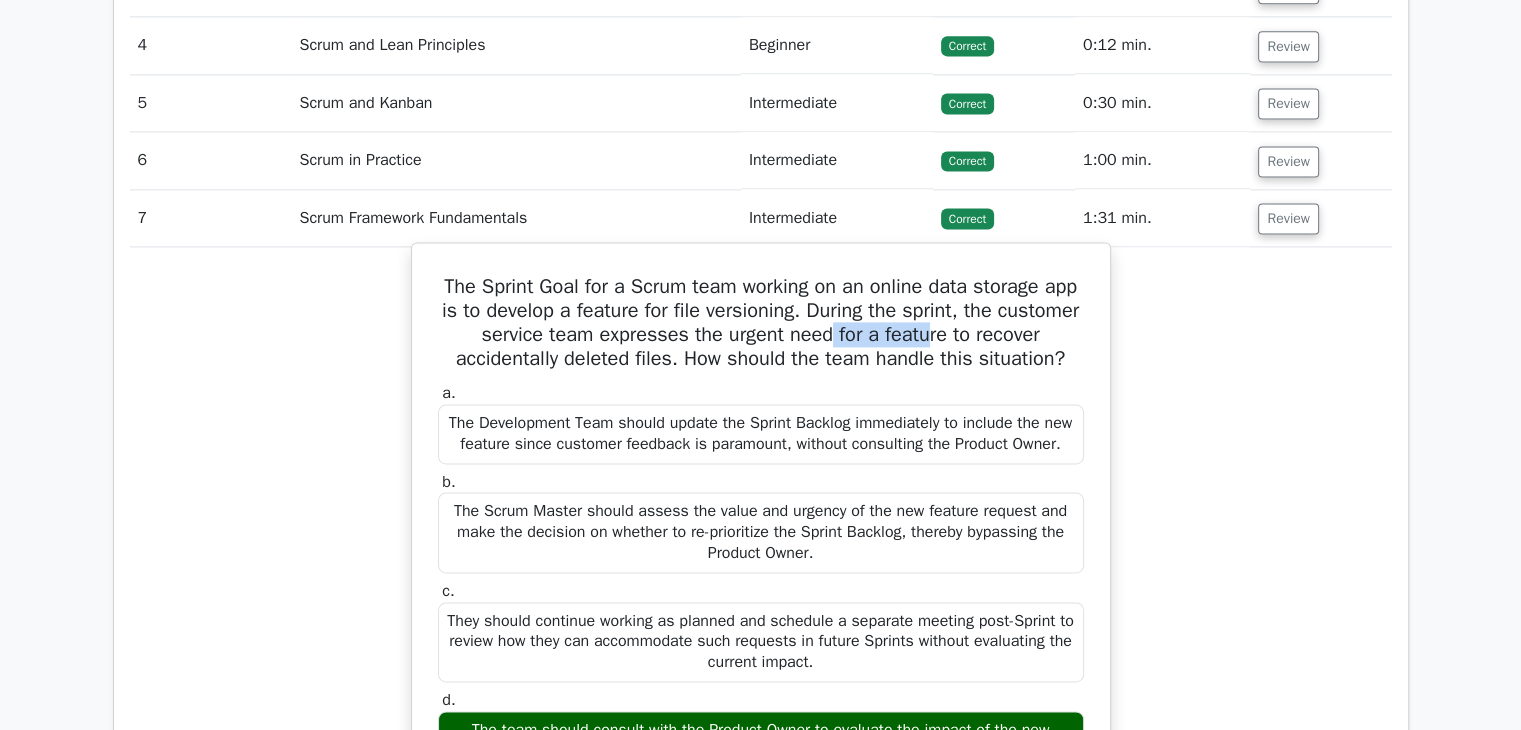 drag, startPoint x: 916, startPoint y: 337, endPoint x: 1015, endPoint y: 337, distance: 99 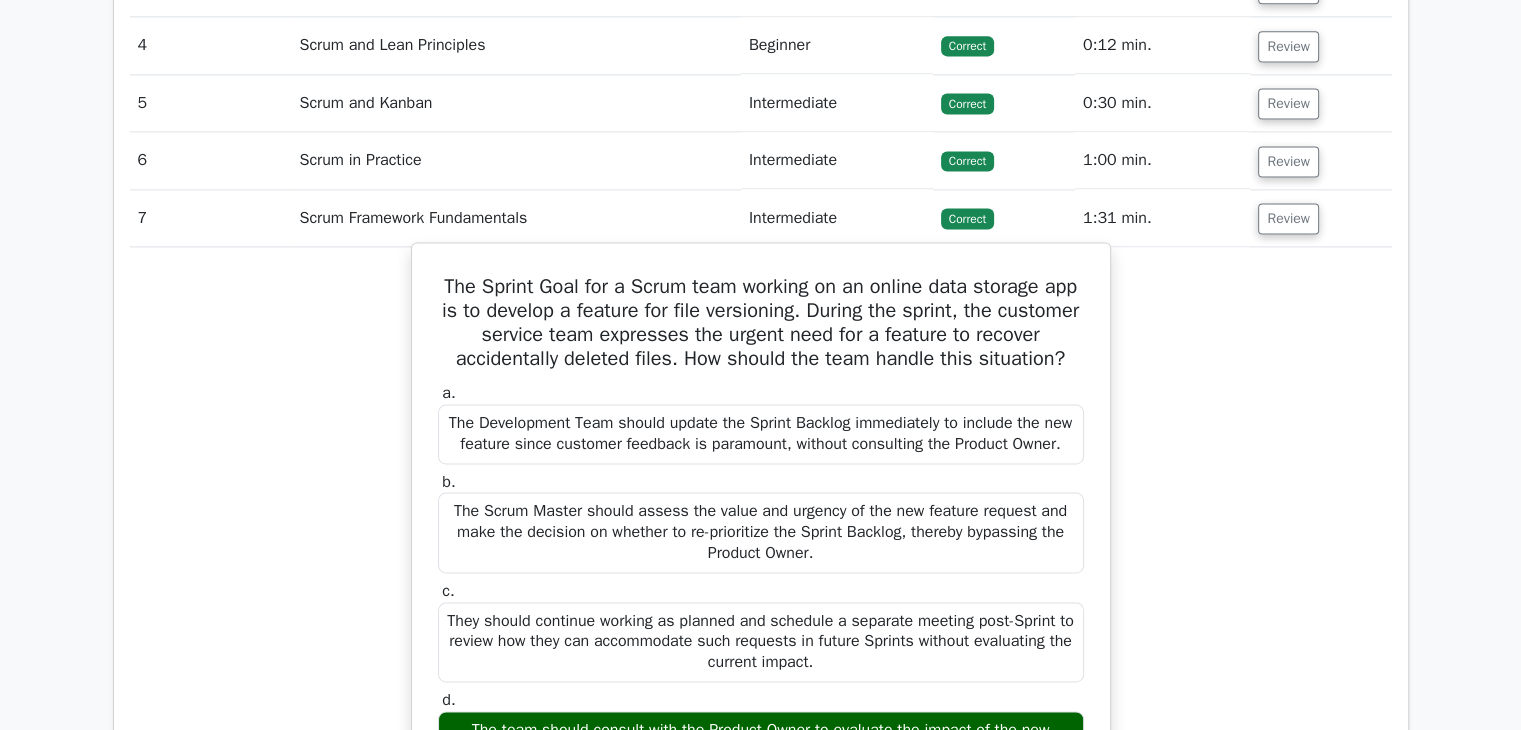 click on "The Sprint Goal for a Scrum team working on an online data storage app is to develop a feature for file versioning. During the sprint, the customer service team expresses the urgent need for a feature to recover accidentally deleted files. How should the team handle this situation?" at bounding box center [761, 323] 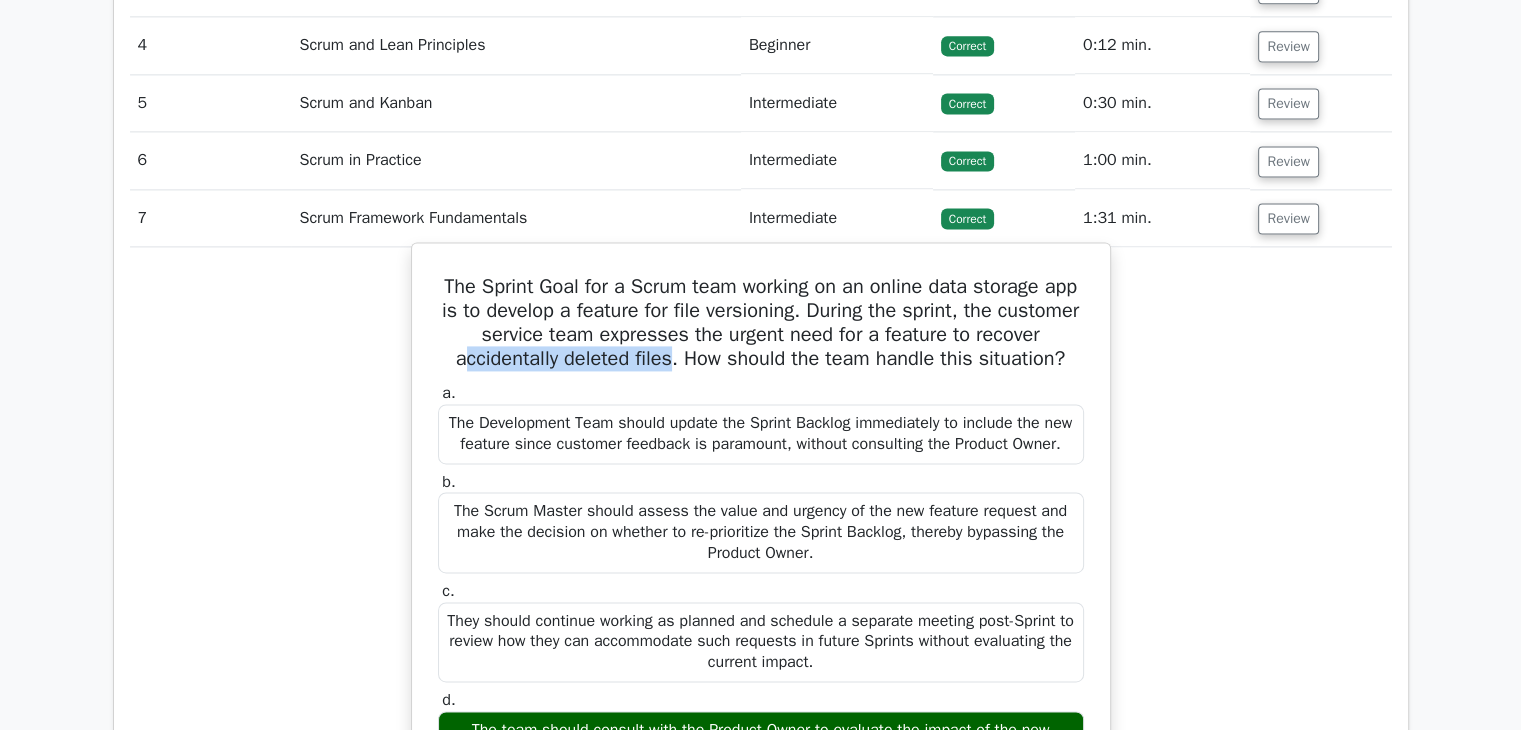 drag, startPoint x: 542, startPoint y: 355, endPoint x: 752, endPoint y: 359, distance: 210.03809 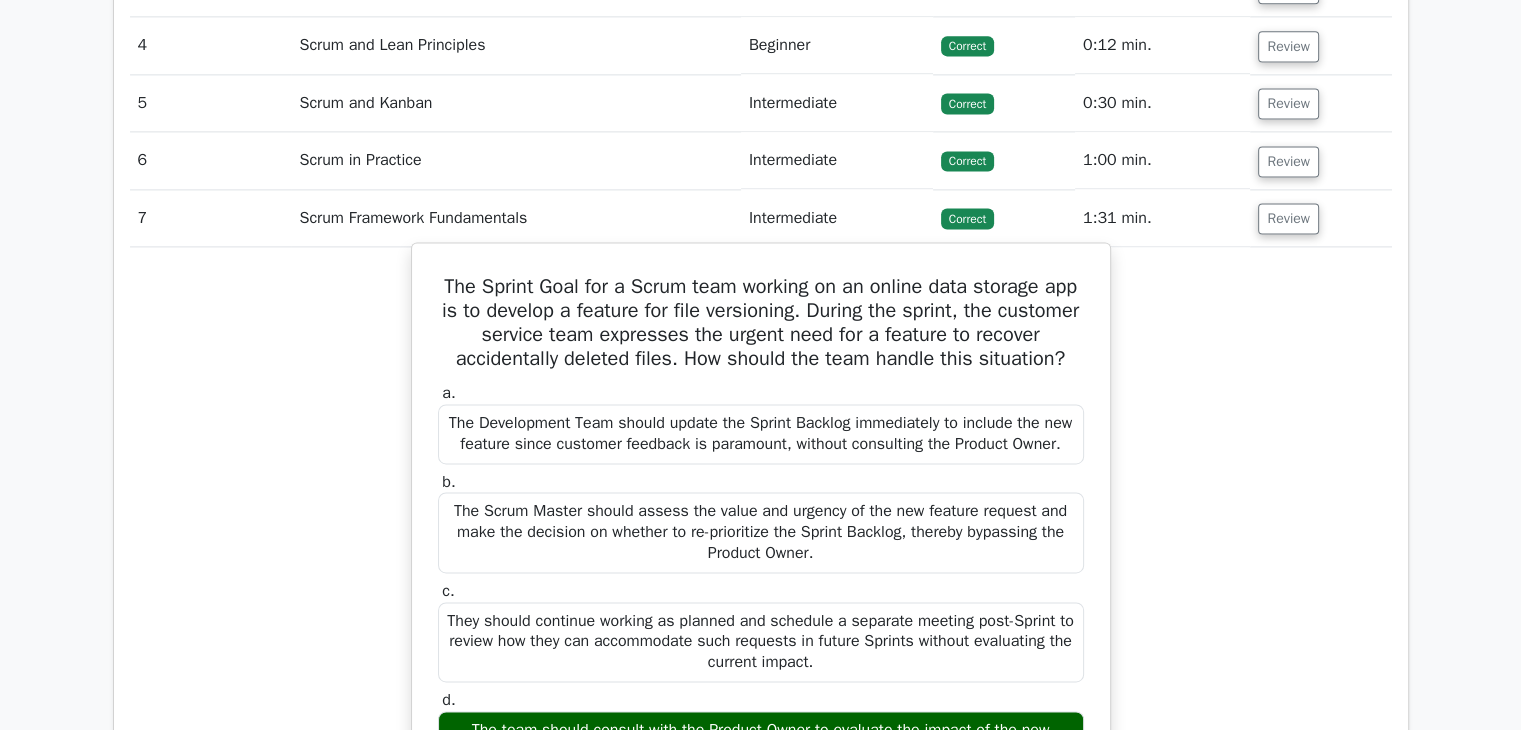 click on "The Sprint Goal for a Scrum team working on an online data storage app is to develop a feature for file versioning. During the sprint, the customer service team expresses the urgent need for a feature to recover accidentally deleted files. How should the team handle this situation?" at bounding box center (761, 323) 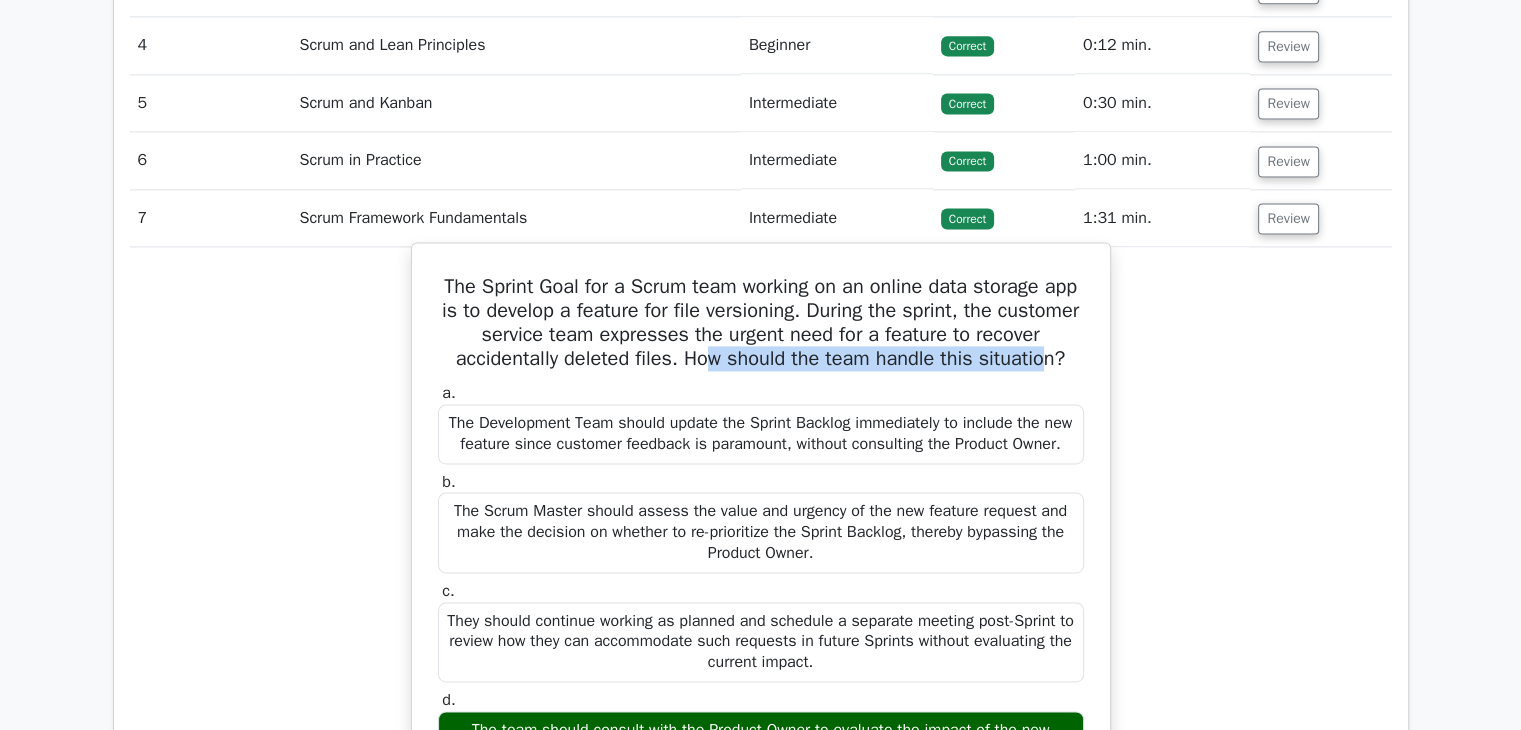 drag, startPoint x: 788, startPoint y: 355, endPoint x: 788, endPoint y: 378, distance: 23 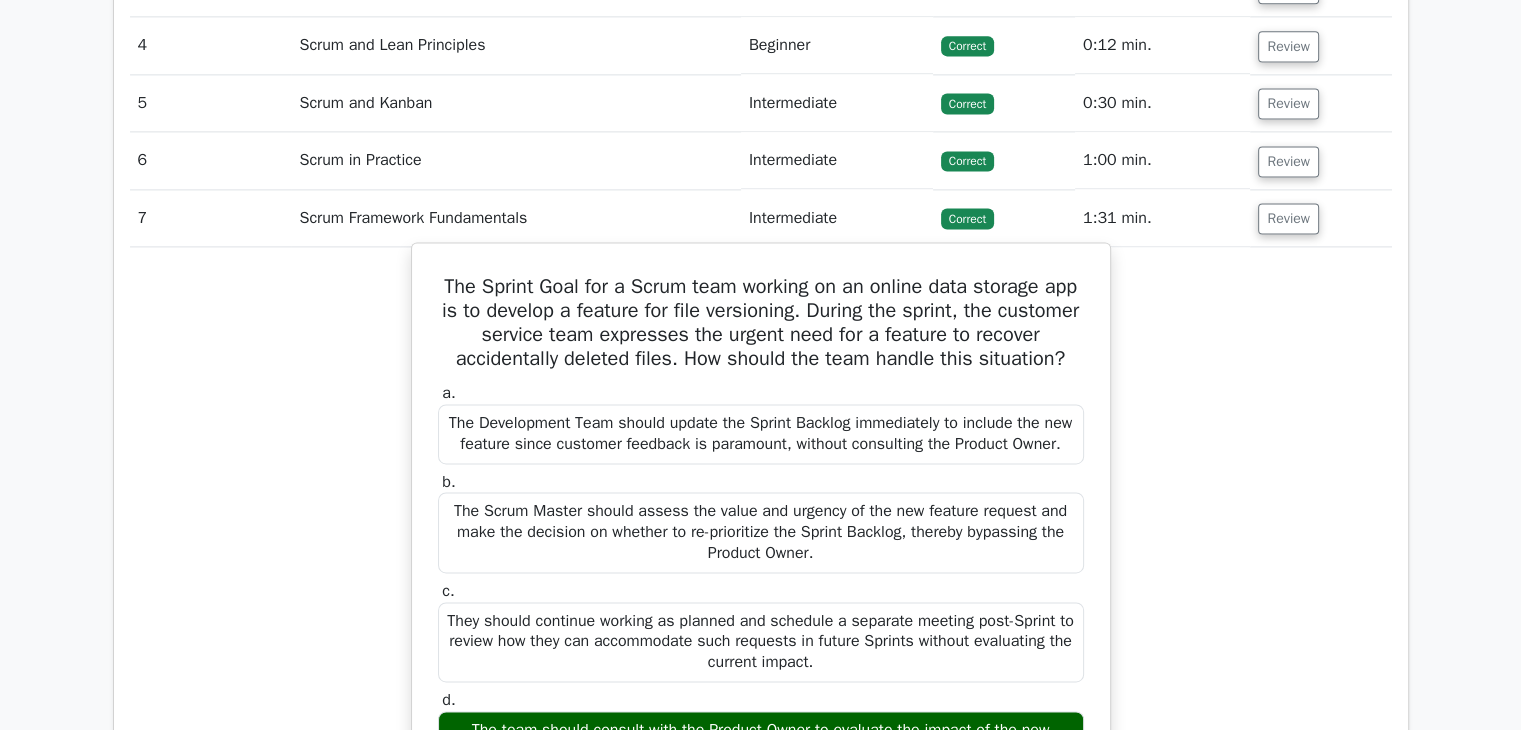 click on "The Sprint Goal for a Scrum team working on an online data storage app is to develop a feature for file versioning. During the sprint, the customer service team expresses the urgent need for a feature to recover accidentally deleted files. How should the team handle this situation?
a.
The Development Team should update the Sprint Backlog immediately to include the new feature since customer feedback is paramount, without consulting the Product Owner.
b." at bounding box center (761, 708) 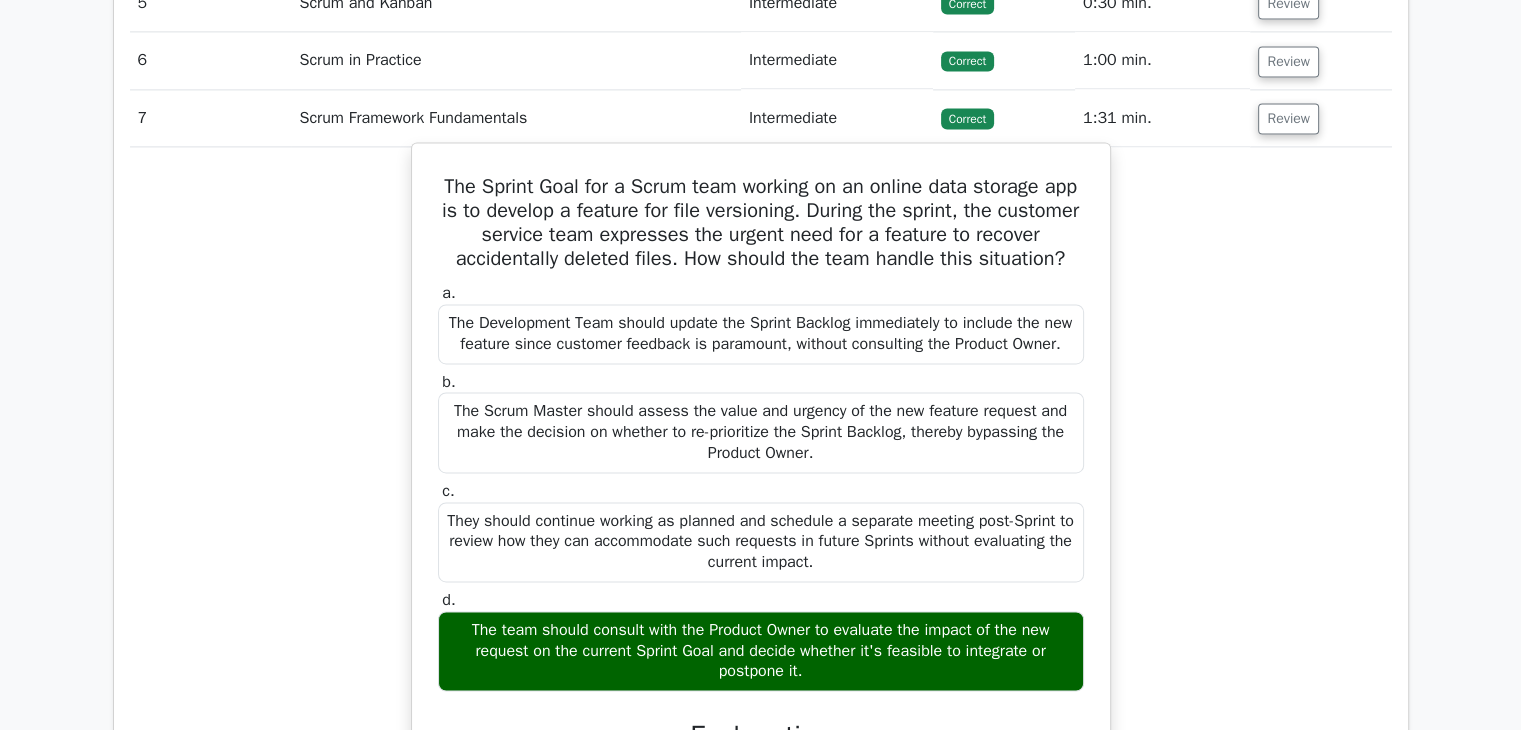 drag, startPoint x: 868, startPoint y: 341, endPoint x: 1025, endPoint y: 338, distance: 157.02866 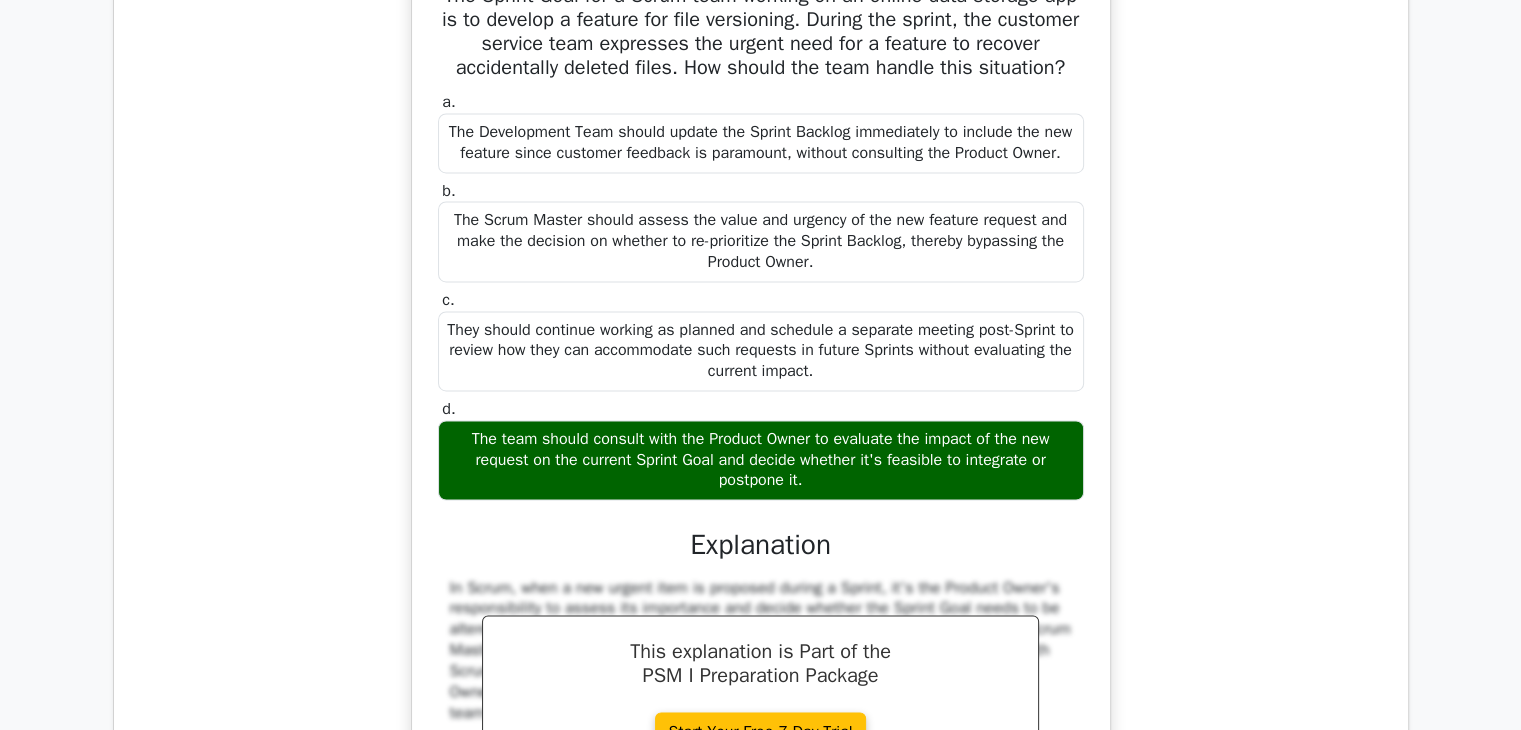 scroll, scrollTop: 3100, scrollLeft: 0, axis: vertical 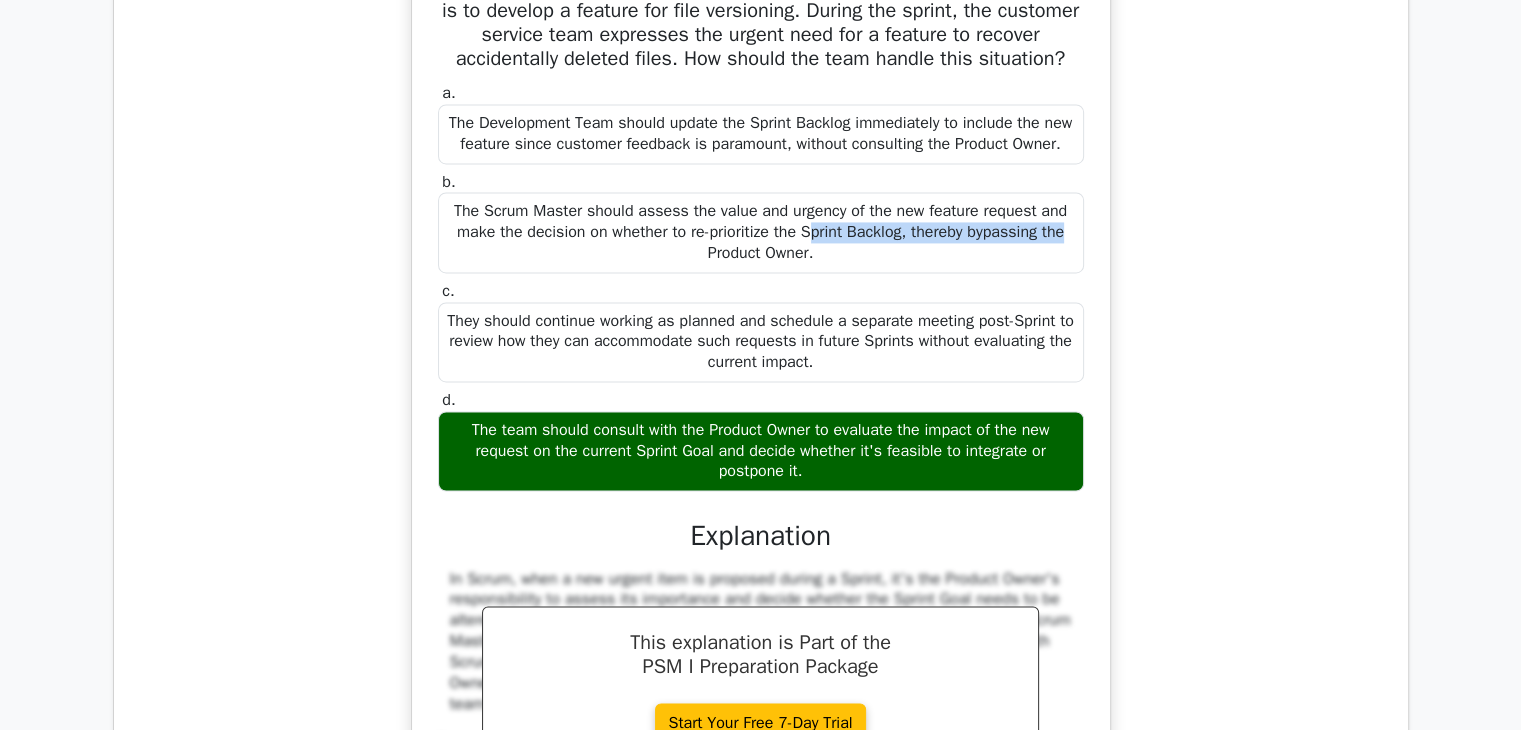 drag, startPoint x: 656, startPoint y: 254, endPoint x: 916, endPoint y: 253, distance: 260.00192 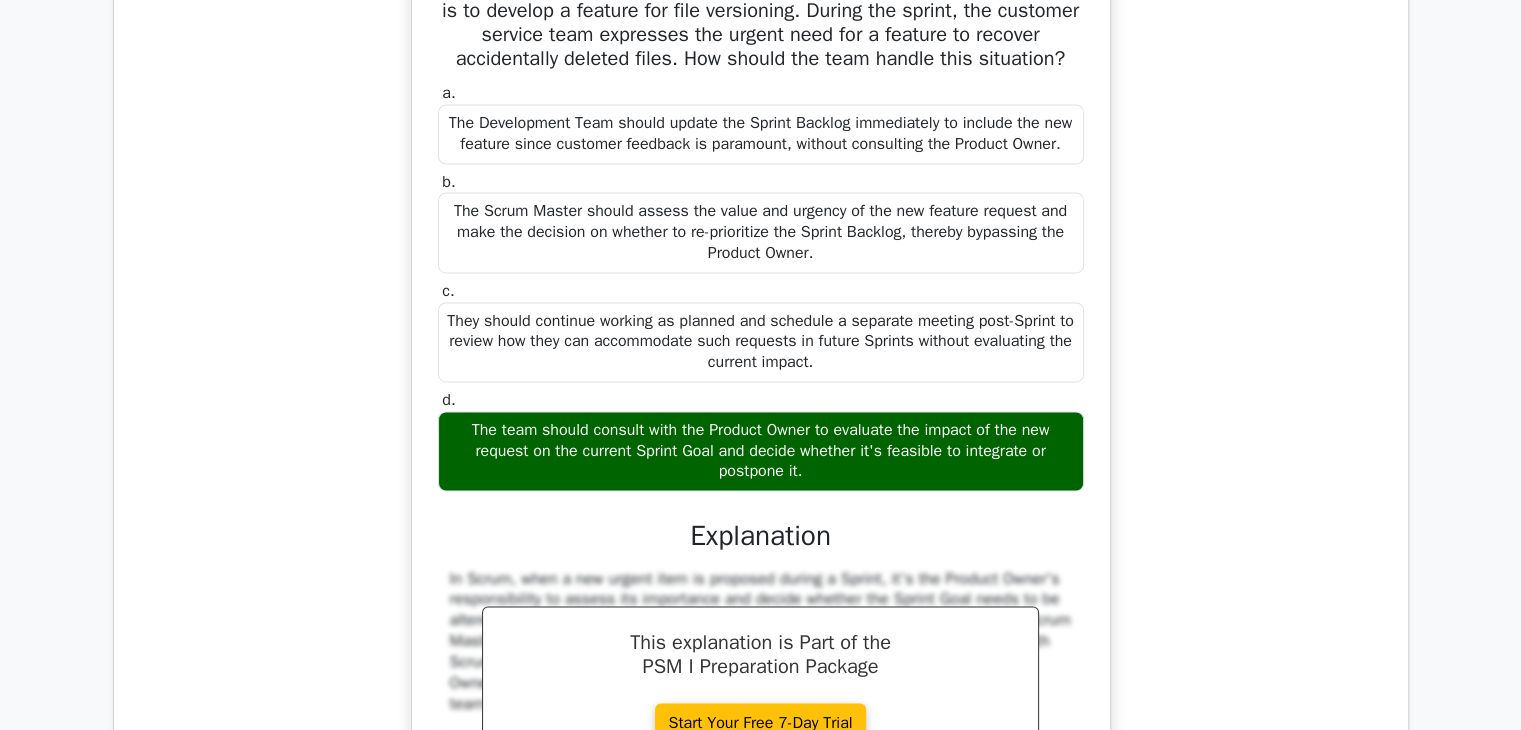 click on "The Scrum Master should assess the value and urgency of the new feature request and make the decision on whether to re-prioritize the Sprint Backlog, thereby bypassing the Product Owner." at bounding box center (761, 232) 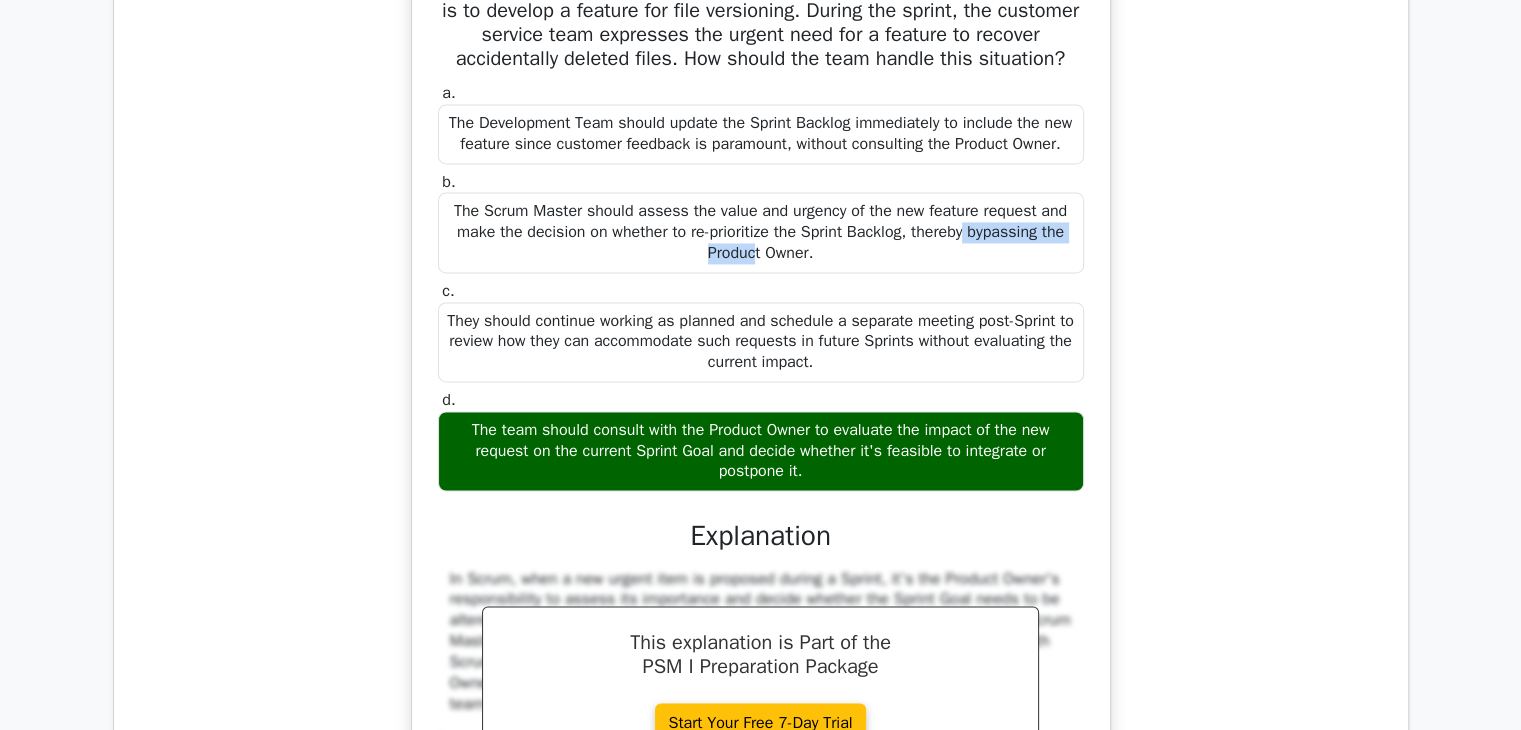 drag, startPoint x: 818, startPoint y: 247, endPoint x: 965, endPoint y: 247, distance: 147 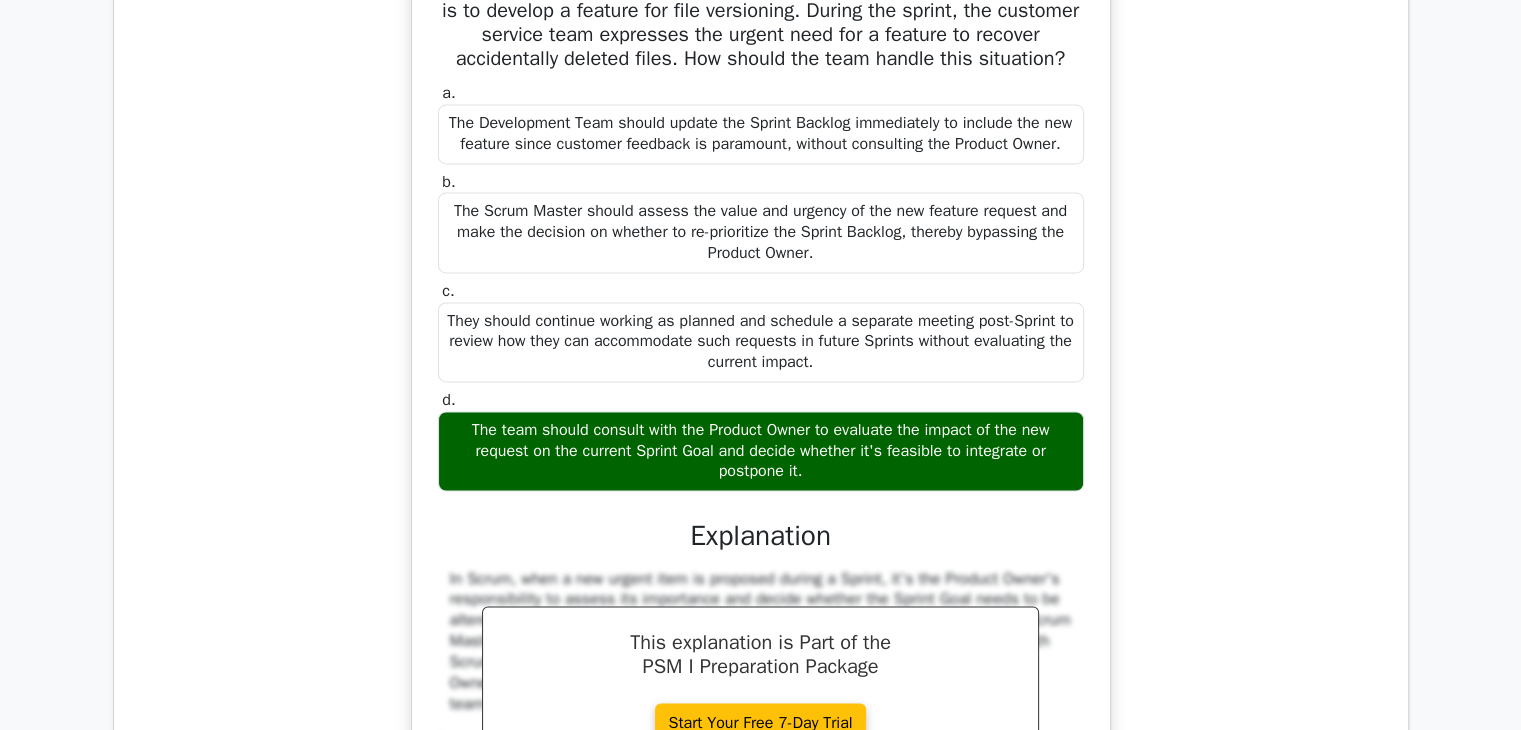click on "The Scrum Master should assess the value and urgency of the new feature request and make the decision on whether to re-prioritize the Sprint Backlog, thereby bypassing the Product Owner." at bounding box center (761, 232) 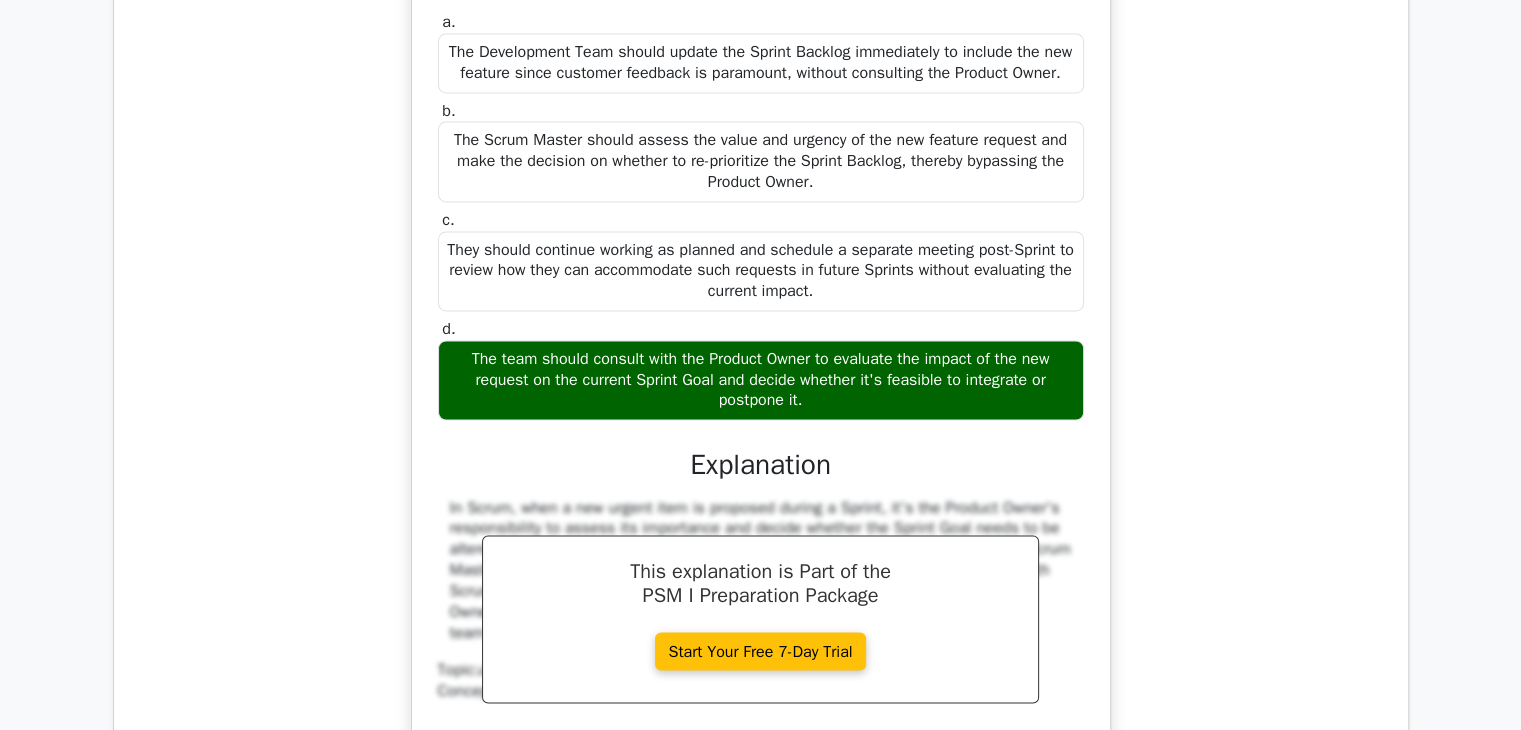 scroll, scrollTop: 3200, scrollLeft: 0, axis: vertical 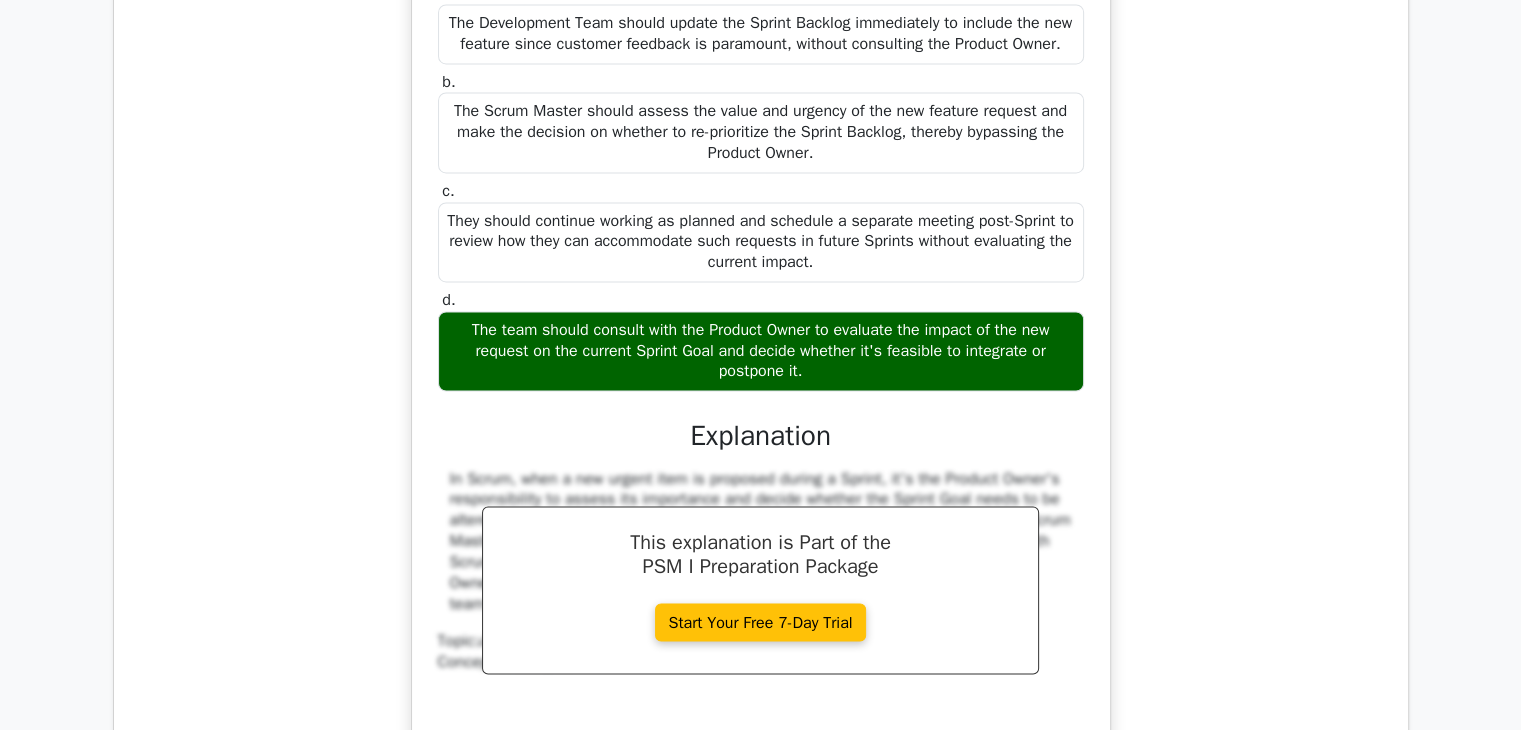 drag, startPoint x: 594, startPoint y: 255, endPoint x: 913, endPoint y: 273, distance: 319.50745 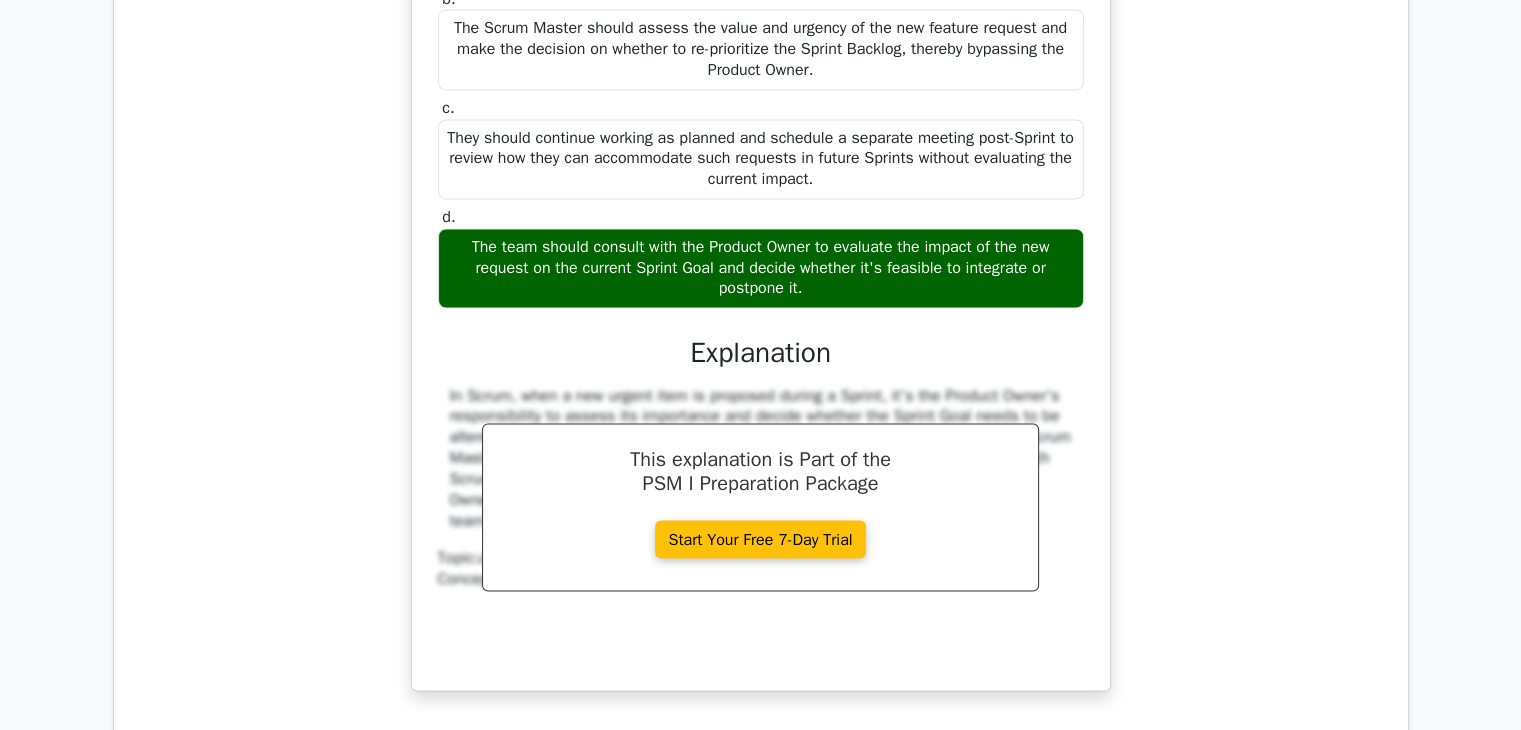 scroll, scrollTop: 3400, scrollLeft: 0, axis: vertical 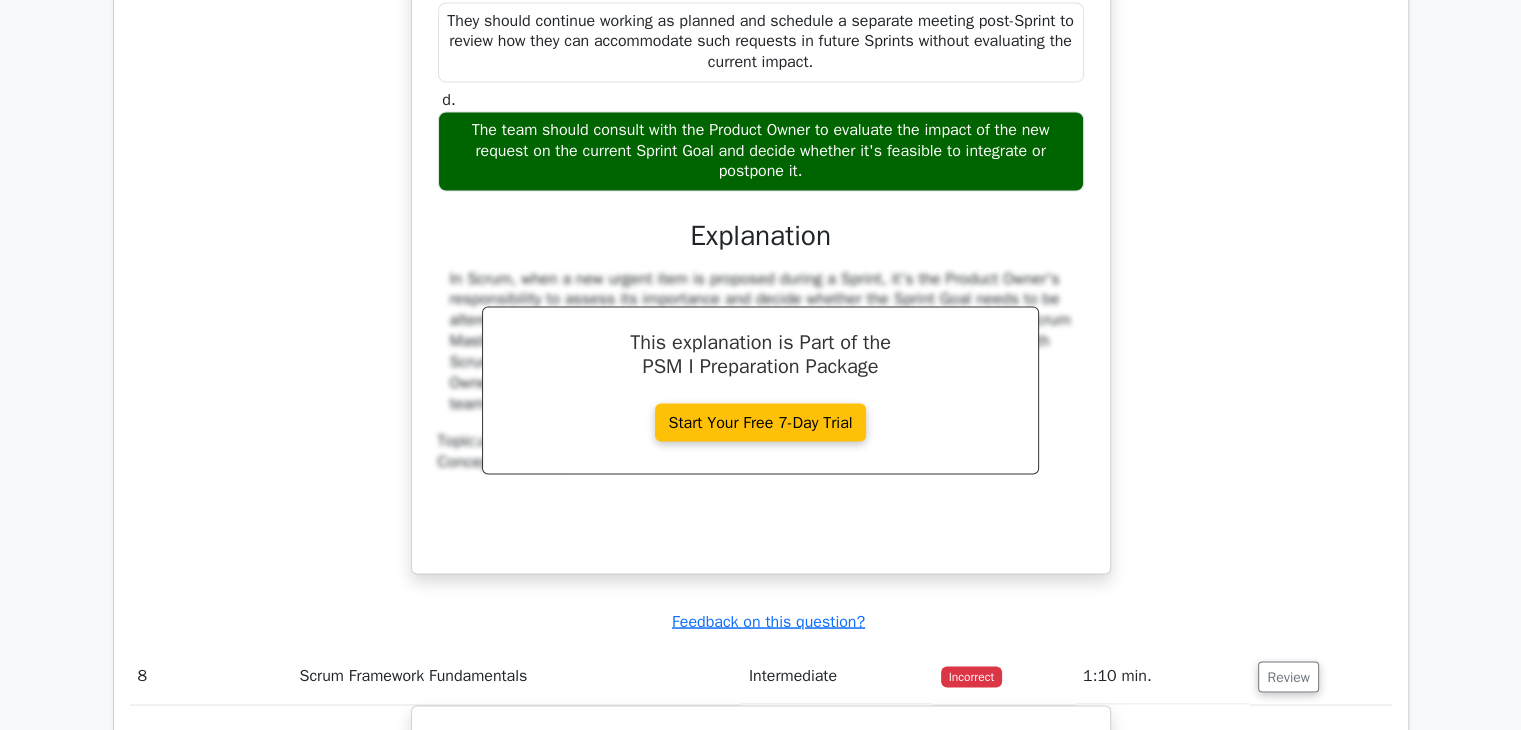 drag, startPoint x: 806, startPoint y: 207, endPoint x: 428, endPoint y: 151, distance: 382.12564 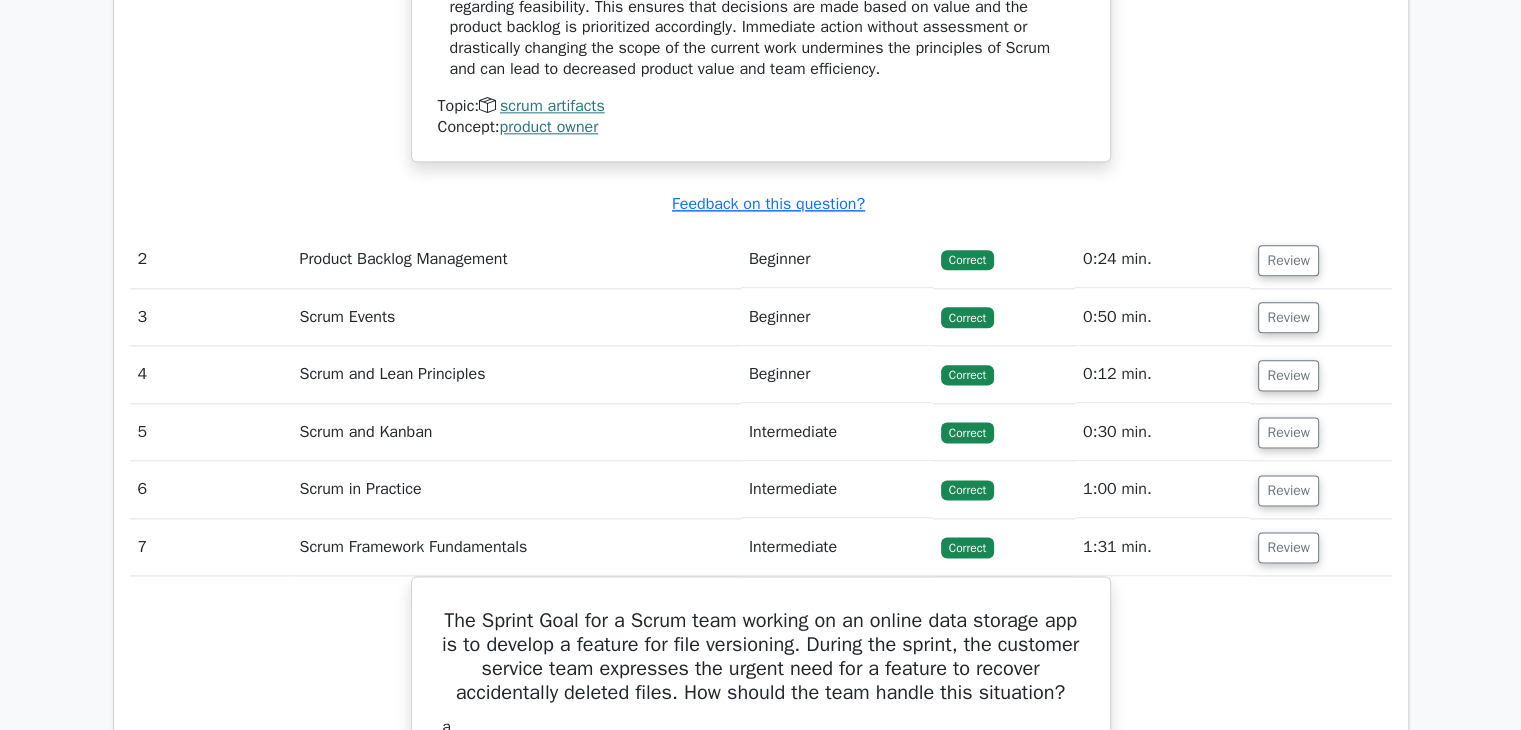 scroll, scrollTop: 2600, scrollLeft: 0, axis: vertical 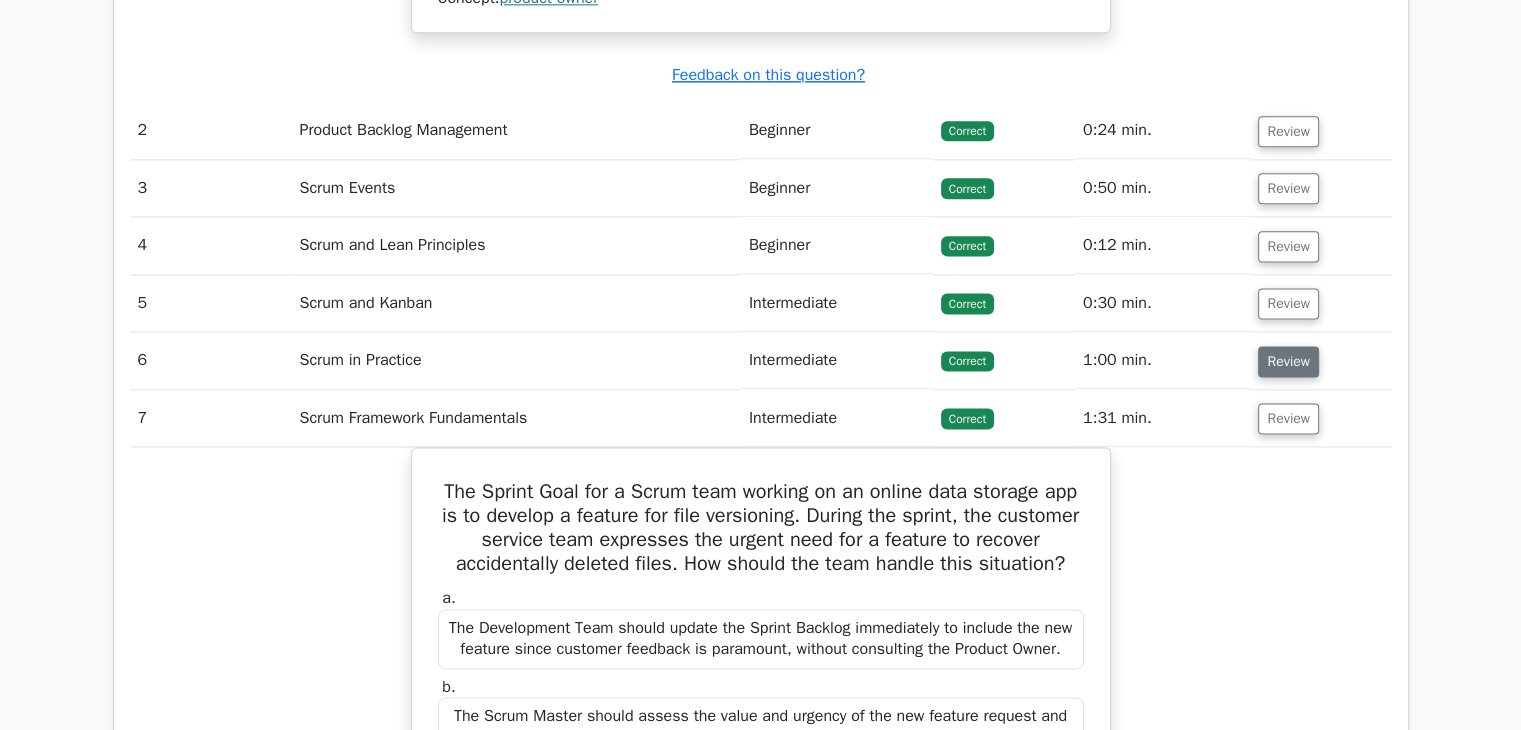click on "Review" at bounding box center (1288, 361) 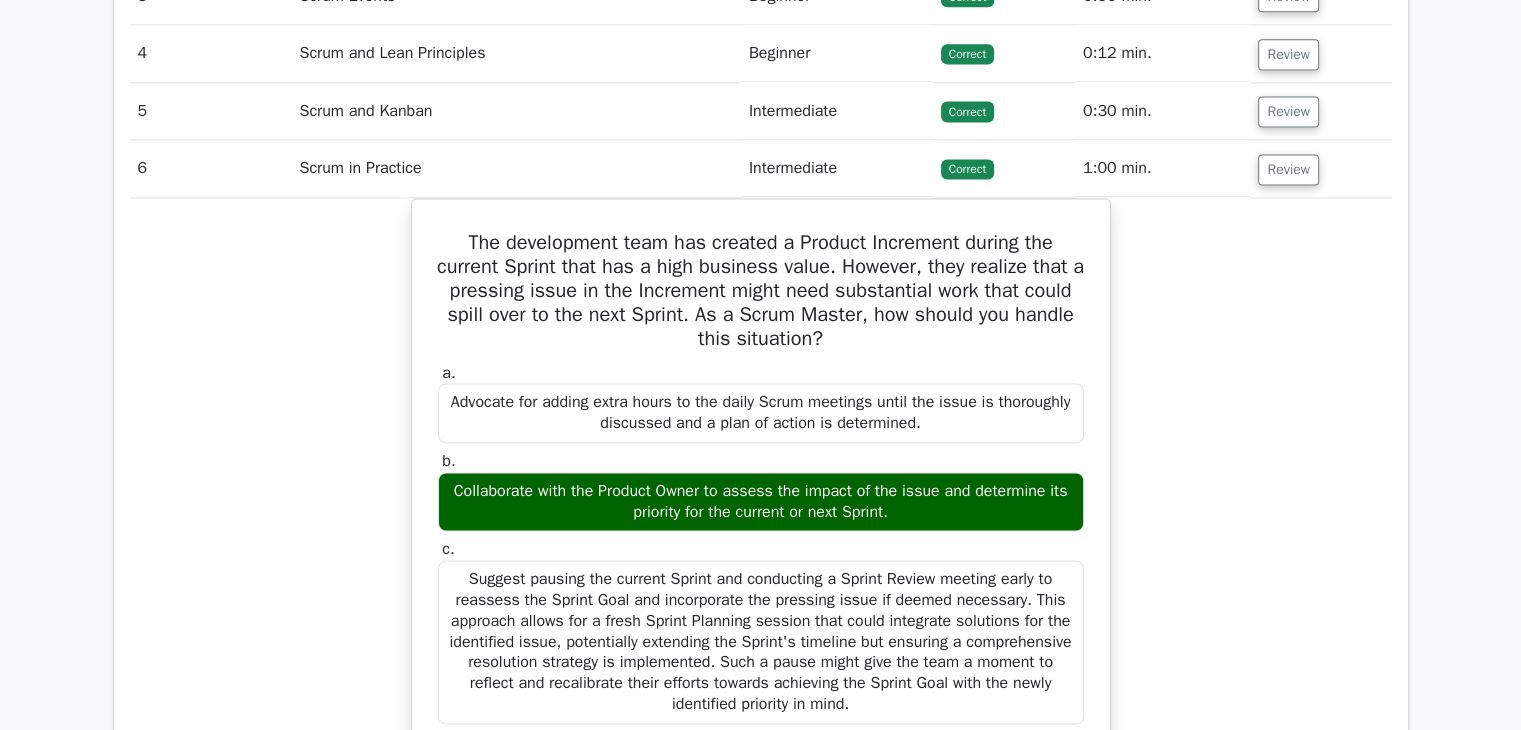 scroll, scrollTop: 2800, scrollLeft: 0, axis: vertical 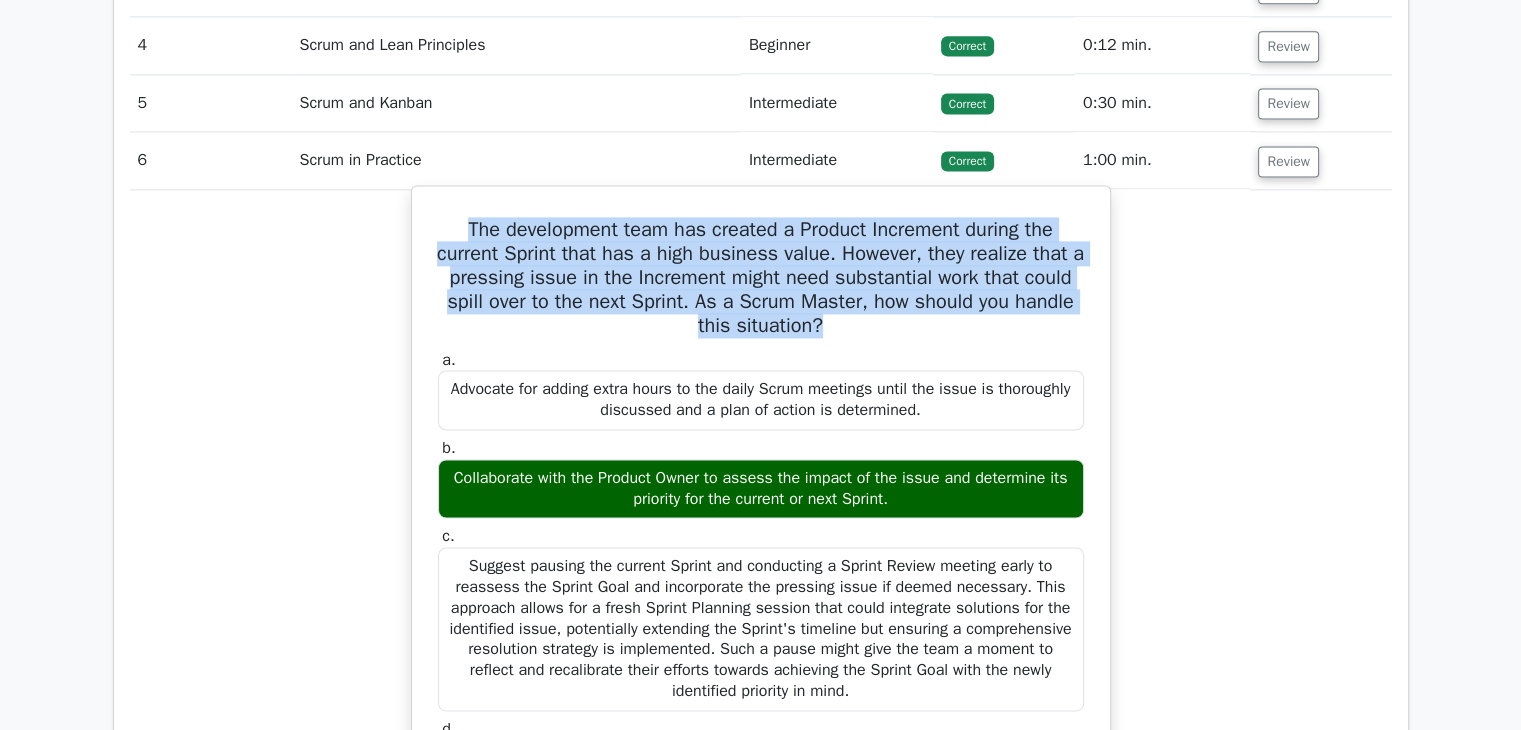 drag, startPoint x: 460, startPoint y: 225, endPoint x: 904, endPoint y: 324, distance: 454.9033 